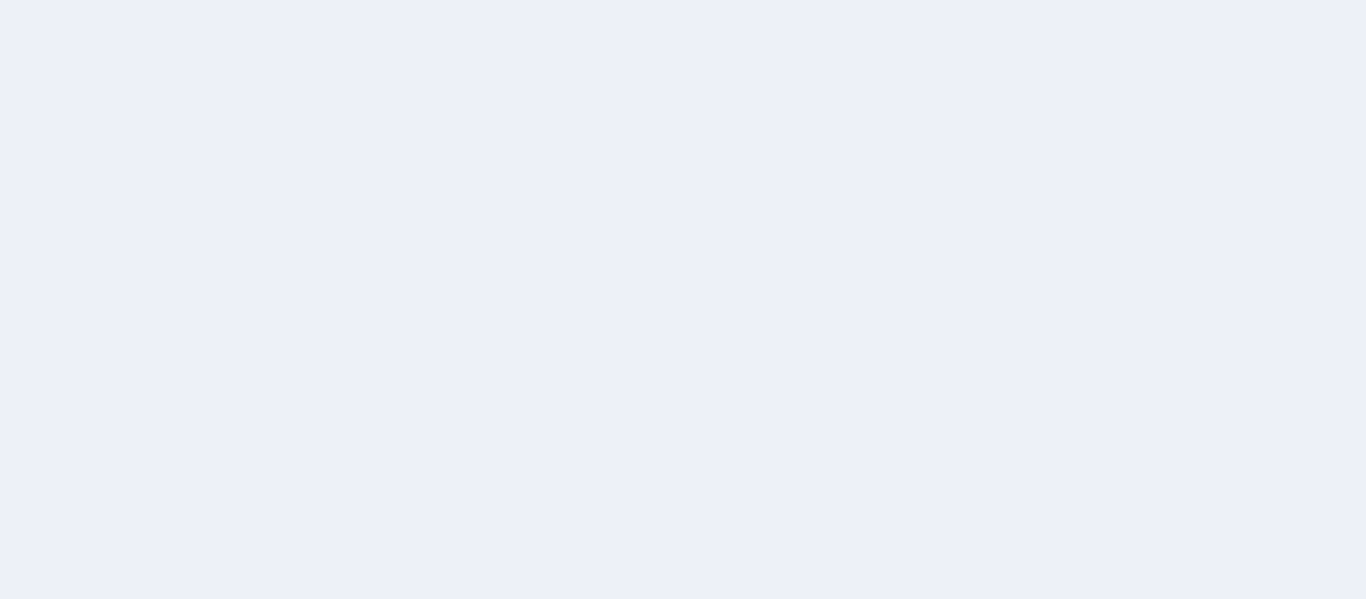 scroll, scrollTop: 0, scrollLeft: 0, axis: both 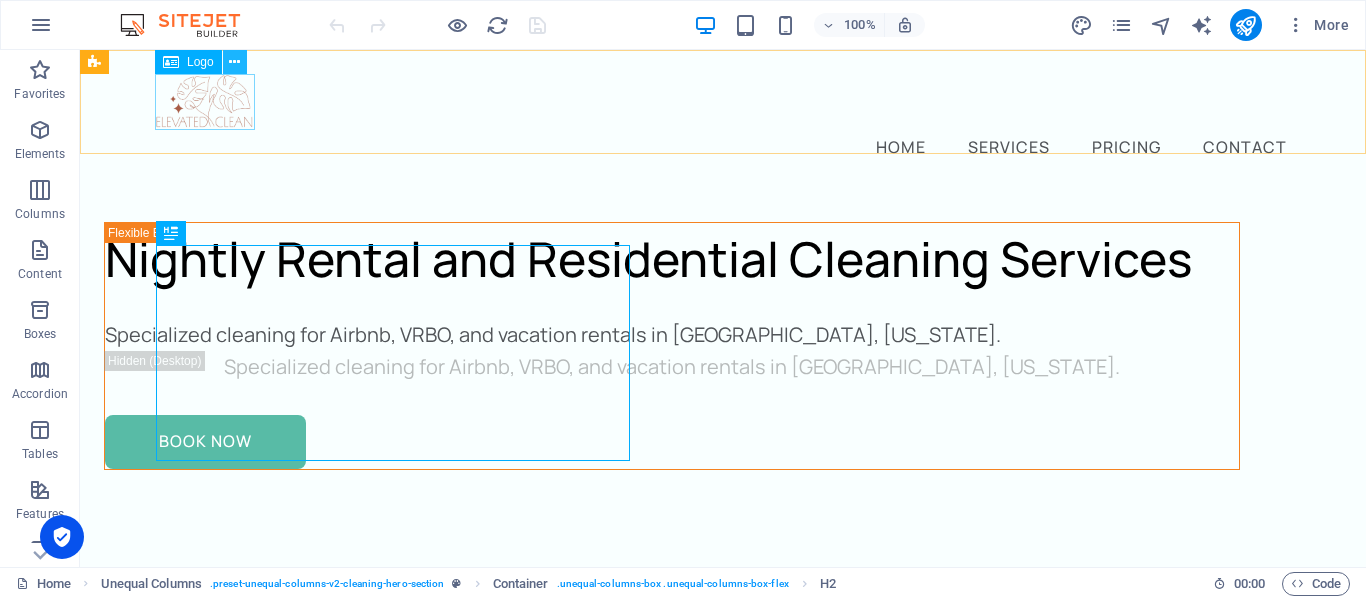 click at bounding box center [234, 62] 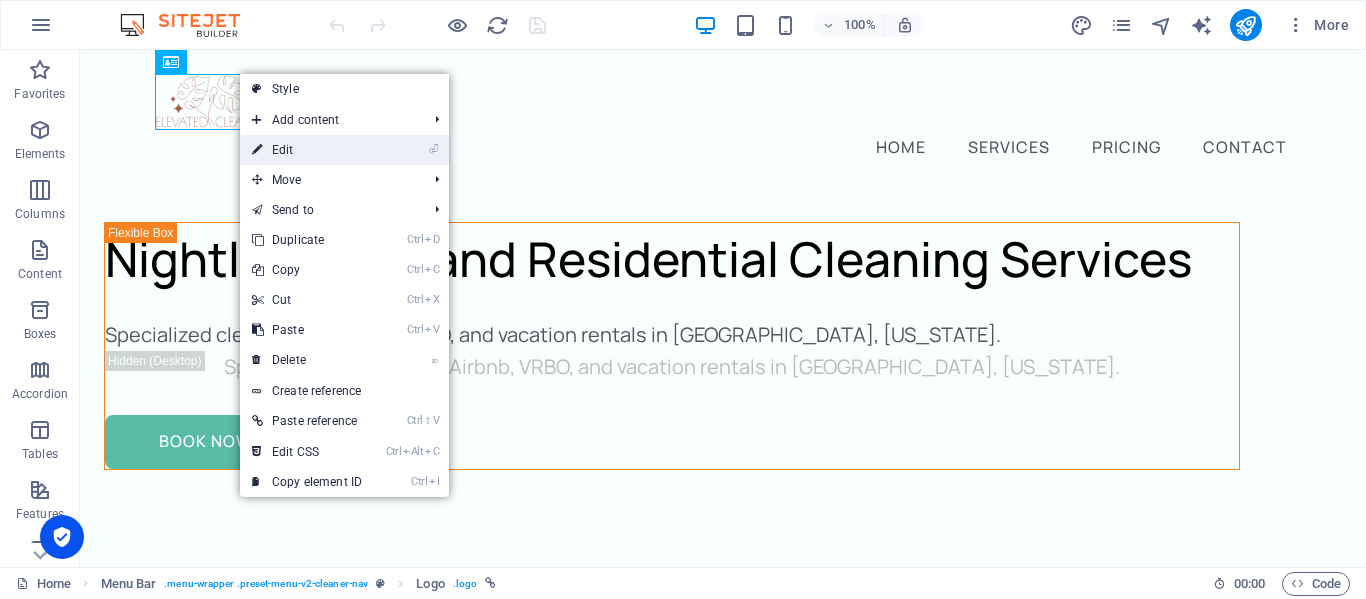 click on "⏎  Edit" at bounding box center [307, 150] 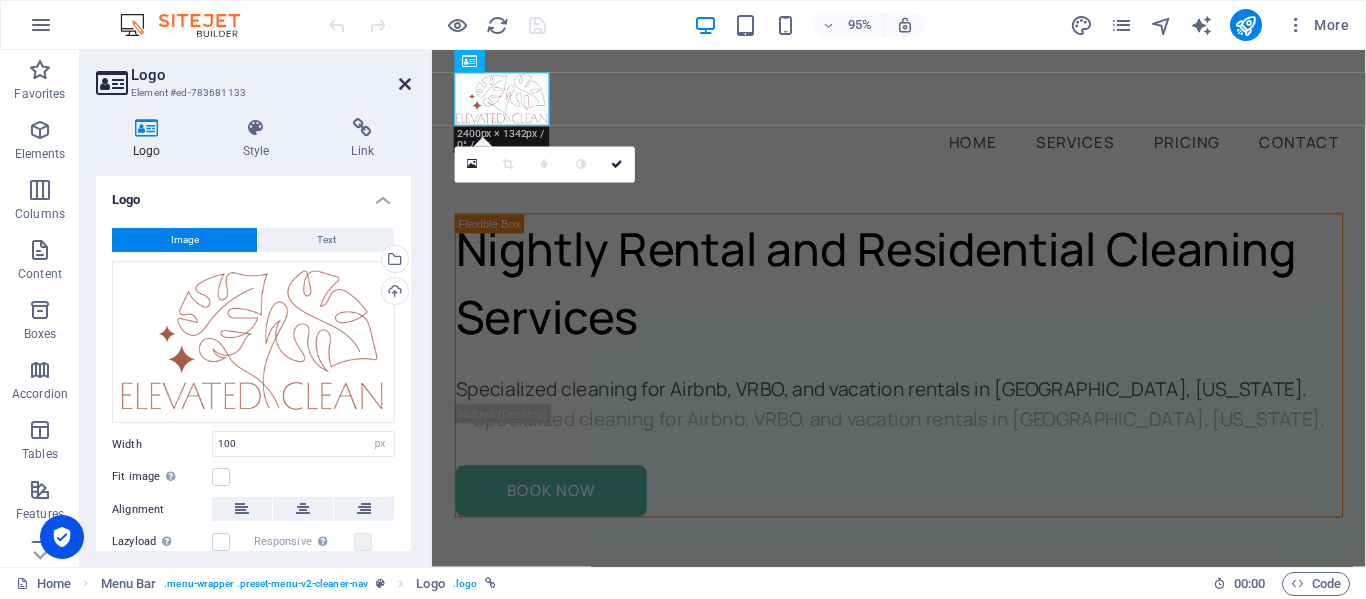 click at bounding box center [405, 84] 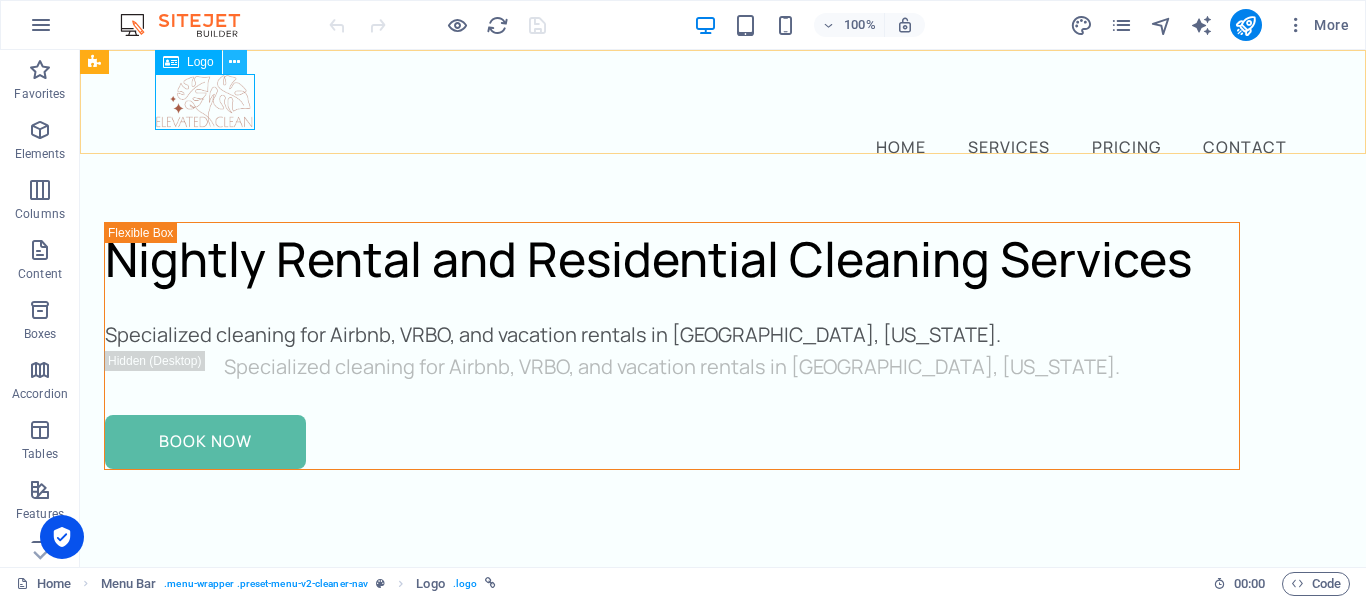 click at bounding box center [234, 62] 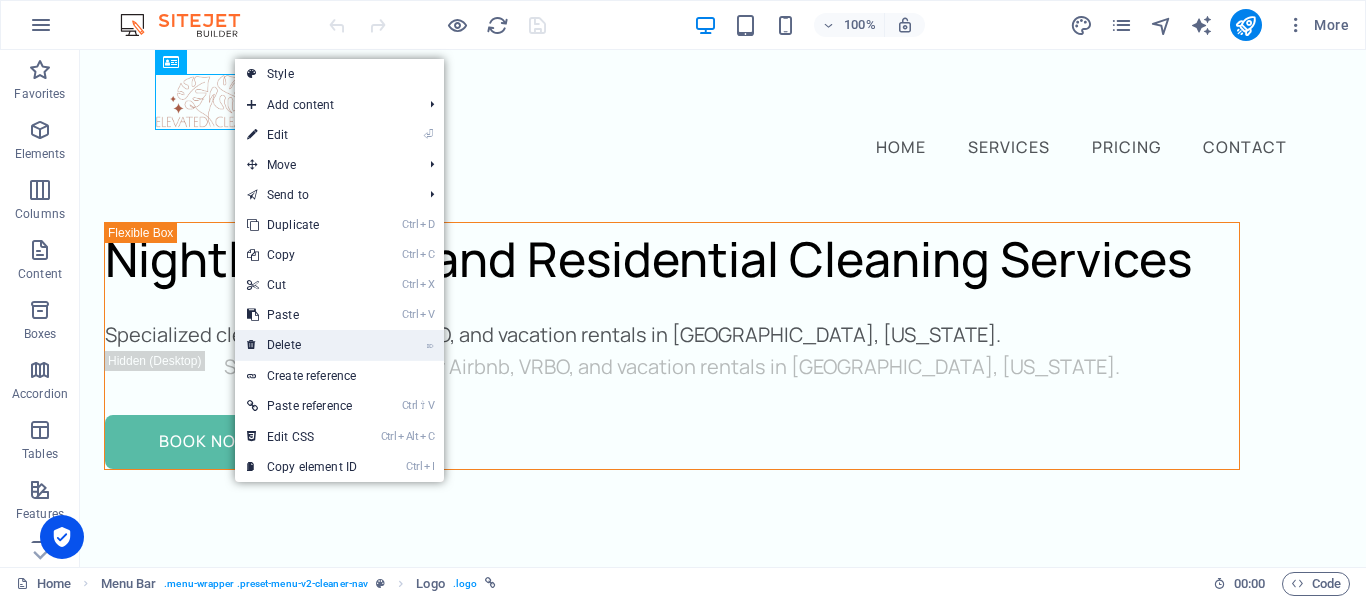 click on "⌦  Delete" at bounding box center (302, 345) 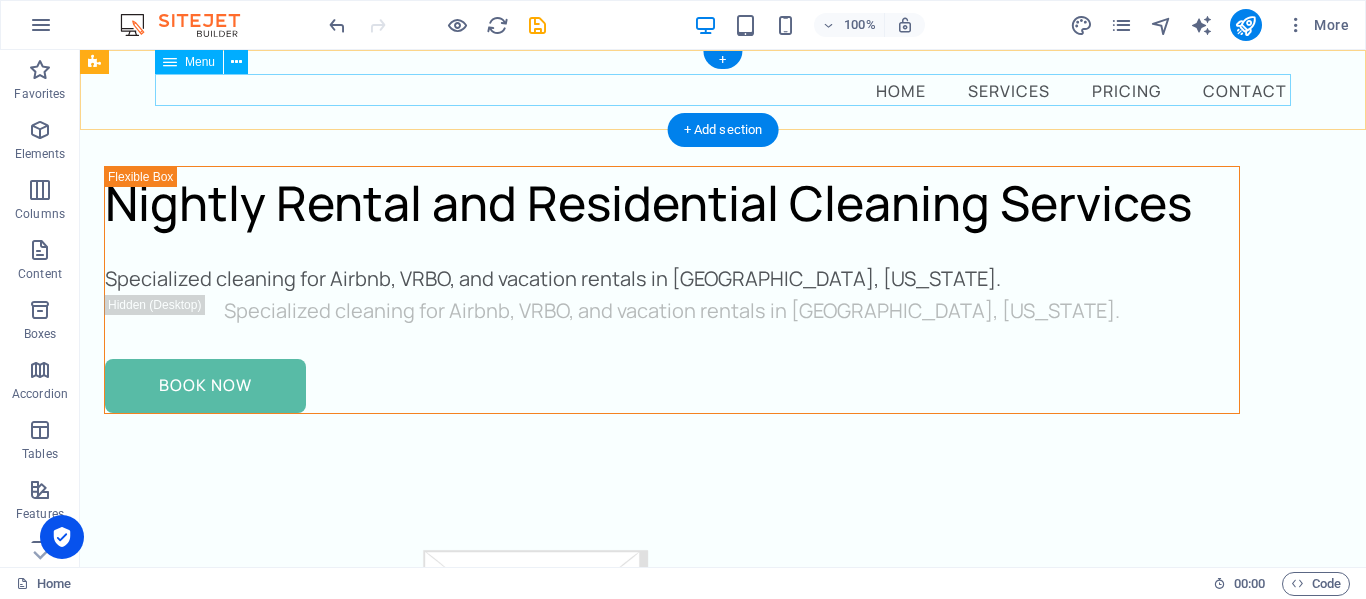 click on "Home Services Pricing Contact" at bounding box center [723, 90] 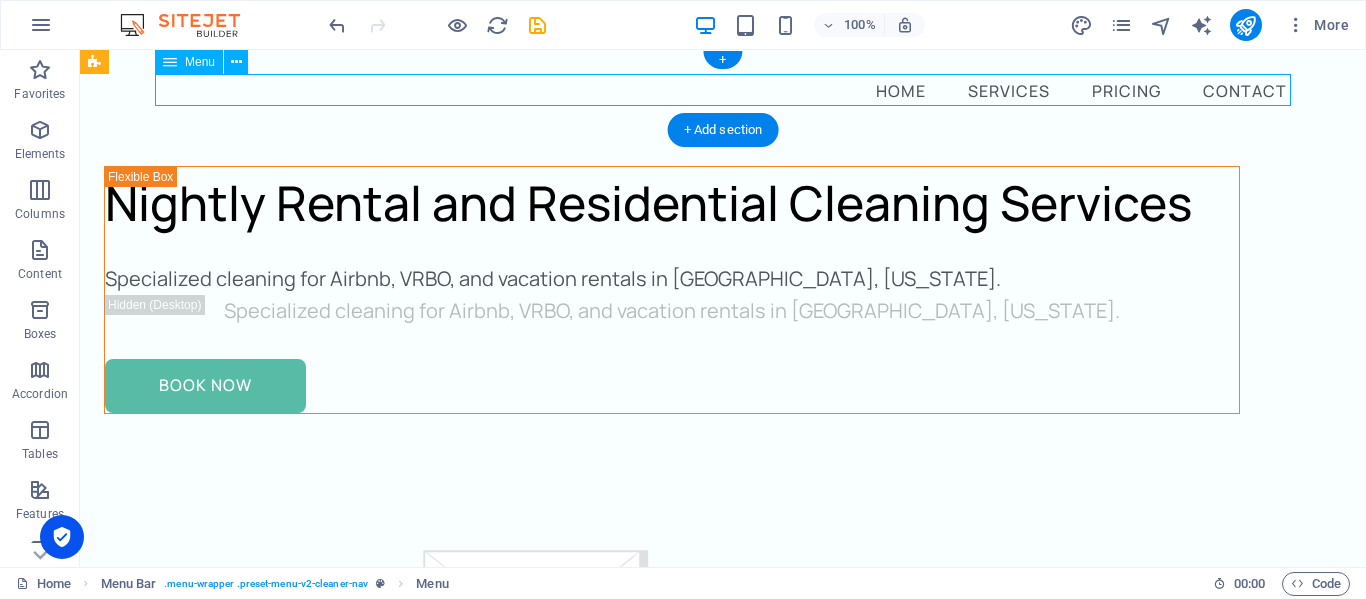 click on "Home Services Pricing Contact" at bounding box center [723, 90] 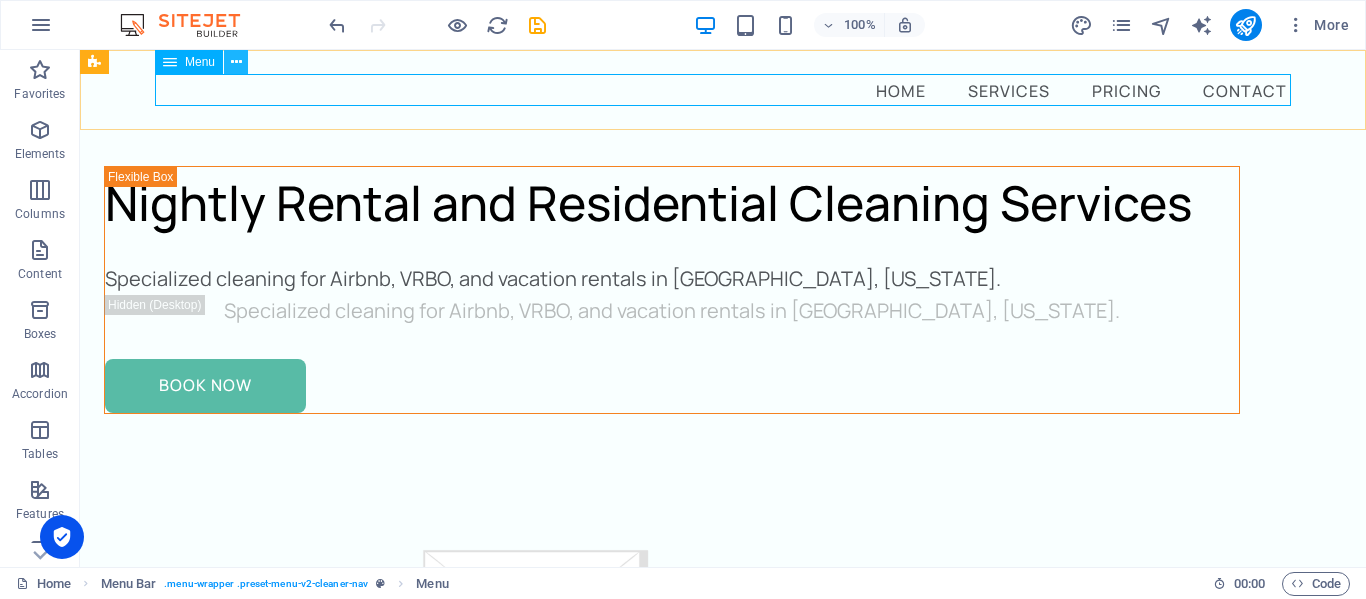 click at bounding box center (236, 62) 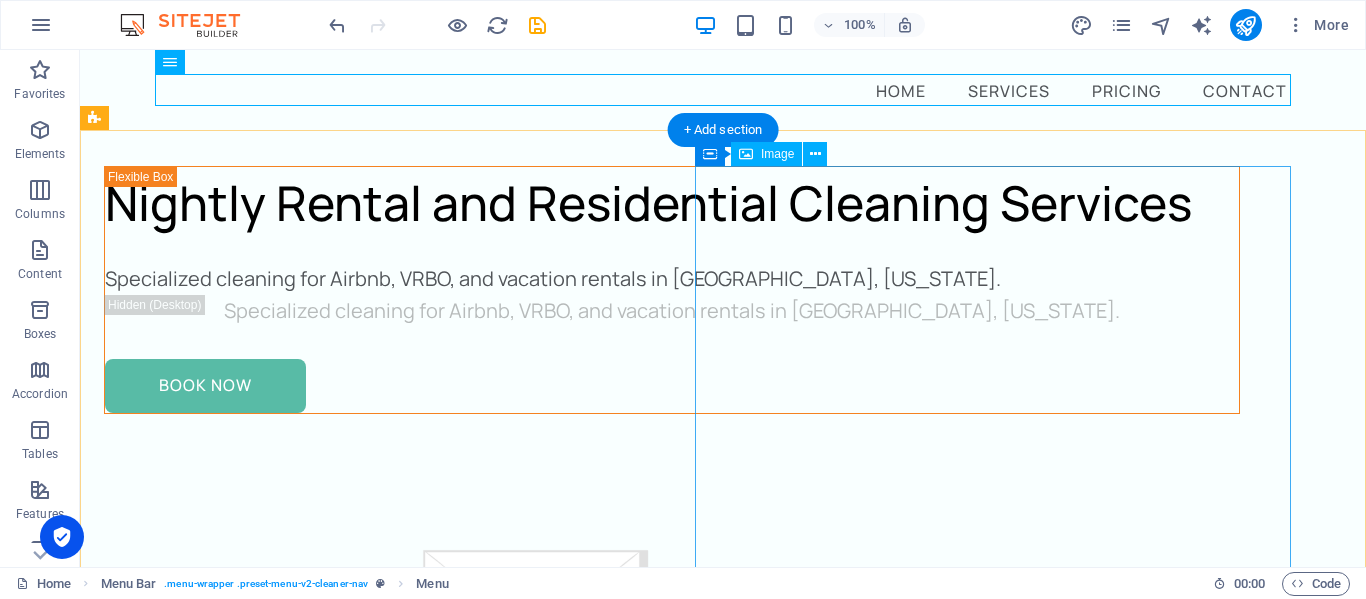 click at bounding box center (672, 1014) 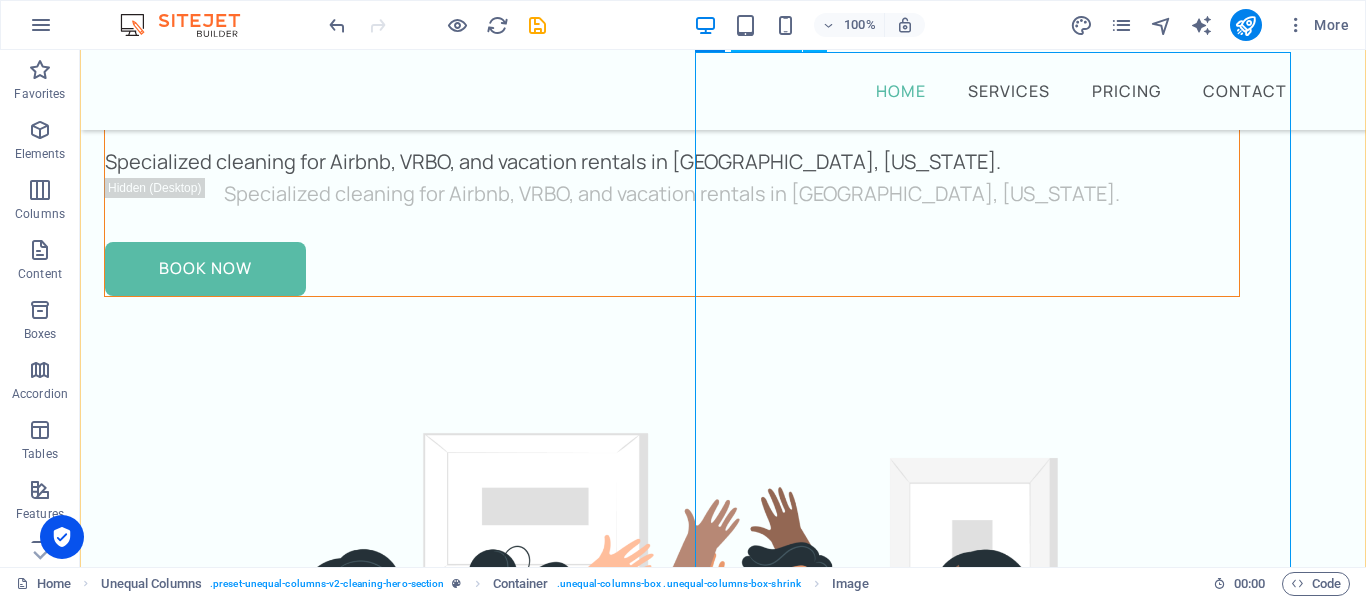 scroll, scrollTop: 119, scrollLeft: 0, axis: vertical 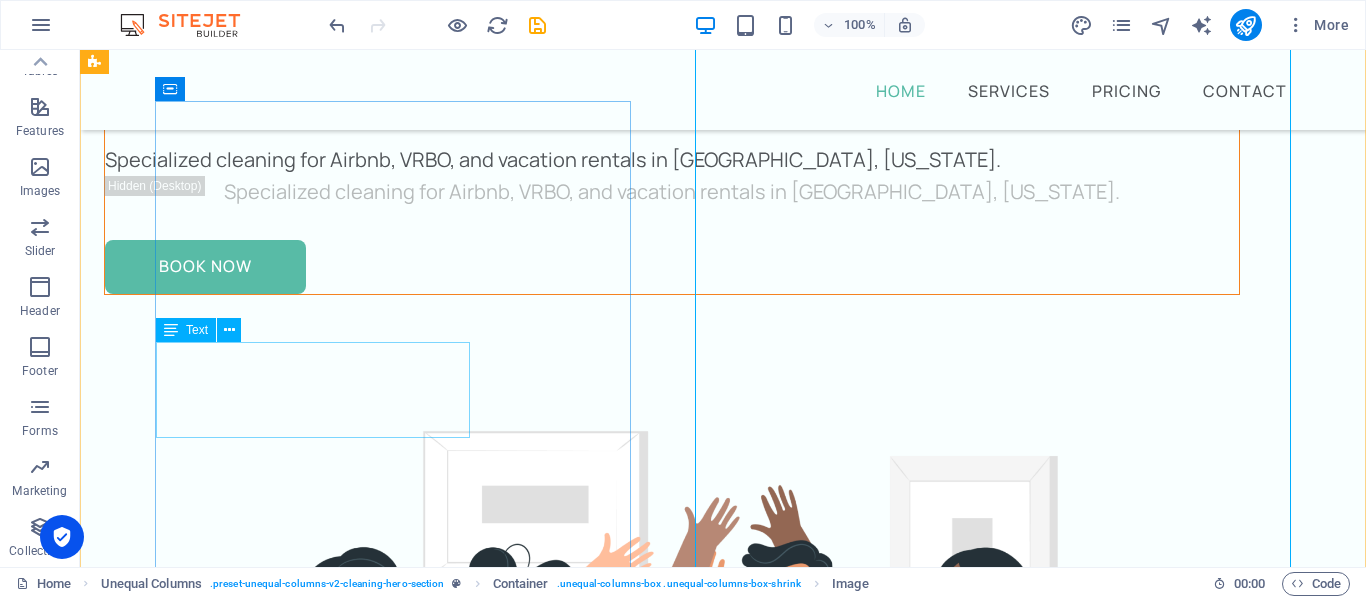 click on "Specialized cleaning for Airbnb, VRBO, and vacation rentals in [GEOGRAPHIC_DATA], [US_STATE]." at bounding box center [672, 160] 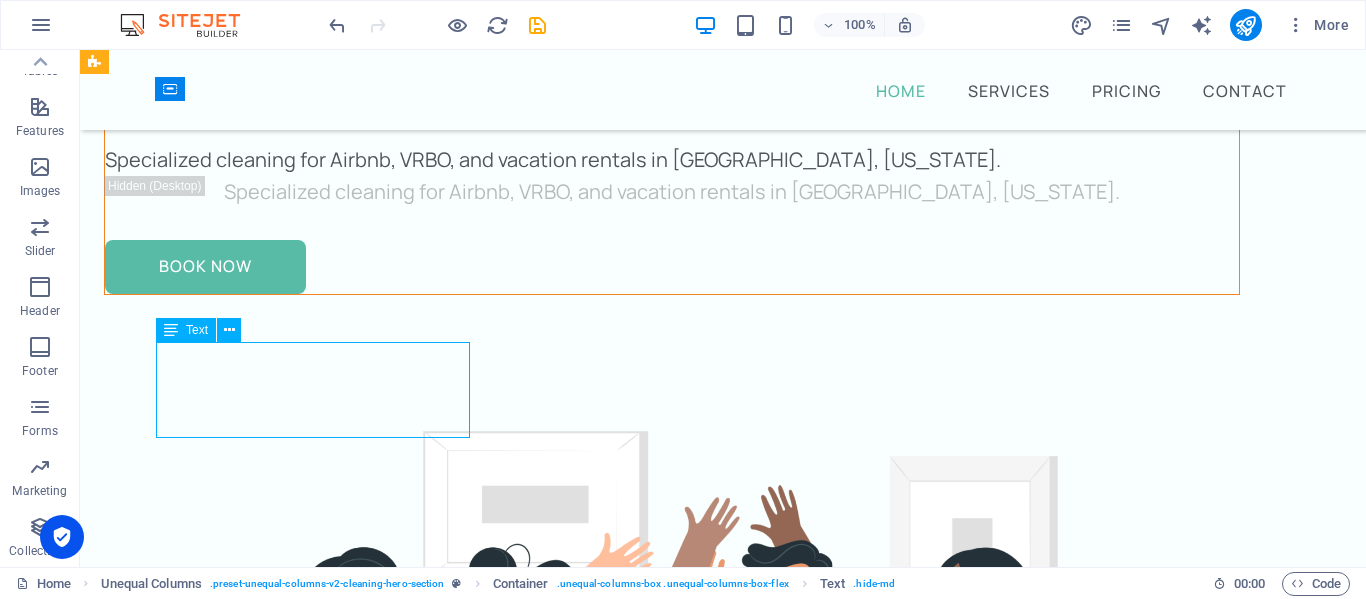 click on "Specialized cleaning for Airbnb, VRBO, and vacation rentals in [GEOGRAPHIC_DATA], [US_STATE]." at bounding box center (672, 160) 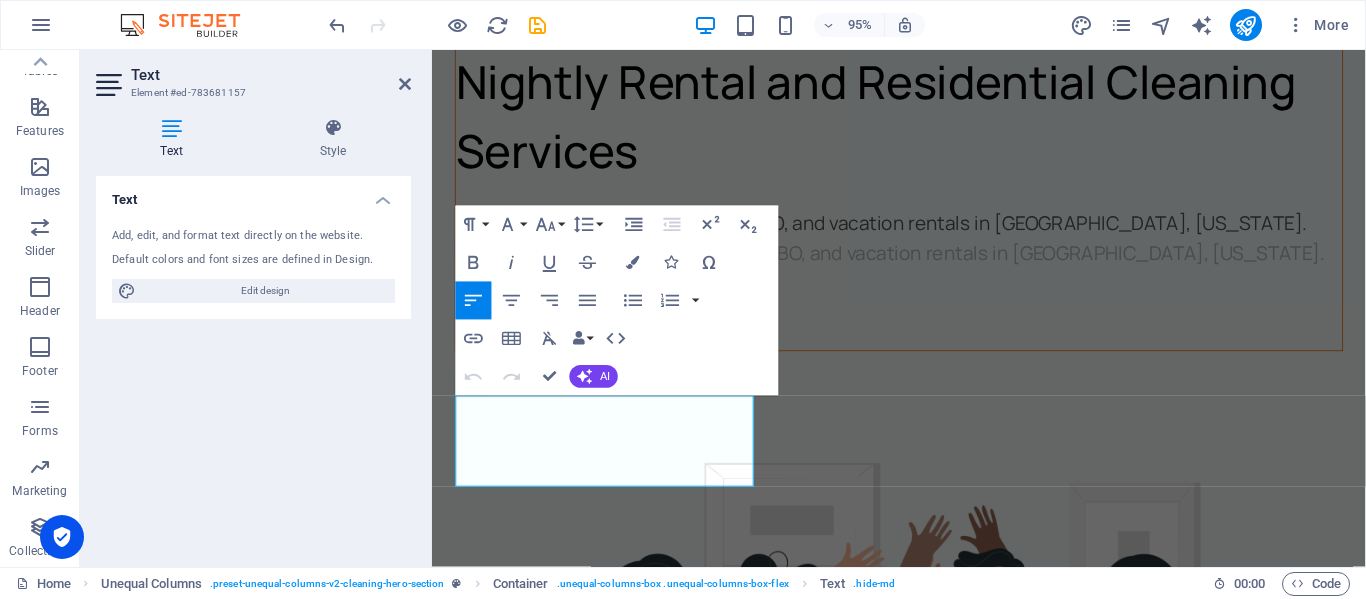 scroll, scrollTop: 65, scrollLeft: 0, axis: vertical 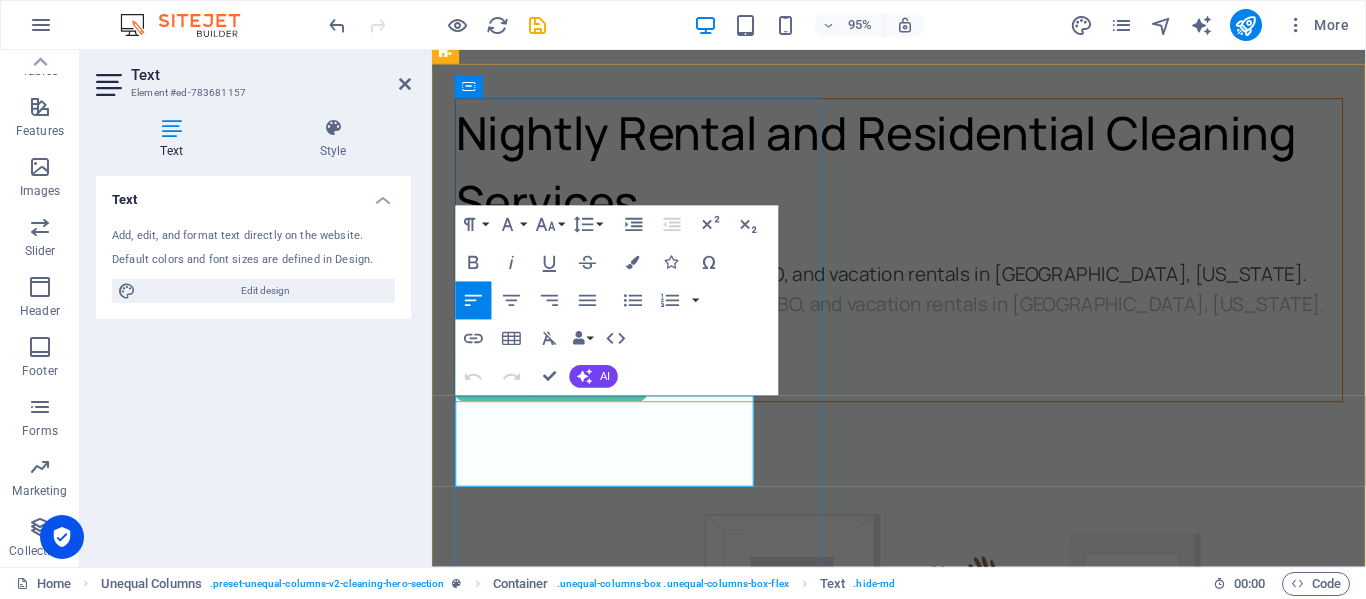click on "Specialized cleaning for Airbnb, VRBO, and vacation rentals in [GEOGRAPHIC_DATA], [US_STATE]." at bounding box center [923, 286] 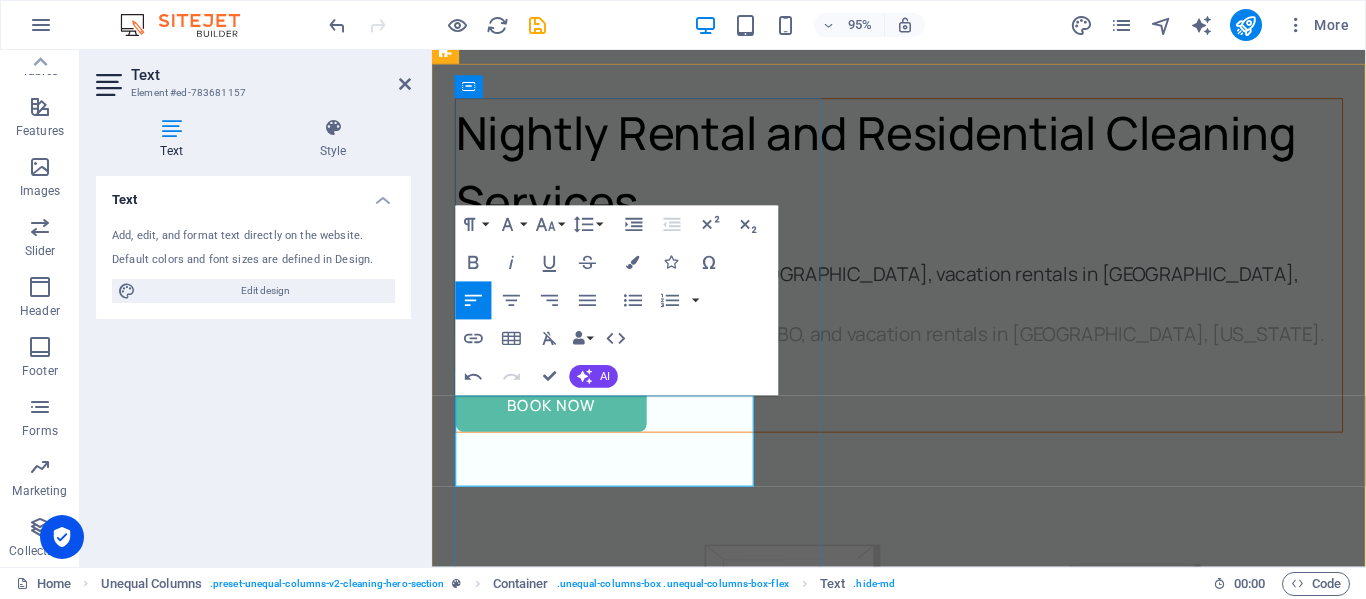 click on "Specialized cleaning for Airbnb, [GEOGRAPHIC_DATA], vacation rentals in [GEOGRAPHIC_DATA], [US_STATE]." at bounding box center [923, 302] 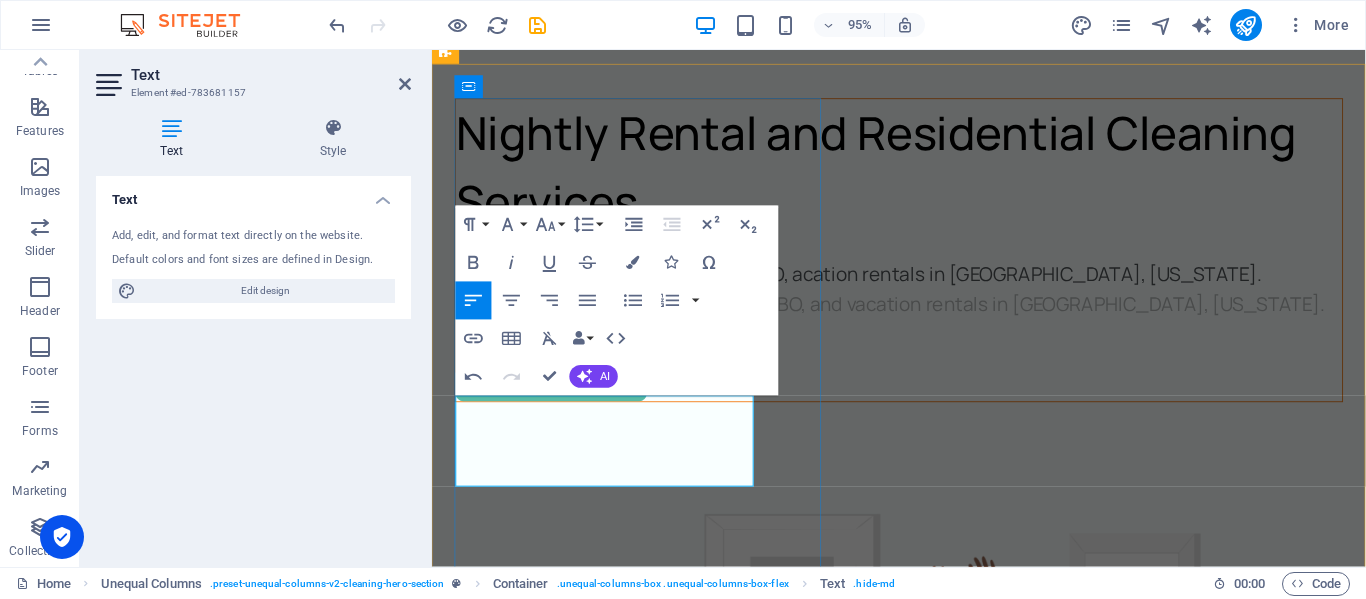 type 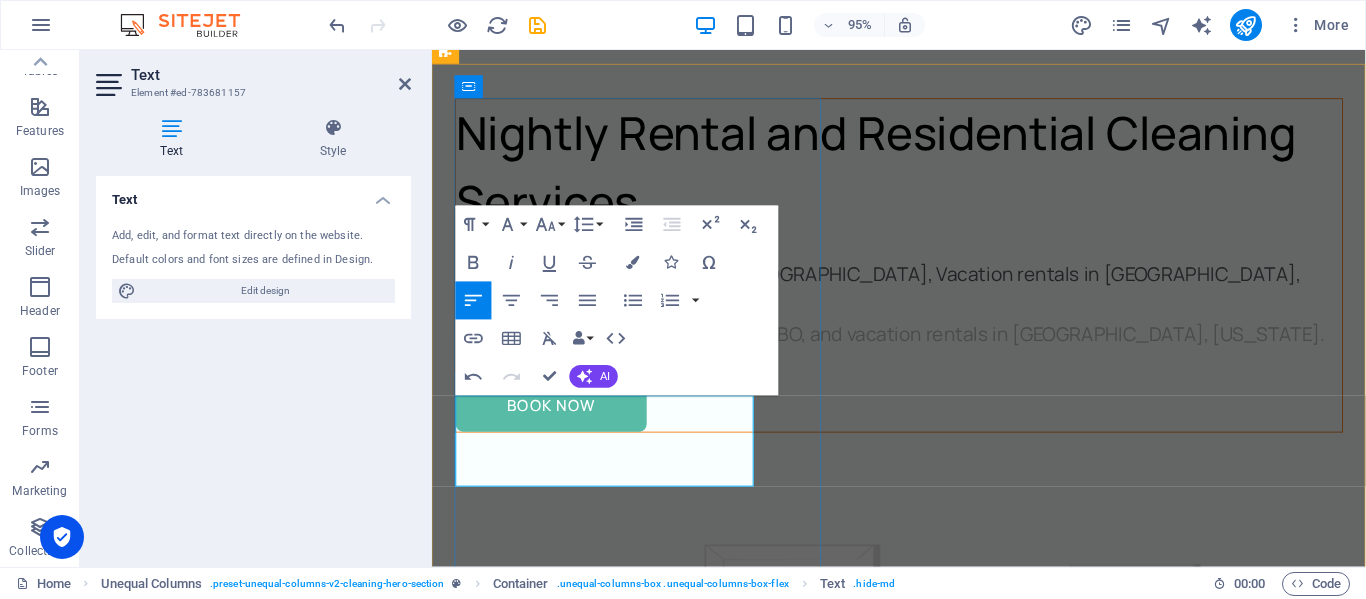 click on "Specialized cleaning for Airbnb, [GEOGRAPHIC_DATA], Vacation rentals in [GEOGRAPHIC_DATA], [US_STATE]." at bounding box center [923, 302] 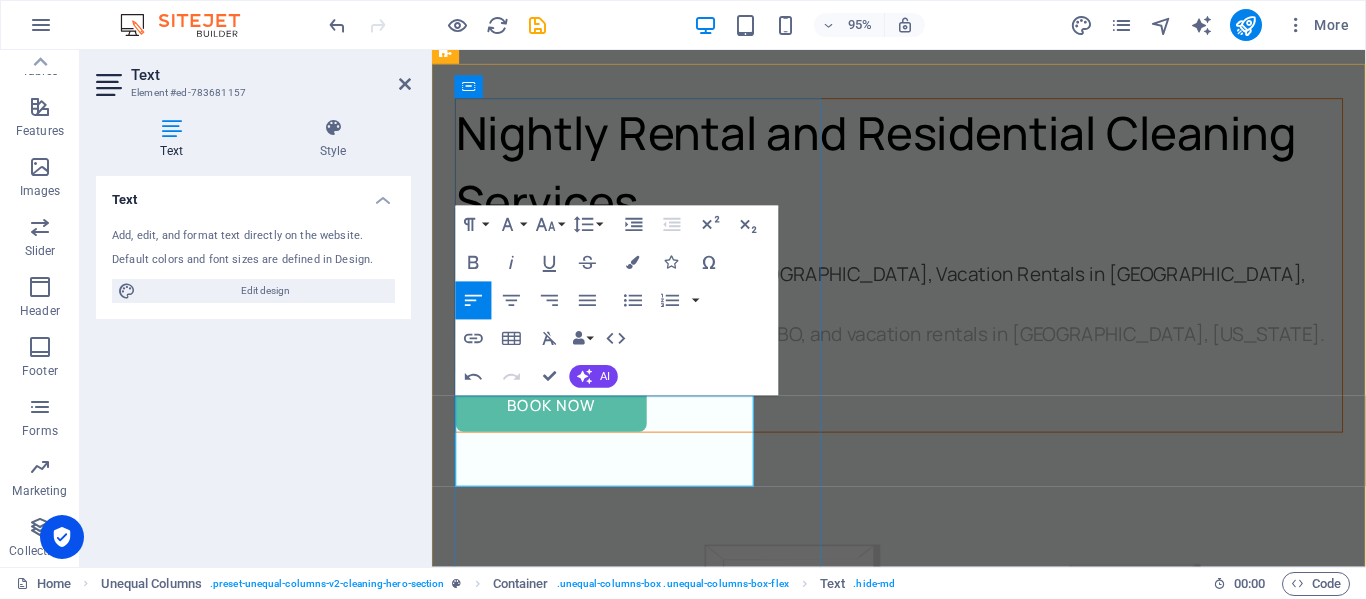 click on "Specialized cleaning for Airbnb, [GEOGRAPHIC_DATA], Vacation Rentals in [GEOGRAPHIC_DATA], [US_STATE]." at bounding box center [923, 302] 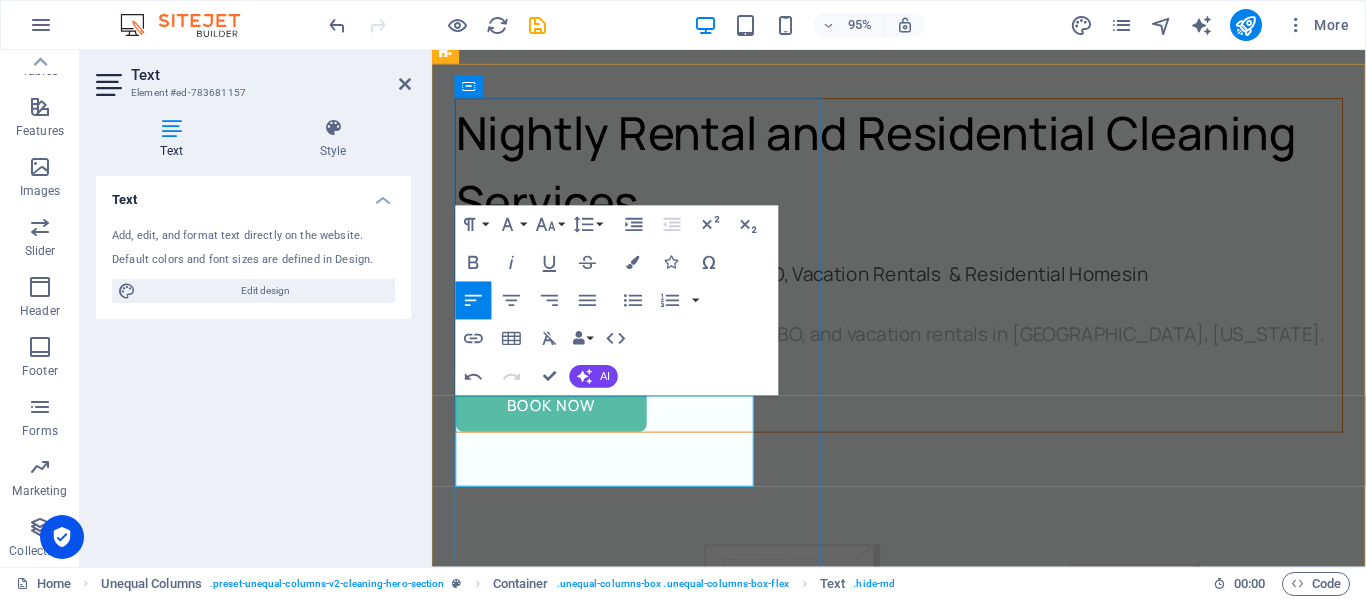 click on "Specialized cleaning for Airbnb, VRBO, Vacation Rentals  & Residential Homes  in [GEOGRAPHIC_DATA], [US_STATE]." at bounding box center [923, 302] 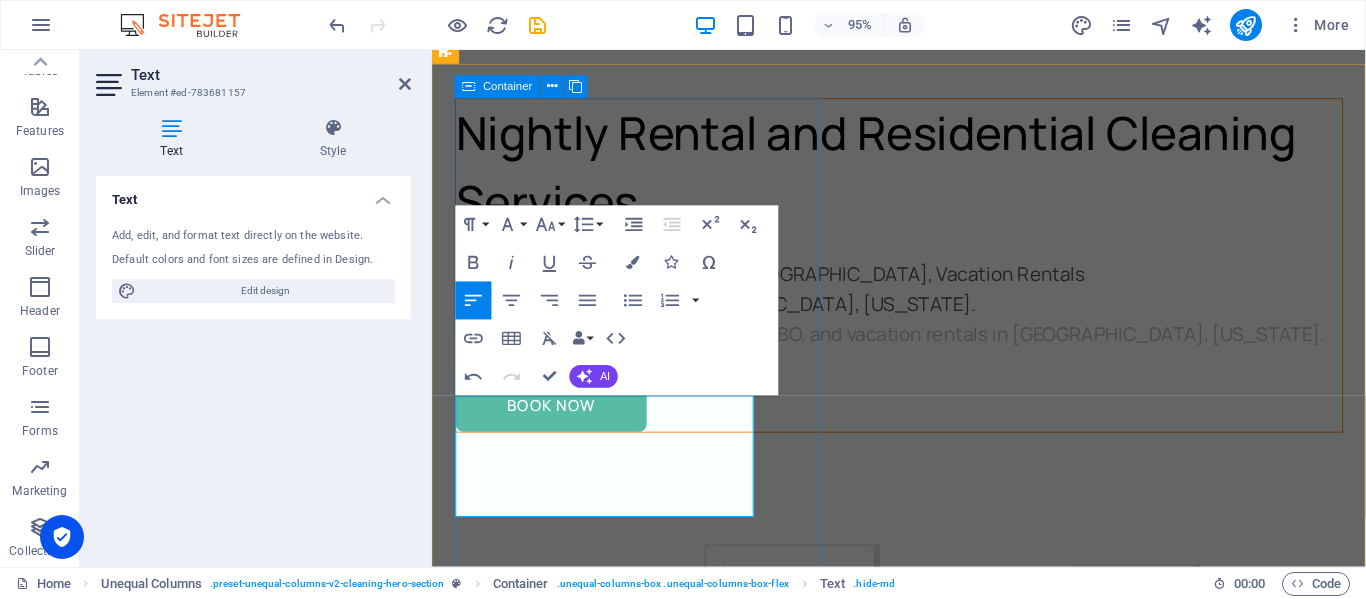 click on "Nightly Rental and Residential Cleaning Services Specialized cleaning for Airbnb, [GEOGRAPHIC_DATA], Vacation Rentals   & Residential Homes in [GEOGRAPHIC_DATA], [US_STATE]. Specialized cleaning for Airbnb, VRBO, and vacation rentals in [GEOGRAPHIC_DATA], [US_STATE]. Book Now" at bounding box center (923, 277) 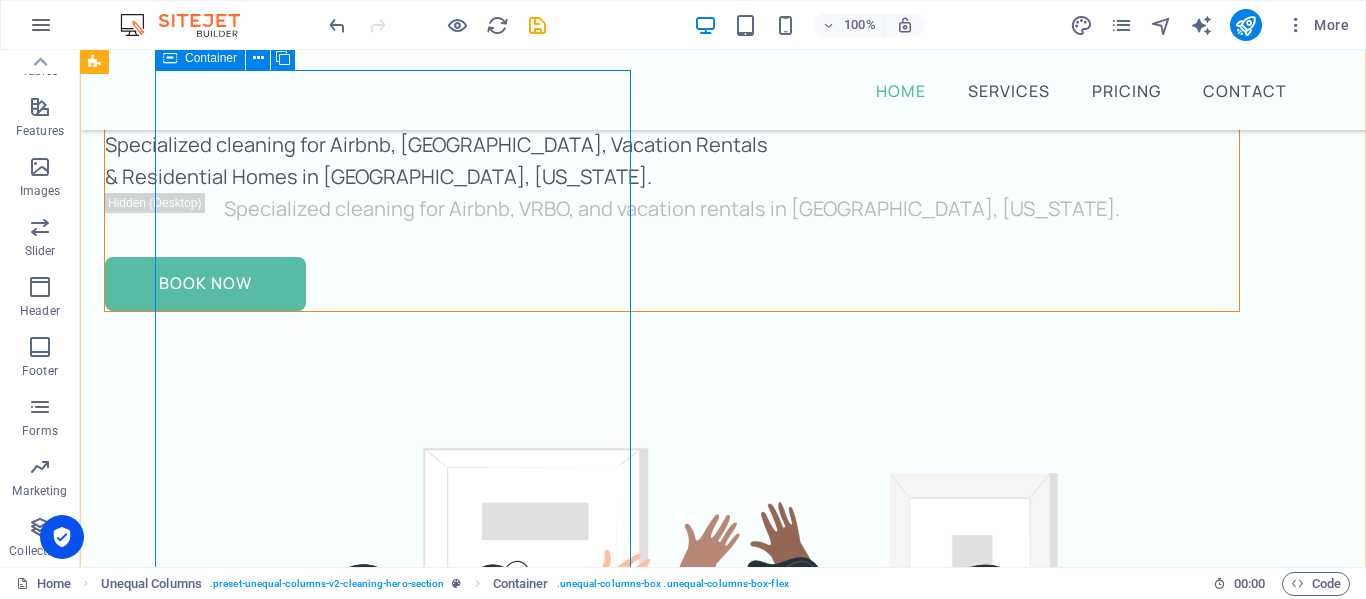 scroll, scrollTop: 133, scrollLeft: 0, axis: vertical 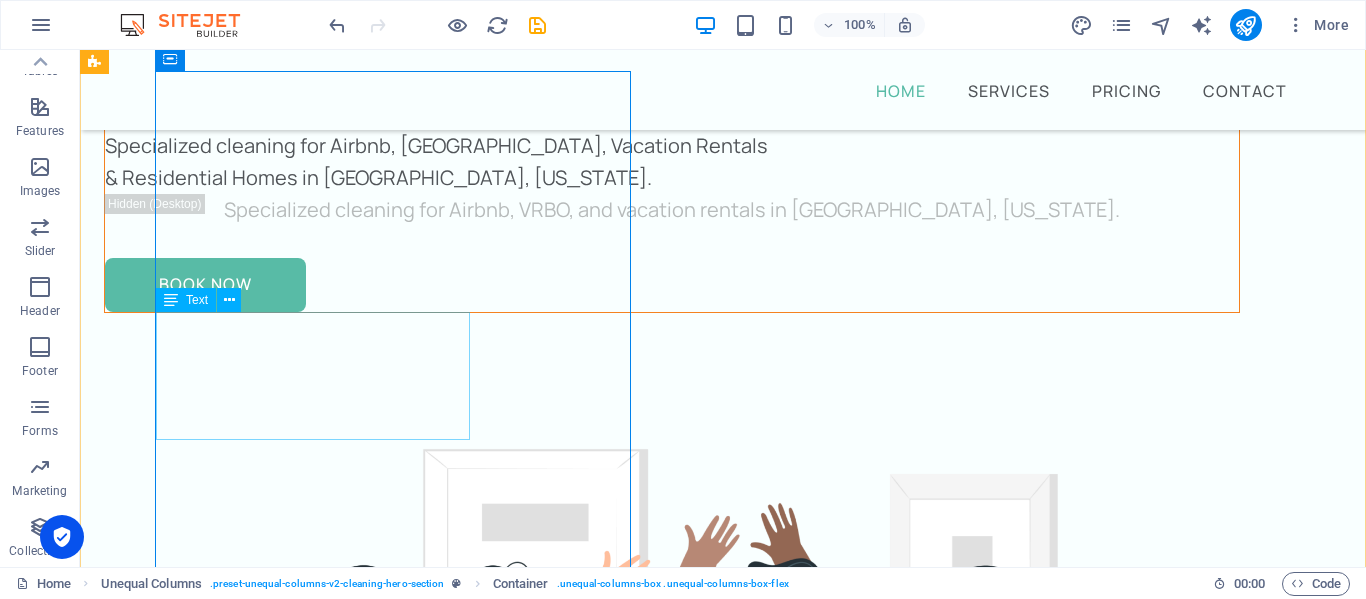 click on "Specialized cleaning for Airbnb, VRBO, Vacation Rentals   & Residential Homes in [GEOGRAPHIC_DATA], [US_STATE]." at bounding box center (672, 162) 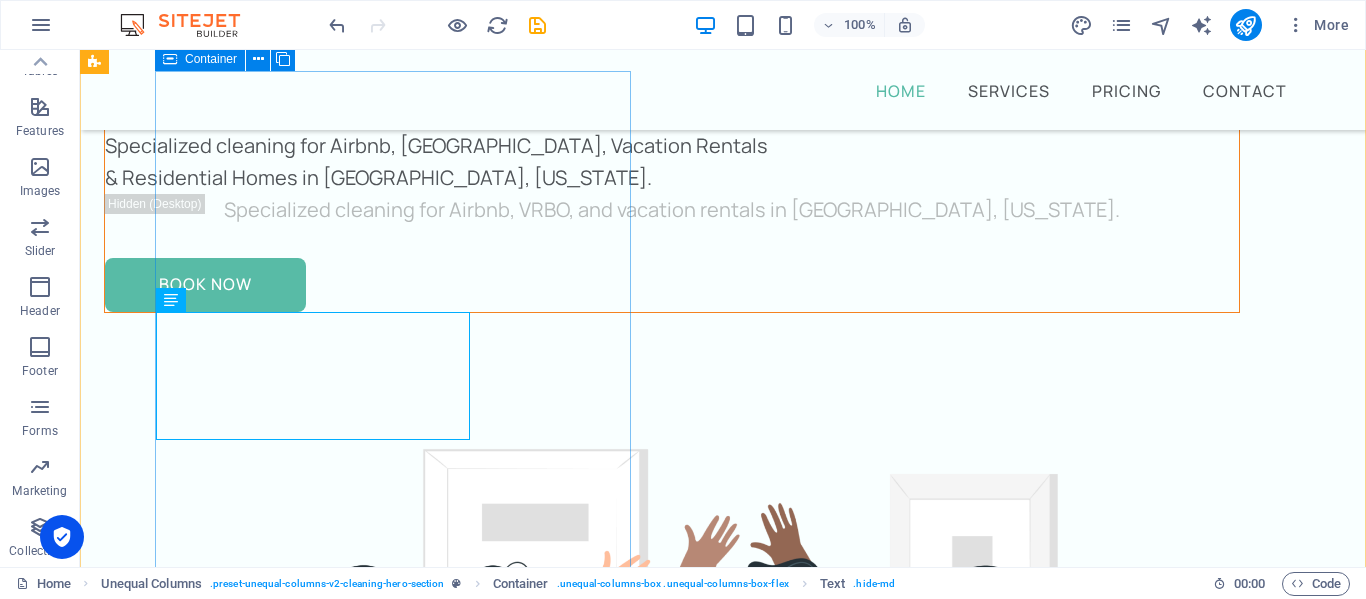 click on "Nightly Rental and Residential Cleaning Services Specialized cleaning for Airbnb, [GEOGRAPHIC_DATA], Vacation Rentals   & Residential Homes in [GEOGRAPHIC_DATA], [US_STATE]. Specialized cleaning for Airbnb, VRBO, and vacation rentals in [GEOGRAPHIC_DATA], [US_STATE]. Book Now" at bounding box center [672, 173] 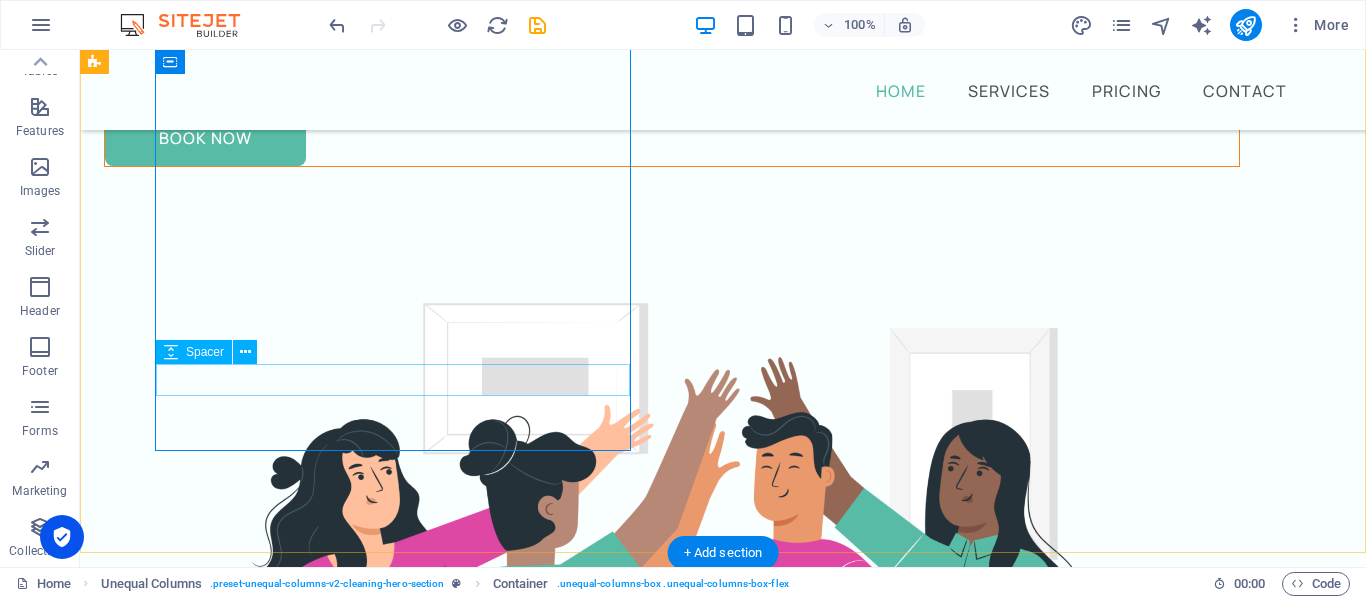 scroll, scrollTop: 289, scrollLeft: 0, axis: vertical 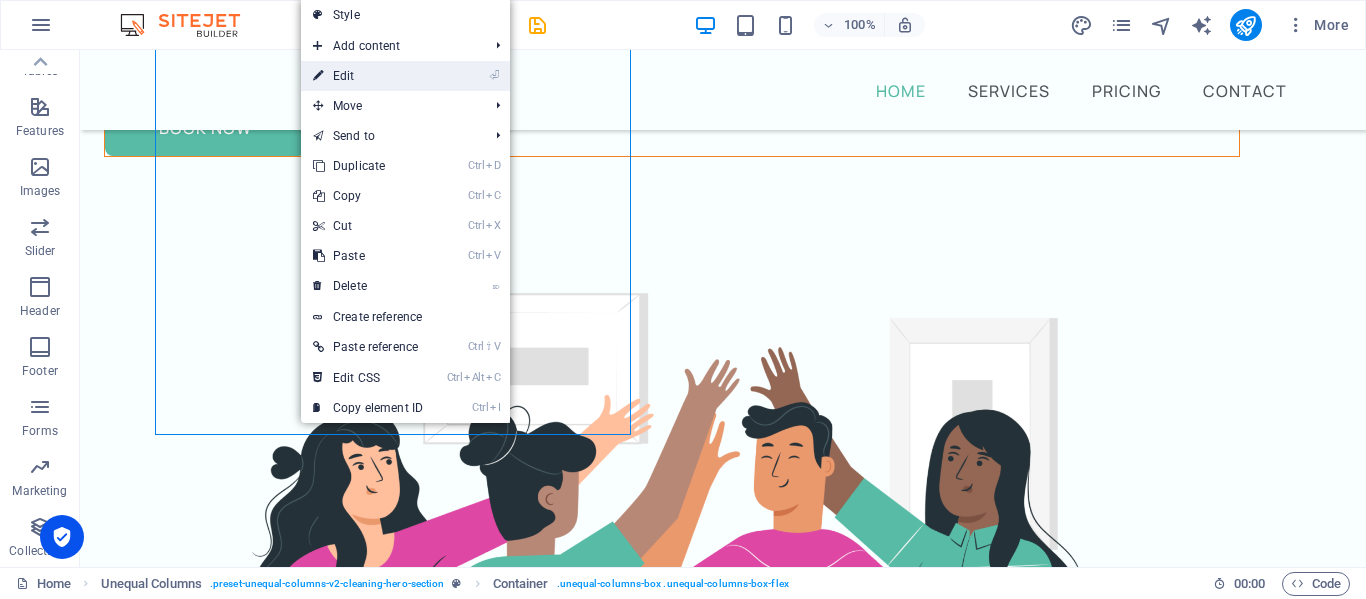 click on "⏎  Edit" at bounding box center (368, 76) 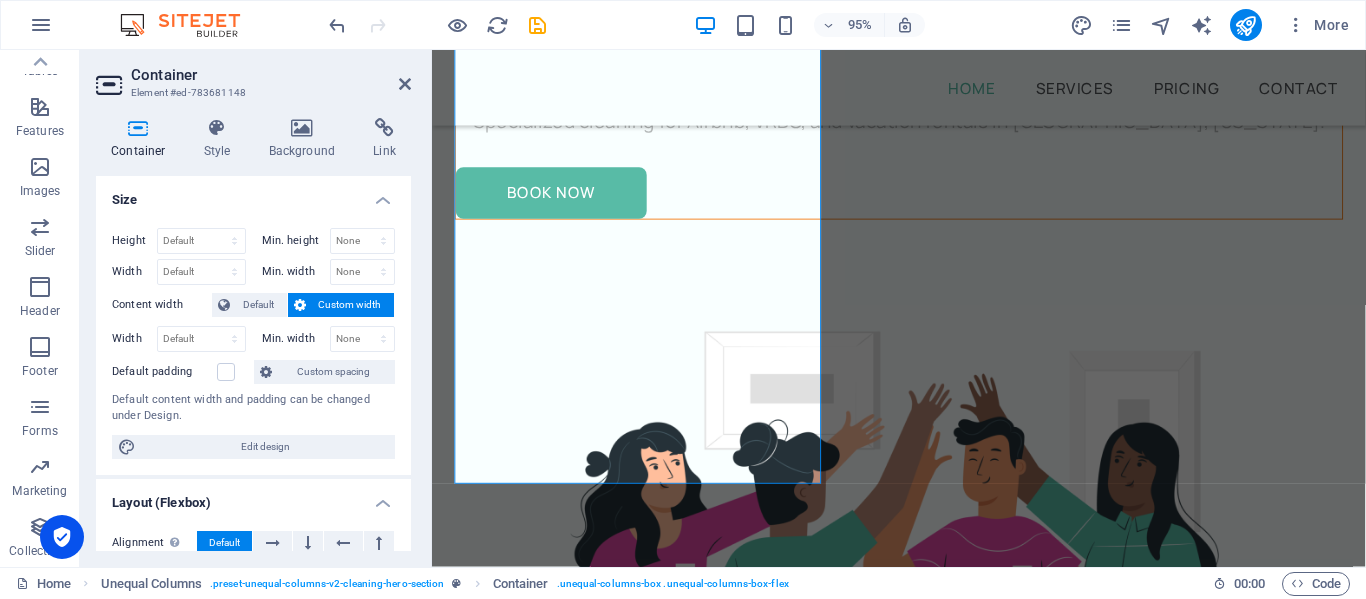 scroll, scrollTop: 251, scrollLeft: 0, axis: vertical 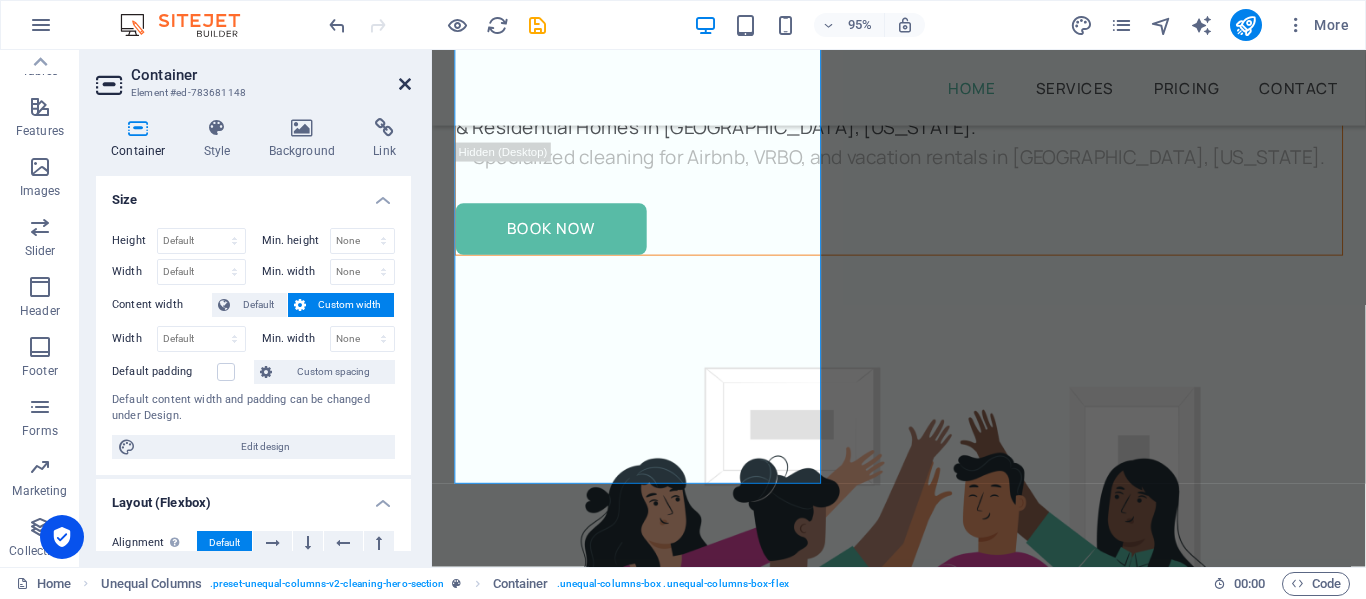 click at bounding box center [405, 84] 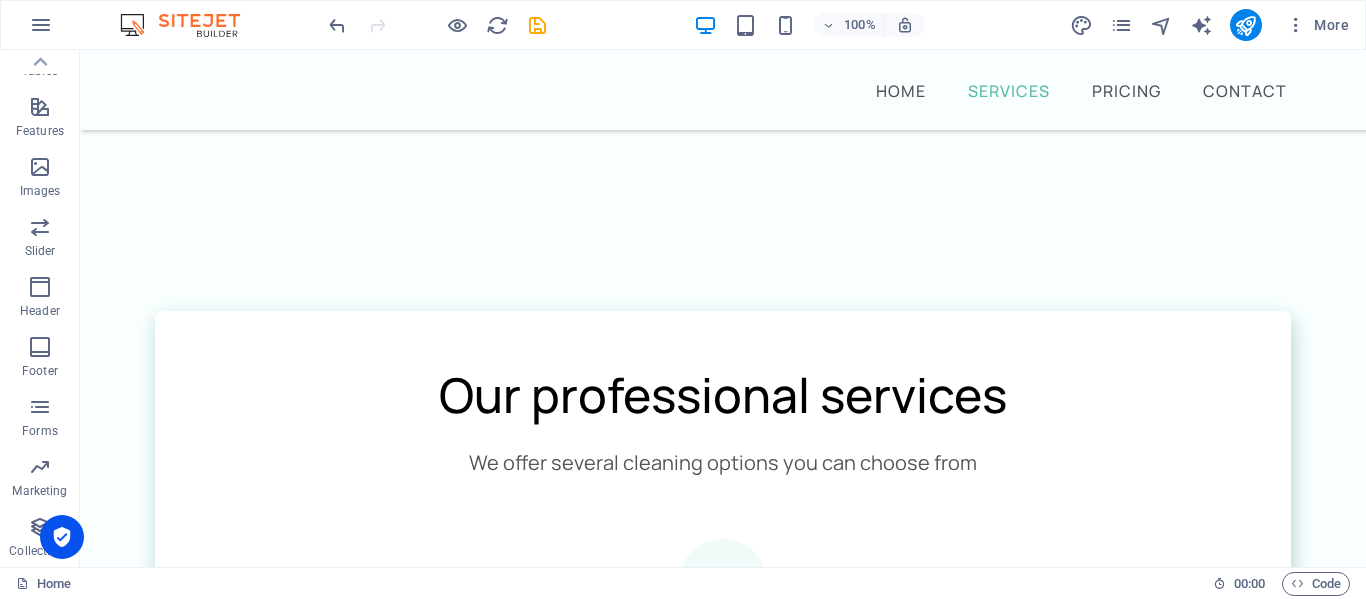 scroll, scrollTop: 1432, scrollLeft: 0, axis: vertical 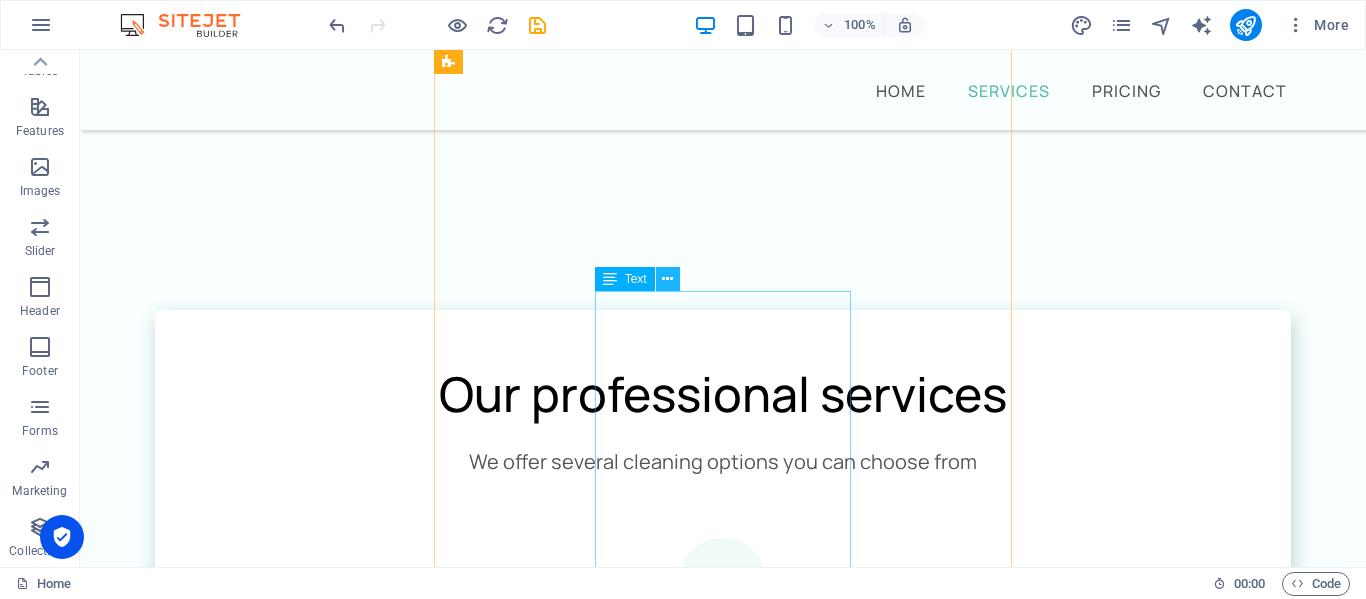 click at bounding box center [667, 279] 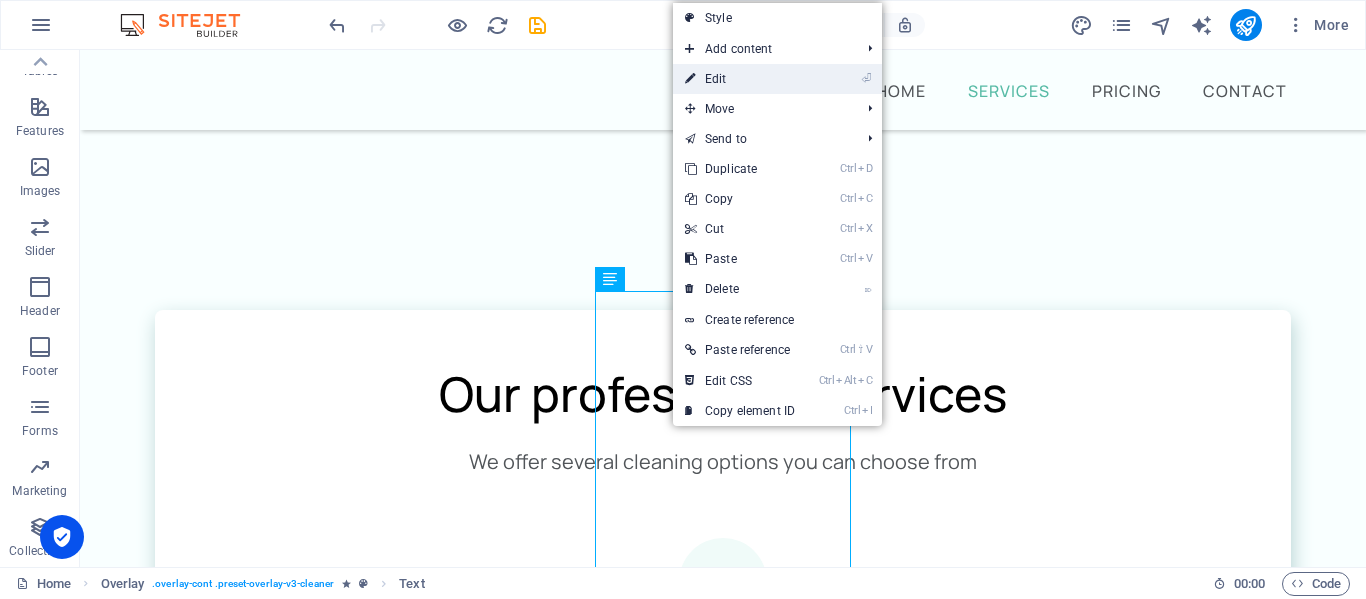 click on "⏎  Edit" at bounding box center (740, 79) 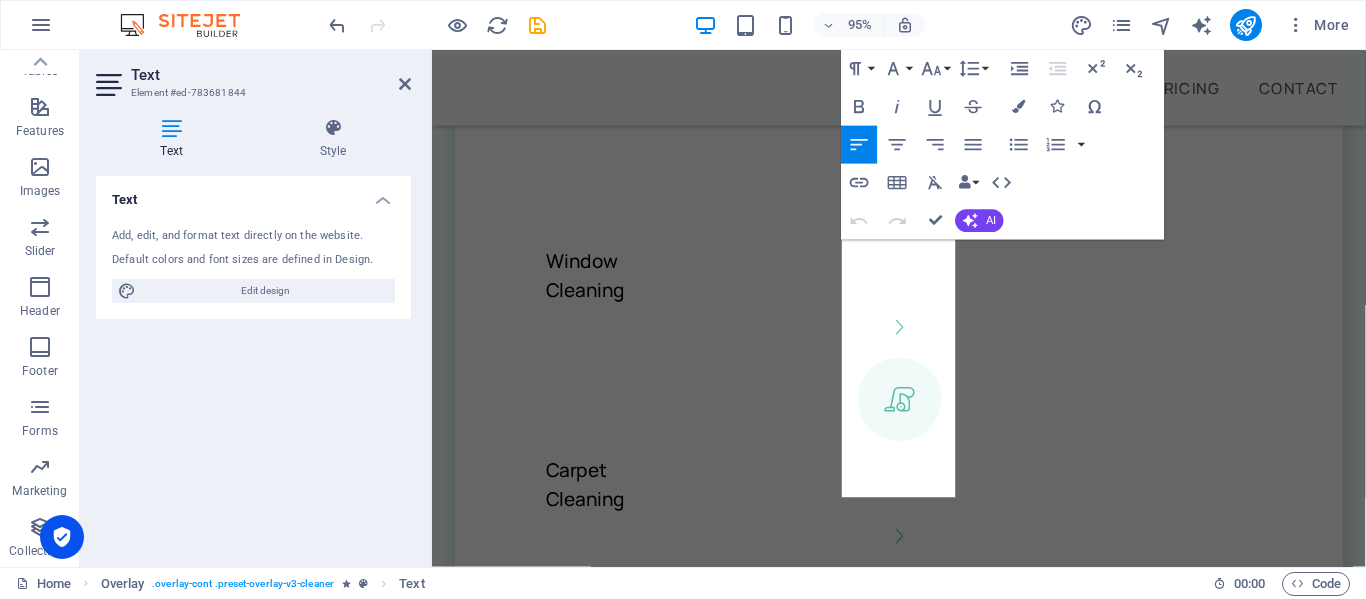scroll, scrollTop: 2142, scrollLeft: 0, axis: vertical 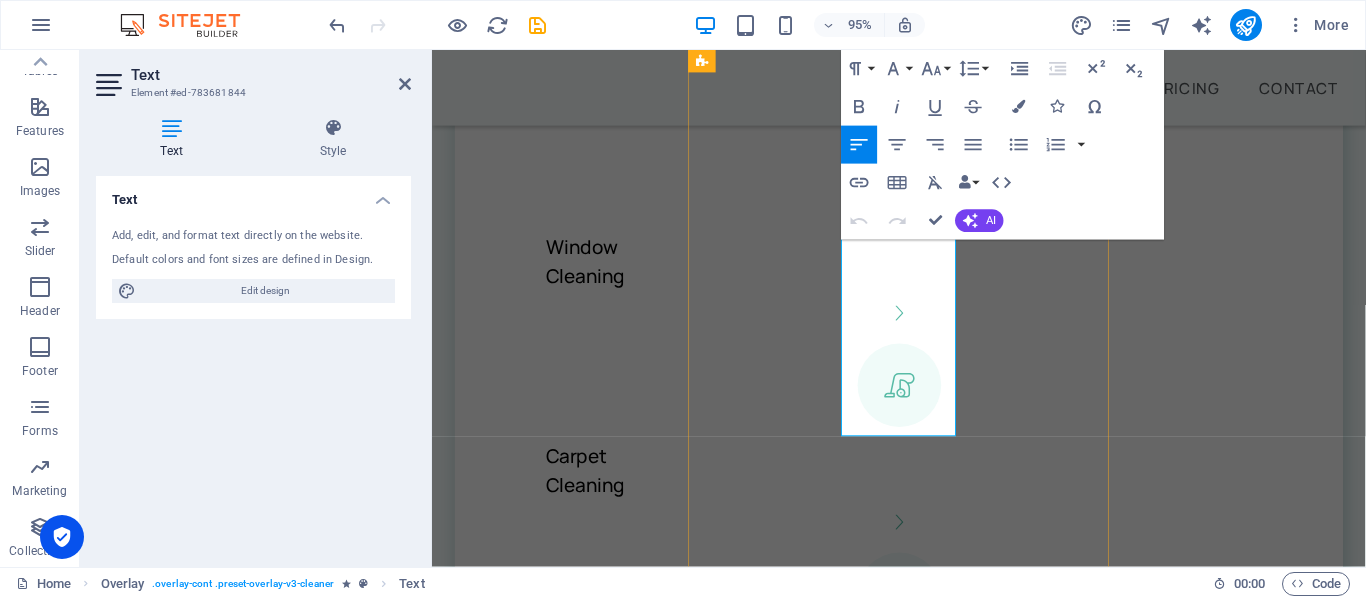 drag, startPoint x: 867, startPoint y: 318, endPoint x: 963, endPoint y: 448, distance: 161.60446 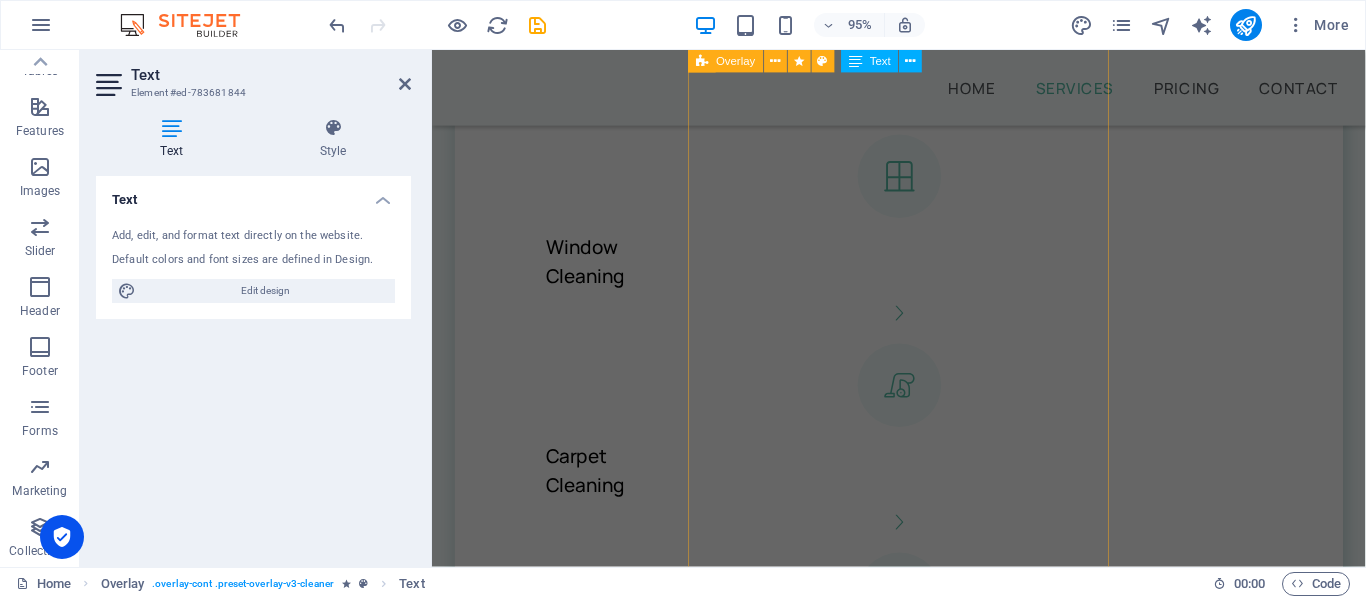 click on "Deep Cleaning Cursus sed nunc quisque sapien. [PERSON_NAME] risus nunc diam fames. Volutpat tristique quisque ornare libero eu amet velit.   Consectetur bibendum risus rhoncus diam lobortis. Pellentesque eros [PERSON_NAME] arcu augue mi. Ipsum amet vel facilisis ac et fames. Book Now" at bounding box center [923, 2408] 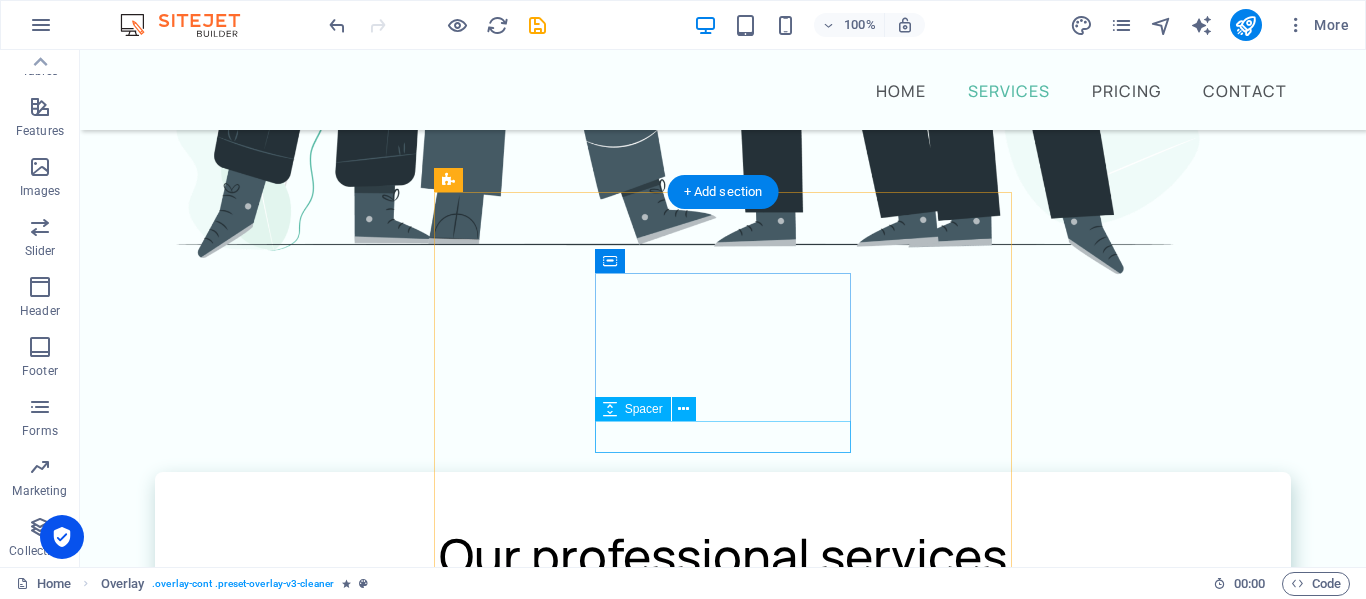 scroll, scrollTop: 1269, scrollLeft: 0, axis: vertical 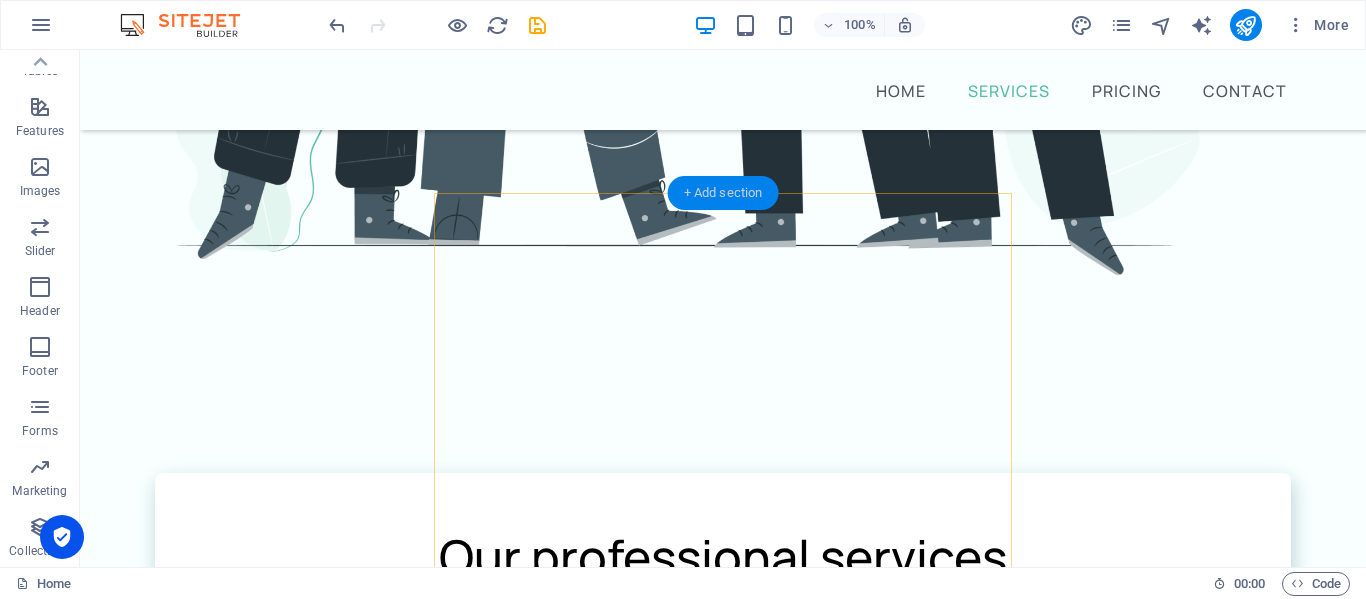 click on "+ Add section" at bounding box center [723, 193] 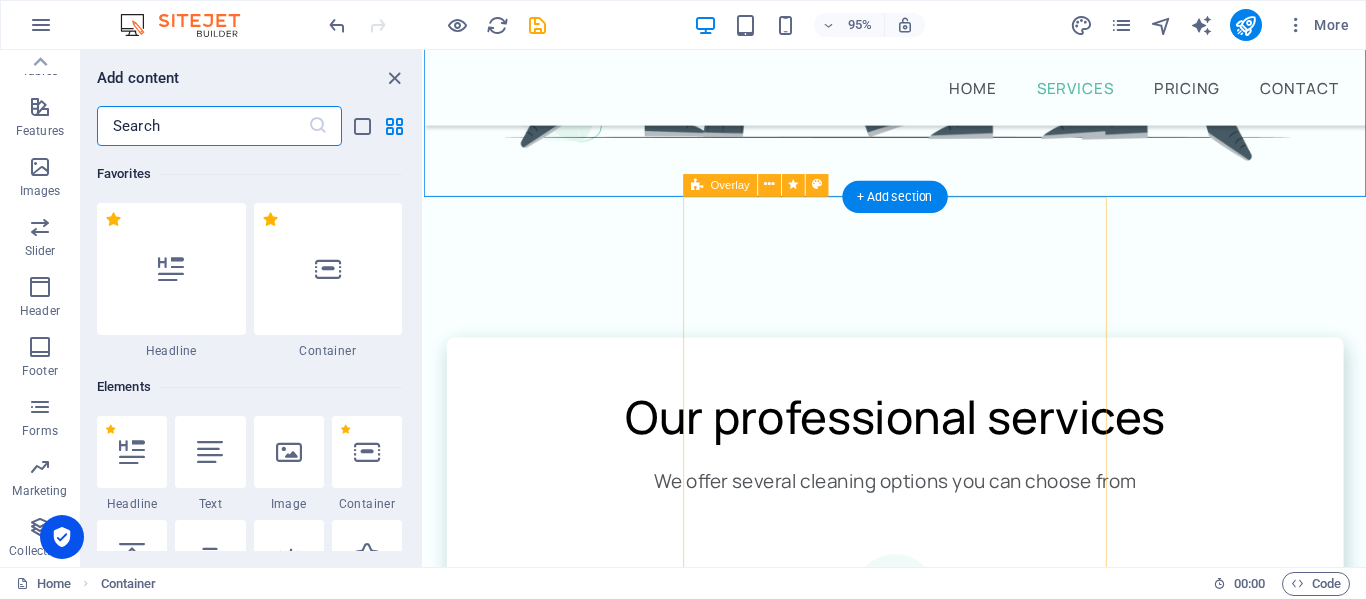 scroll, scrollTop: 3499, scrollLeft: 0, axis: vertical 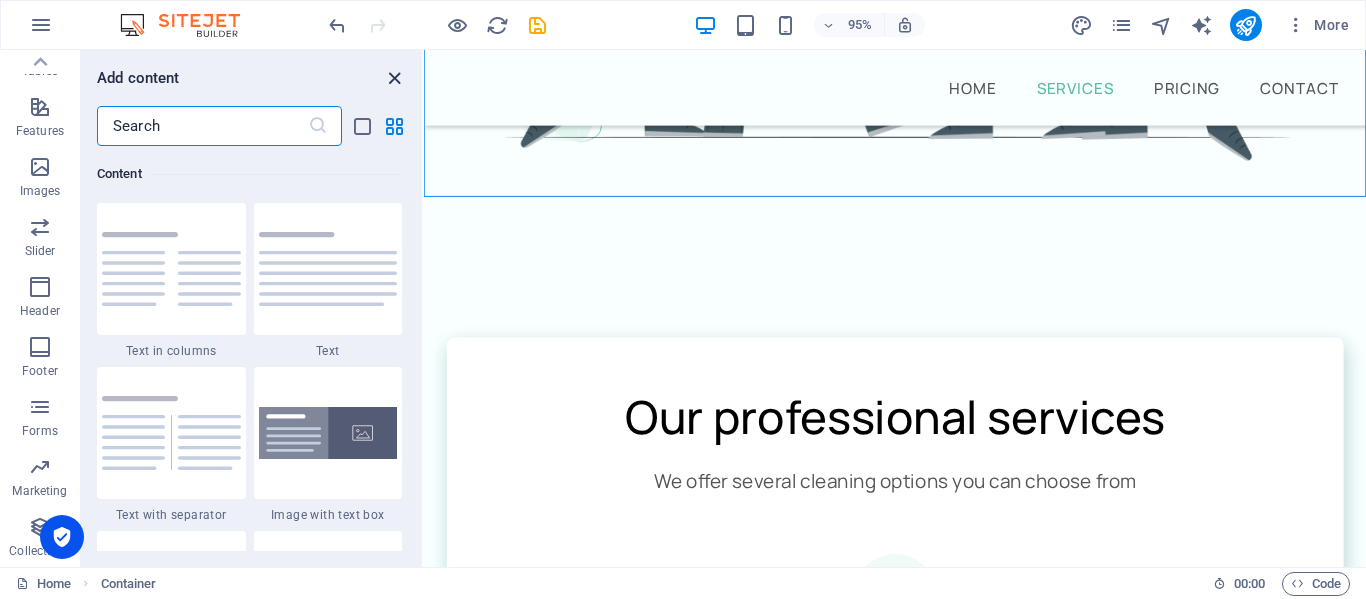 click at bounding box center [394, 78] 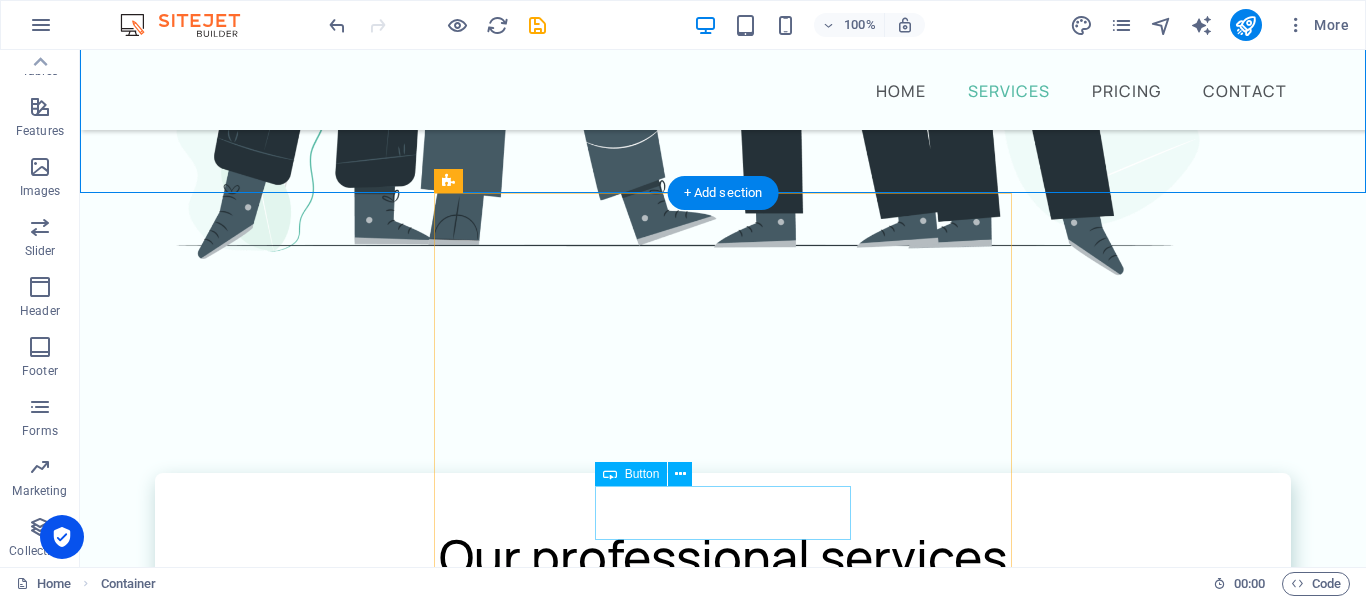 click on "Book Now" at bounding box center (723, 2558) 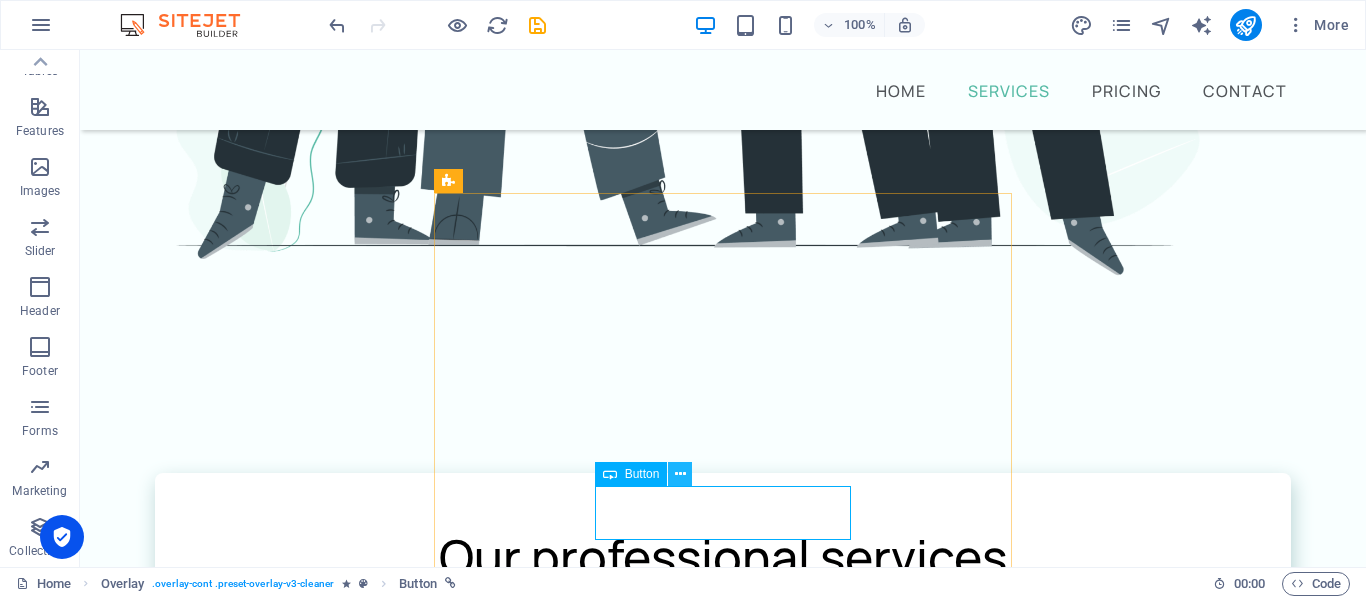 click at bounding box center [680, 474] 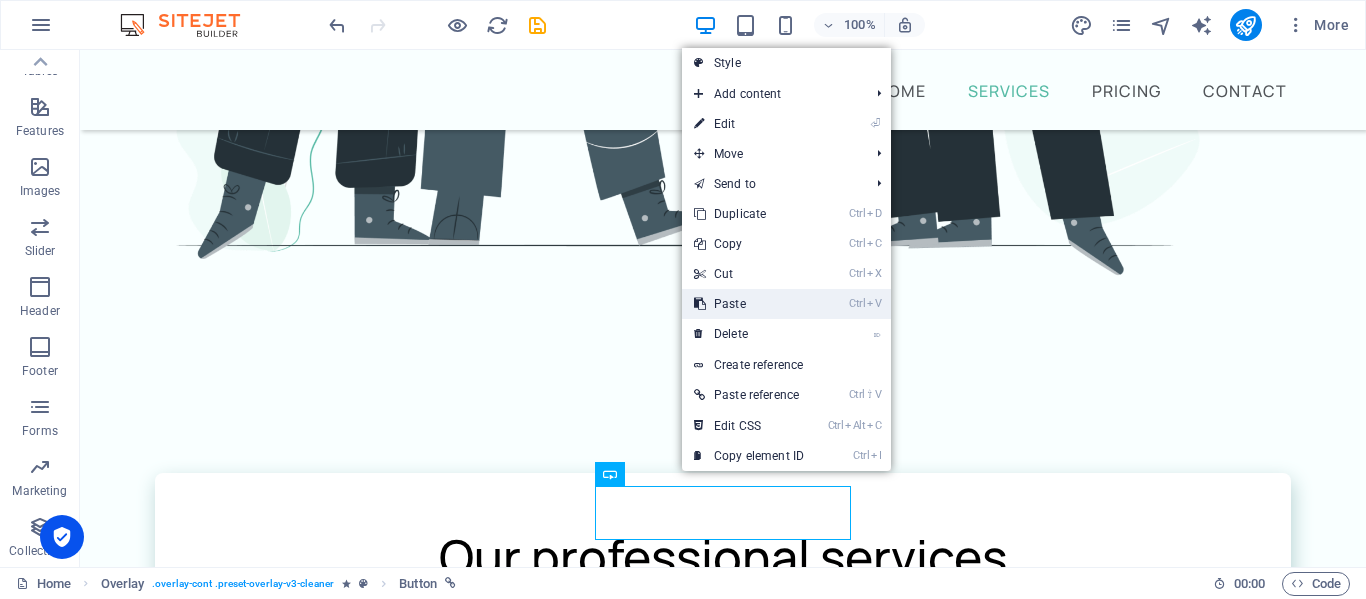 click on "Ctrl V  Paste" at bounding box center (749, 304) 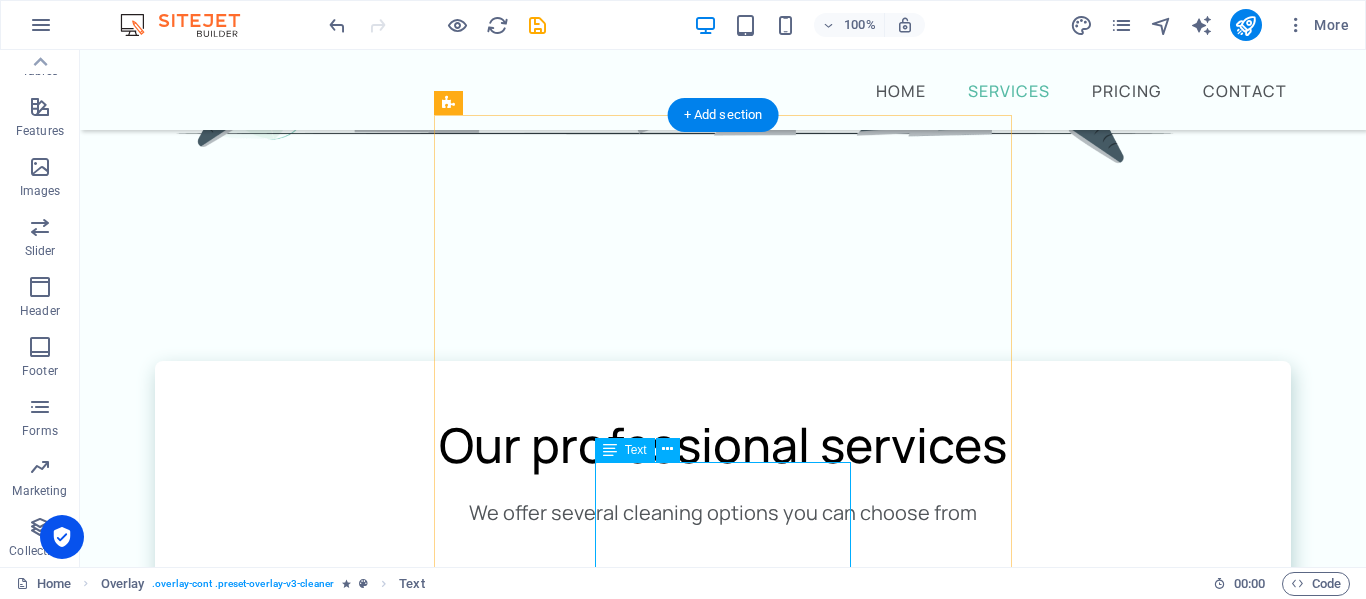 scroll, scrollTop: 1395, scrollLeft: 0, axis: vertical 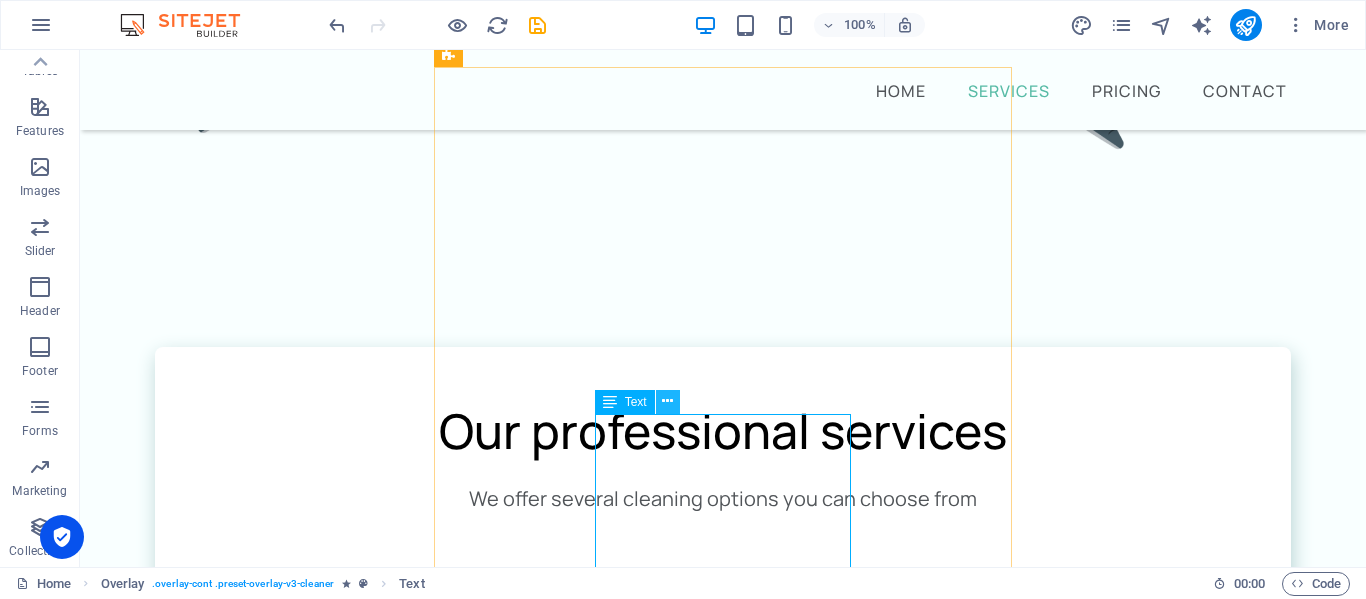 click at bounding box center (667, 401) 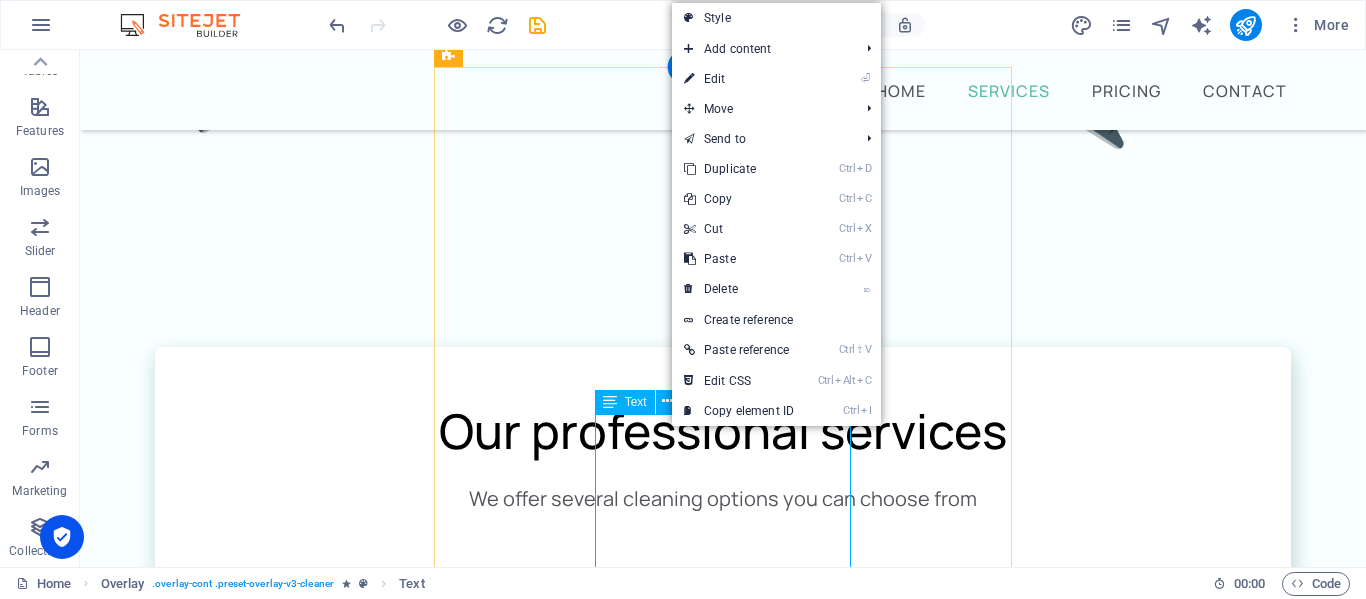 click on "Cursus sed nunc quisque sapien. [PERSON_NAME] risus nunc diam fames. Volutpat tristique quisque ornare libero eu amet velit.   Consectetur bibendum risus rhoncus diam lobortis. Pellentesque eros [PERSON_NAME] arcu augue mi. Ipsum amet vel facilisis ac et fames." at bounding box center (723, 2650) 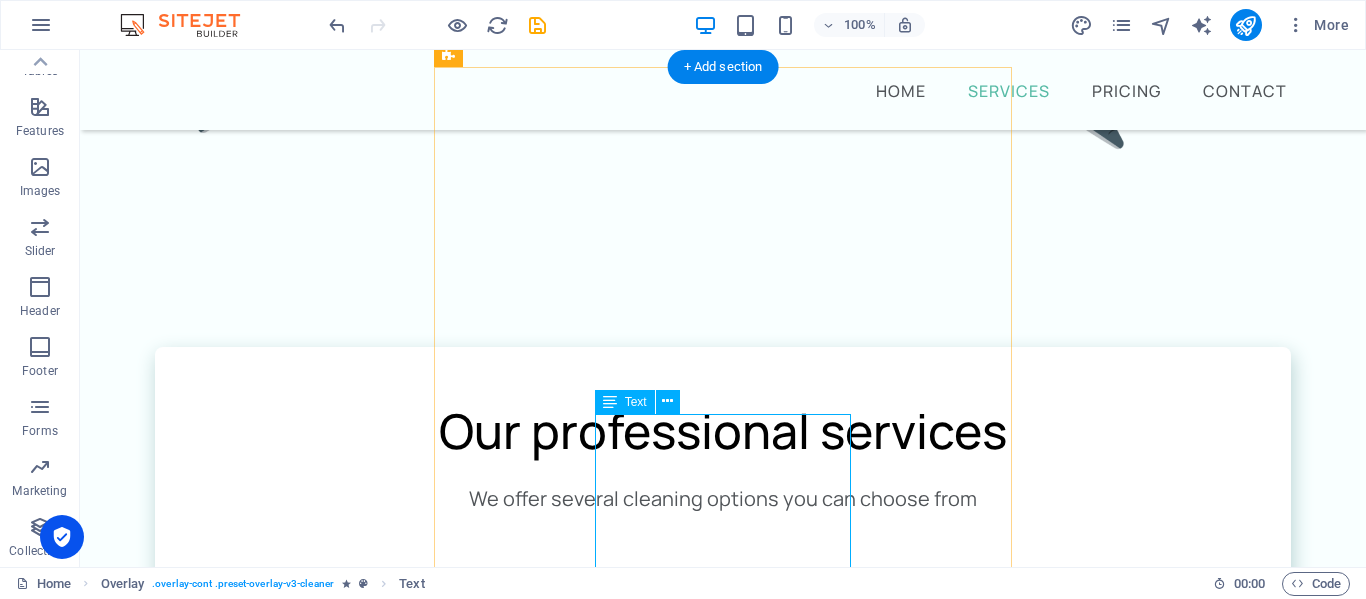 click on "Cursus sed nunc quisque sapien. [PERSON_NAME] risus nunc diam fames. Volutpat tristique quisque ornare libero eu amet velit.   Consectetur bibendum risus rhoncus diam lobortis. Pellentesque eros [PERSON_NAME] arcu augue mi. Ipsum amet vel facilisis ac et fames." at bounding box center (723, 2650) 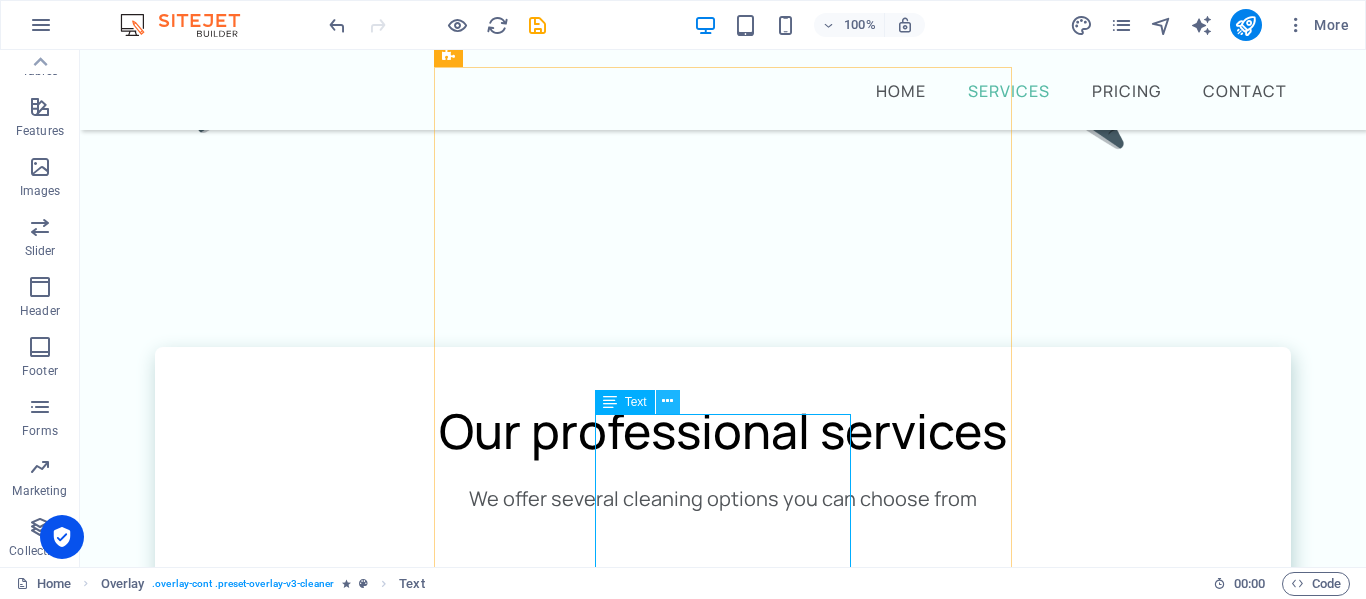 click at bounding box center (668, 402) 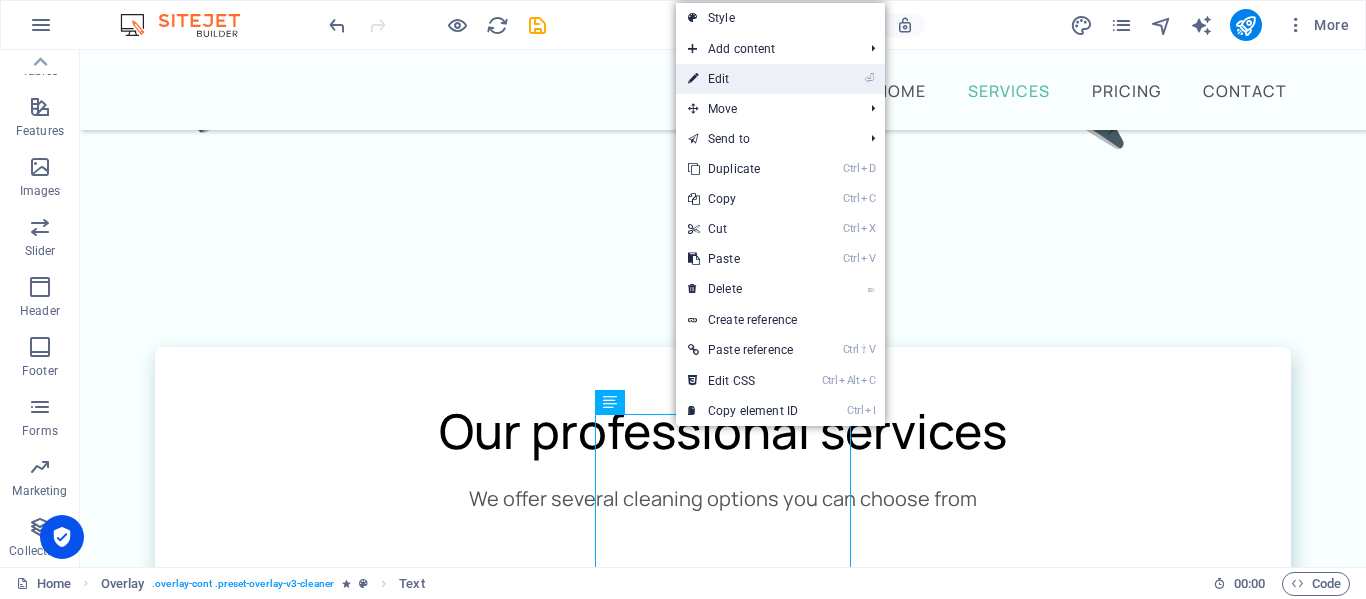 click on "⏎  Edit" at bounding box center [743, 79] 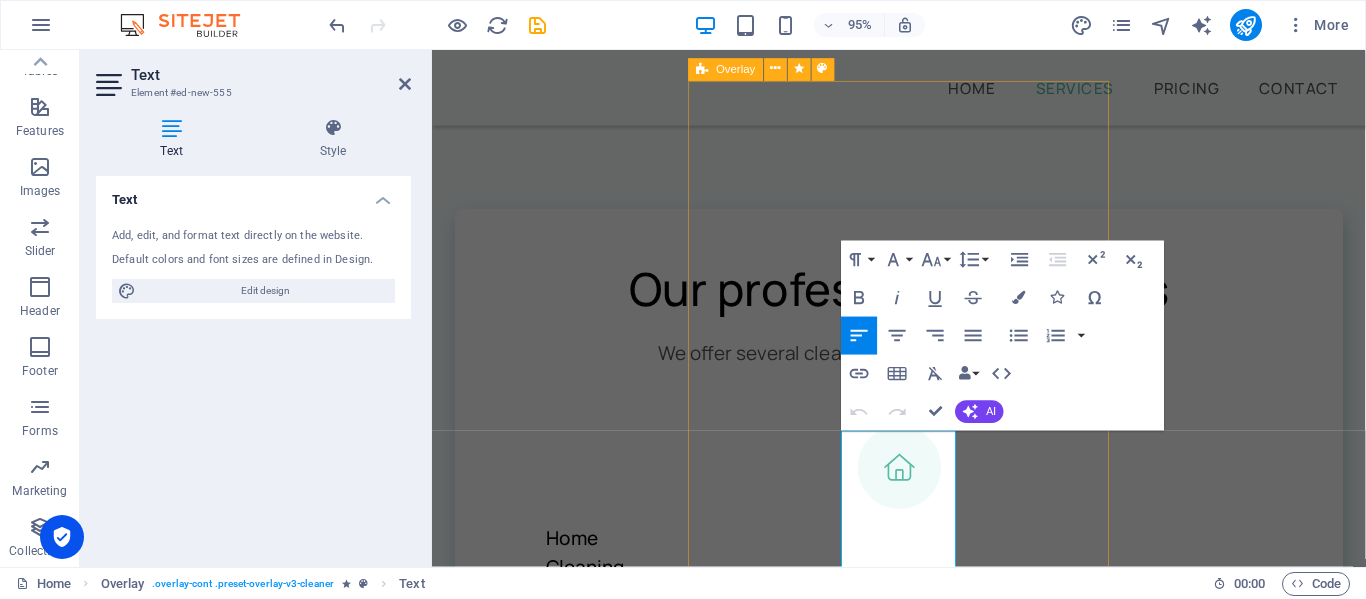 scroll, scrollTop: 1391, scrollLeft: 0, axis: vertical 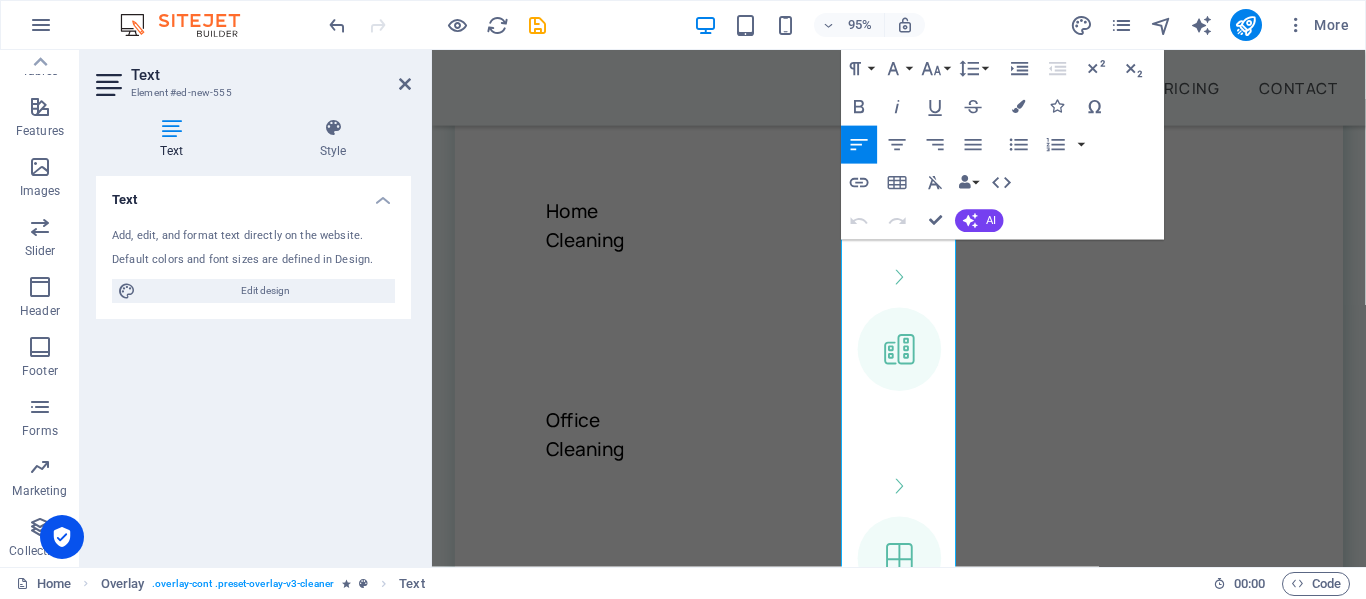 drag, startPoint x: 867, startPoint y: 470, endPoint x: 970, endPoint y: 595, distance: 161.96913 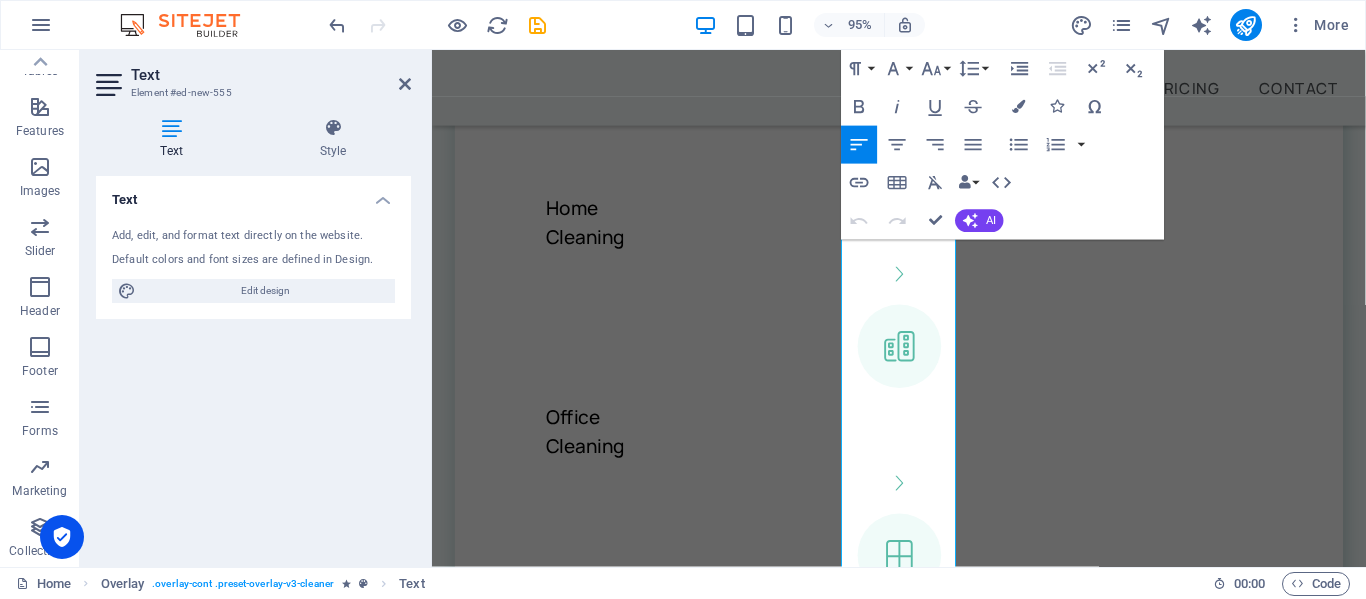type 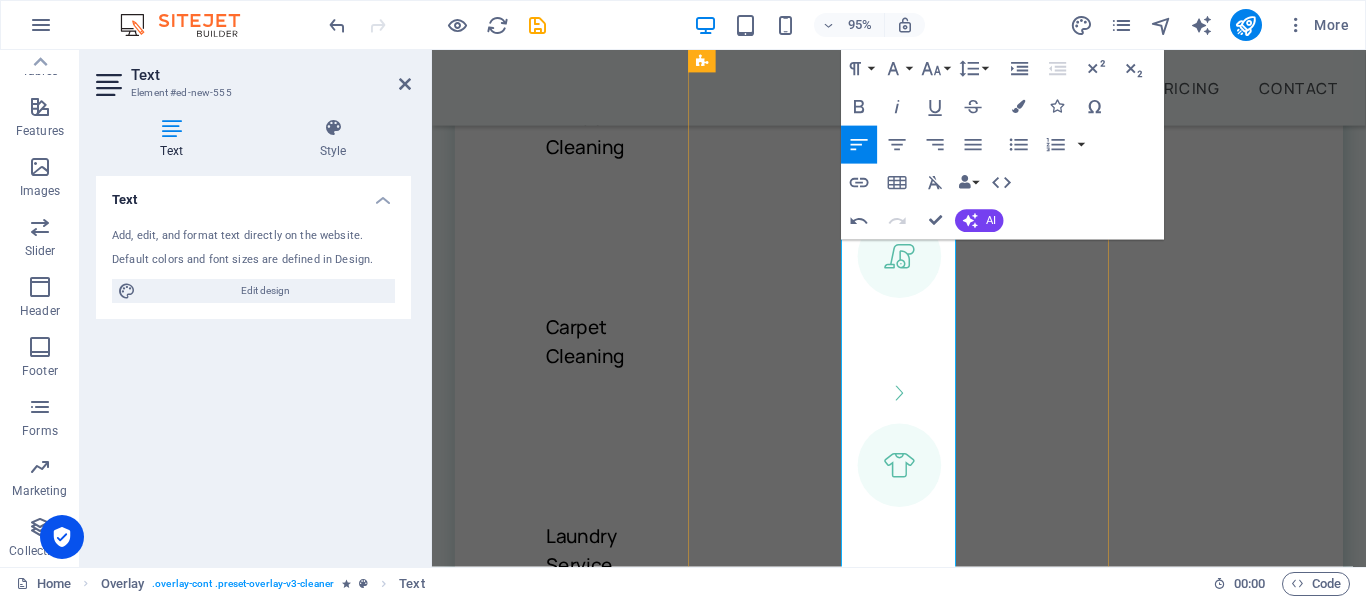 scroll, scrollTop: 2281, scrollLeft: 0, axis: vertical 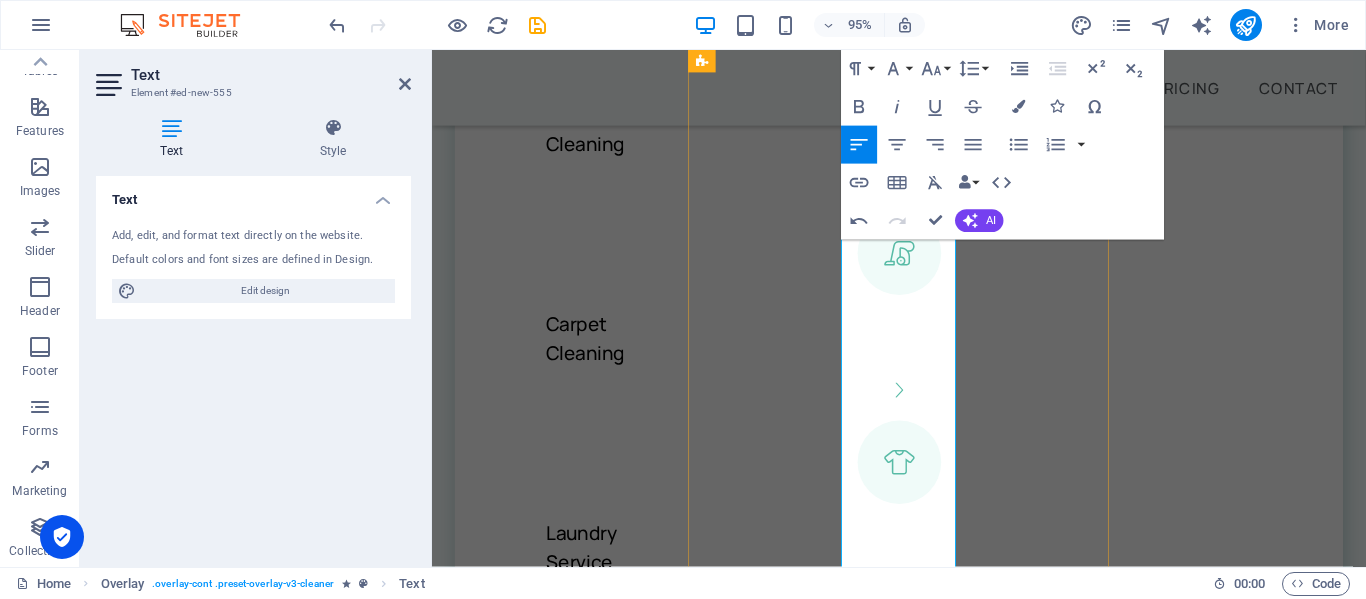 drag, startPoint x: 865, startPoint y: 318, endPoint x: 949, endPoint y: 579, distance: 274.18423 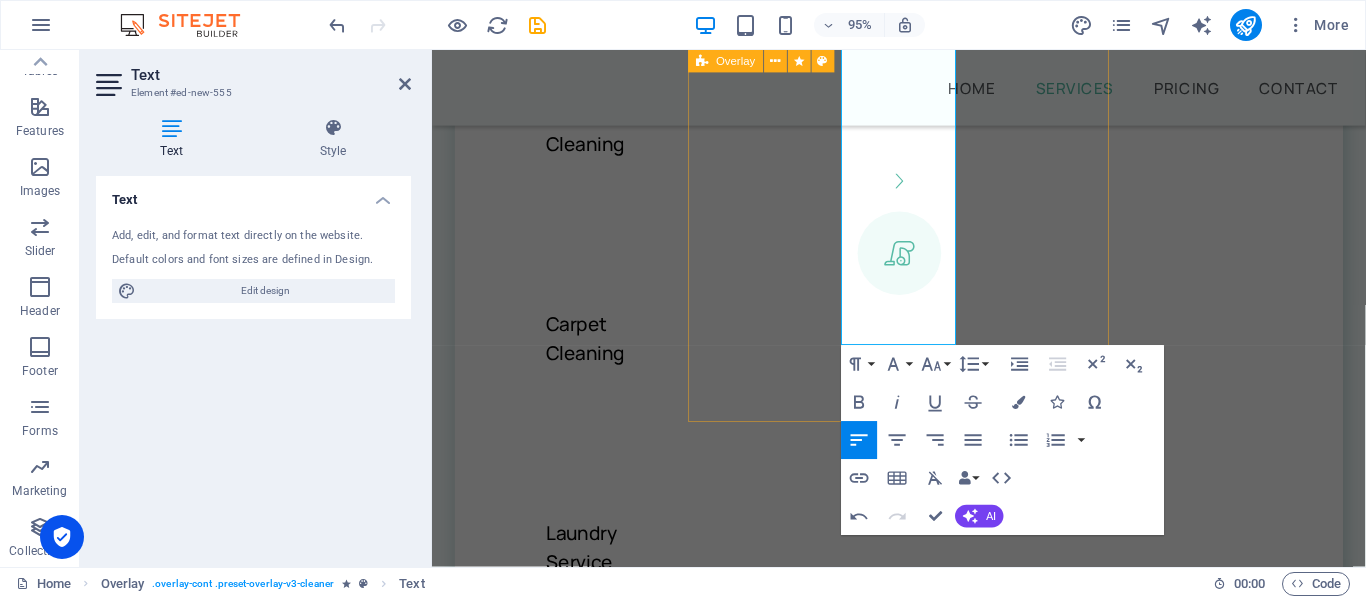 click on "Nightly Rental Cleaning Book Now Elevated Clean recognizes the importance of ensuring a home that is pristine for all guest. The way a rental looks and feels is the first and most important part of their experience. We believe that a space should not just look clean but feel good.  facilisis ac et fames." at bounding box center [923, 1657] 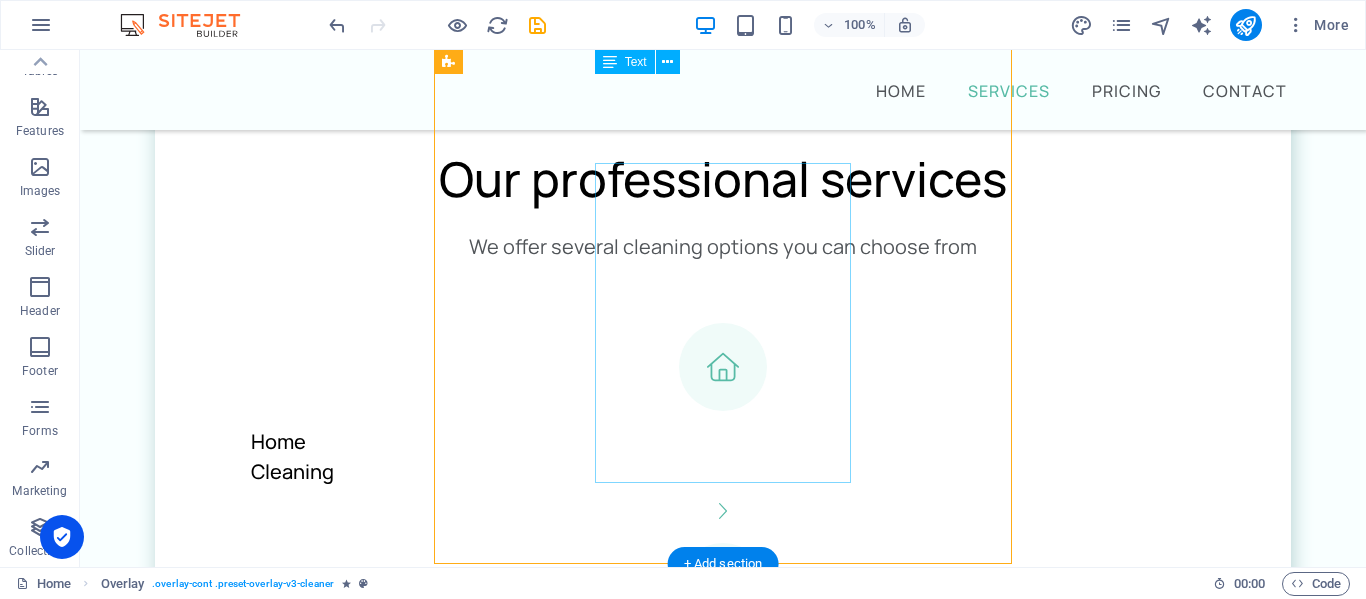 scroll, scrollTop: 1642, scrollLeft: 0, axis: vertical 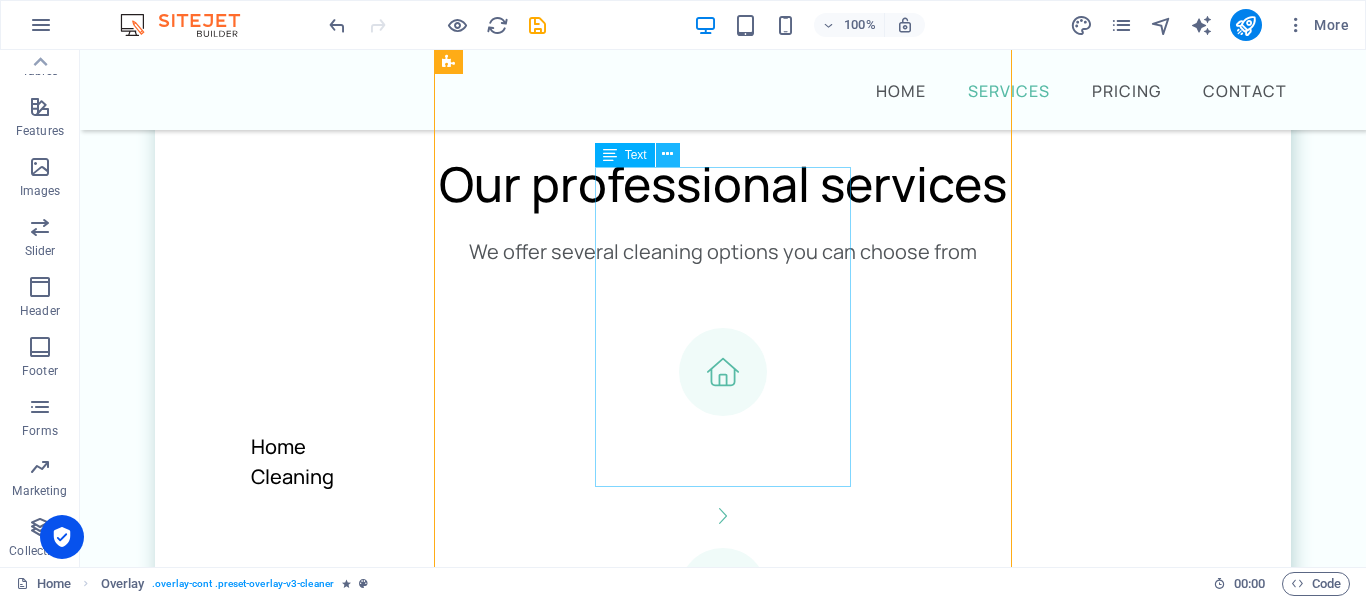 click at bounding box center [667, 154] 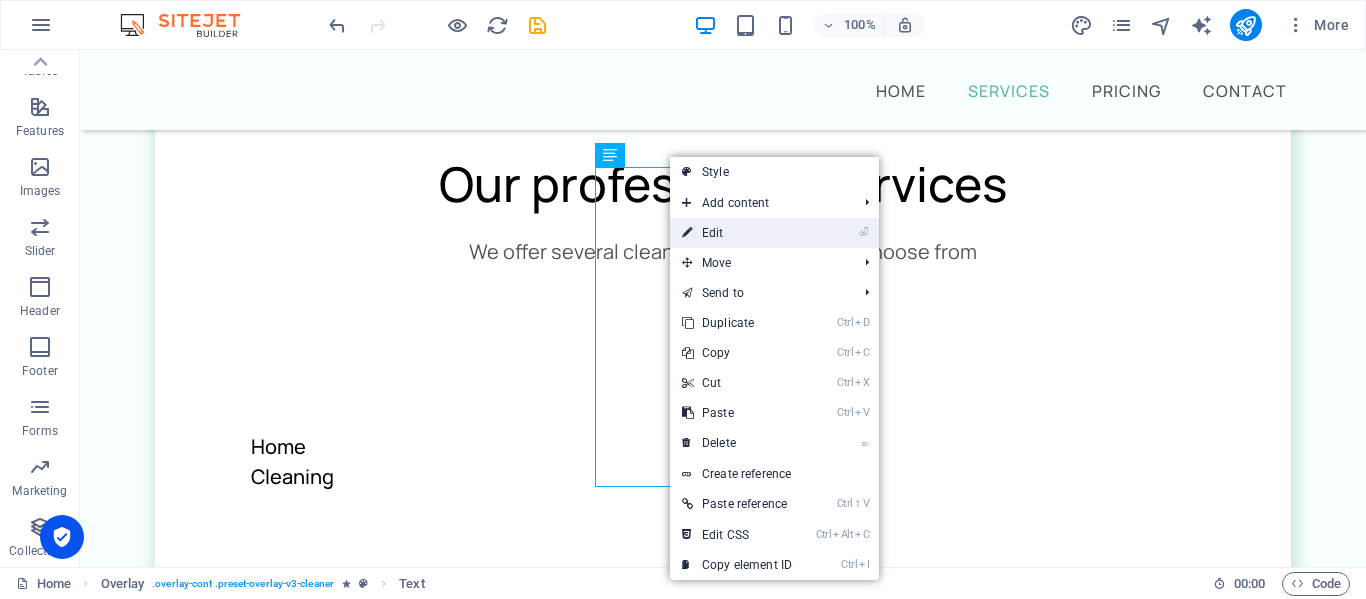 click on "⏎  Edit" at bounding box center [737, 233] 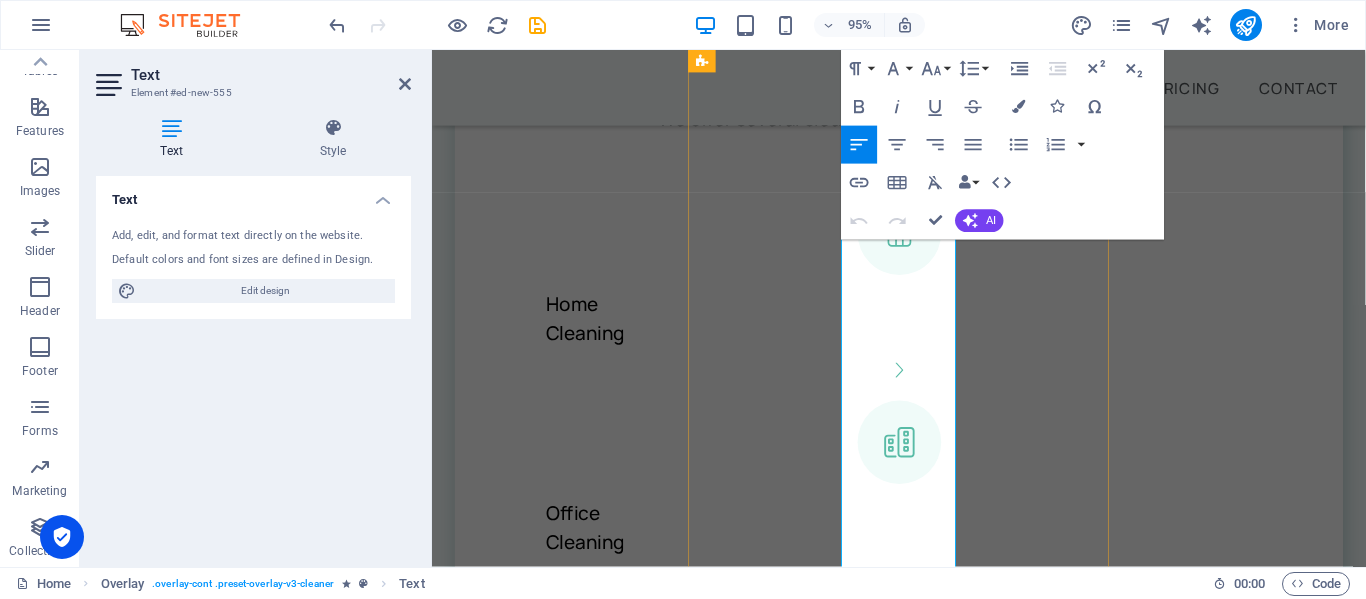 click on "Elevated Clean recognizes the importance of ensuring a home that is pristine for all guest. The way a rental looks and feels is the first and most important part of their experience. We believe that a space should not just look clean but feel good.  facilisis ac et fames." at bounding box center (923, 2504) 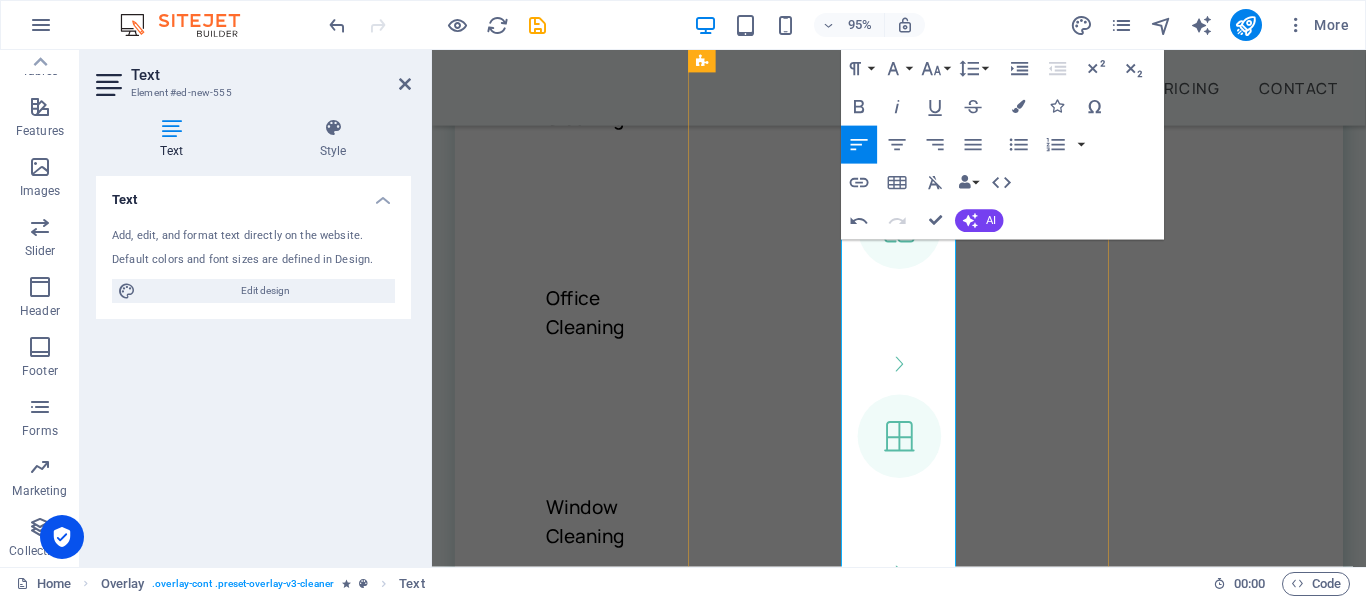 scroll, scrollTop: 1871, scrollLeft: 0, axis: vertical 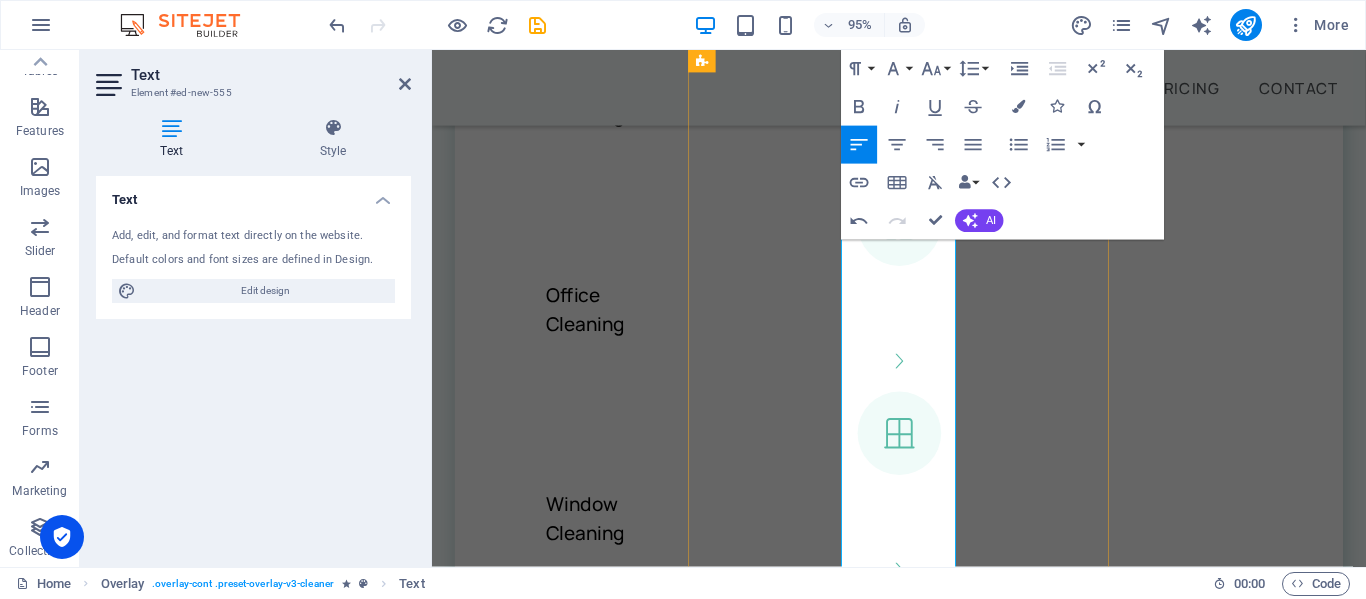 click on "Elevated Clean recognizes the importance of ensuring a home that is pristine for all guest upon every arrival . The way a rental looks and feels is the first and most important part of their experience. We believe that a space should not just look clean but feel good.  facilisis ac et fames." at bounding box center (923, 2307) 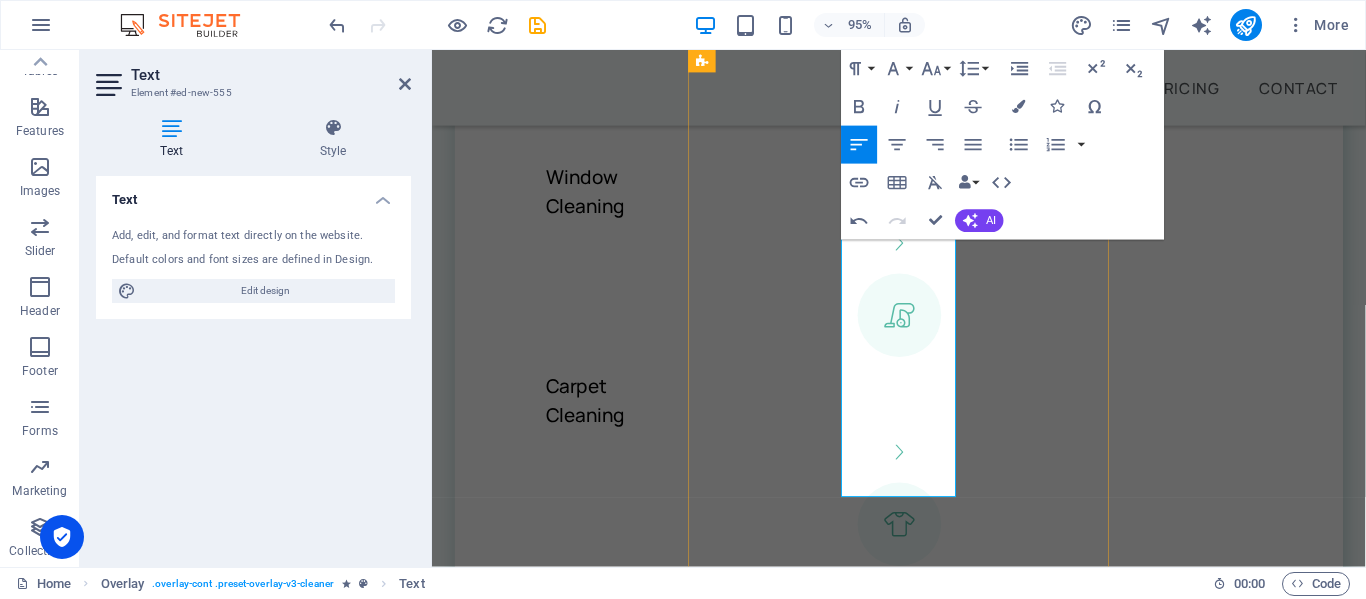 scroll, scrollTop: 2219, scrollLeft: 0, axis: vertical 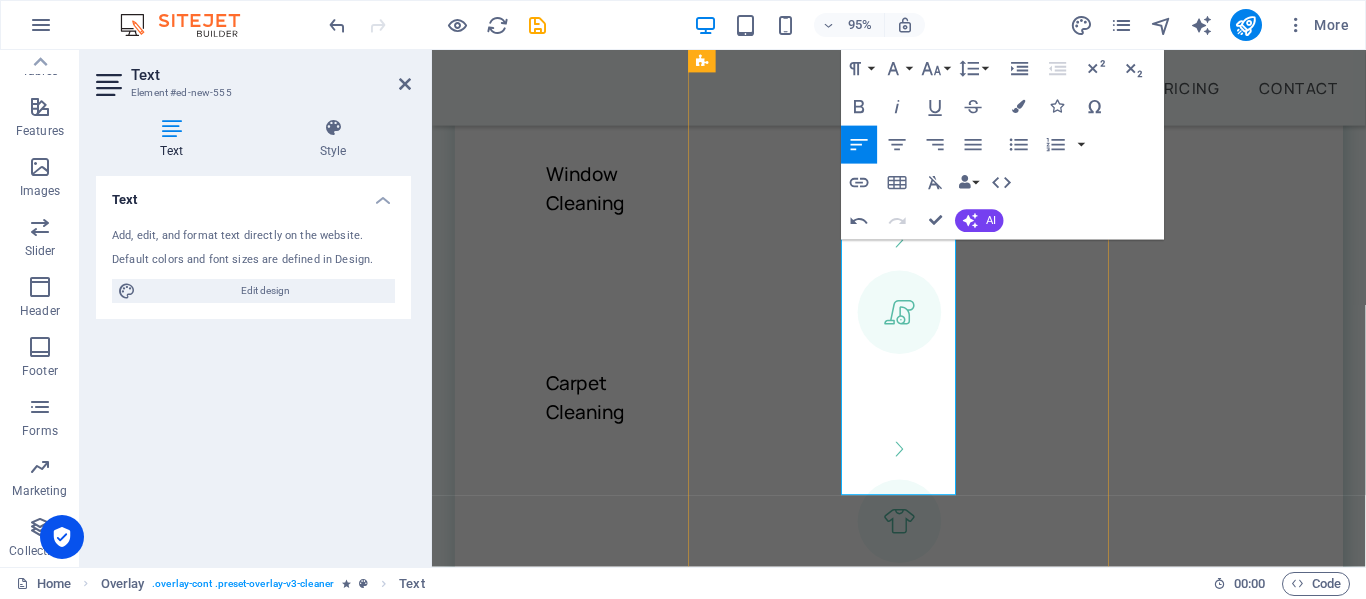drag, startPoint x: 870, startPoint y: 473, endPoint x: 963, endPoint y: 499, distance: 96.56604 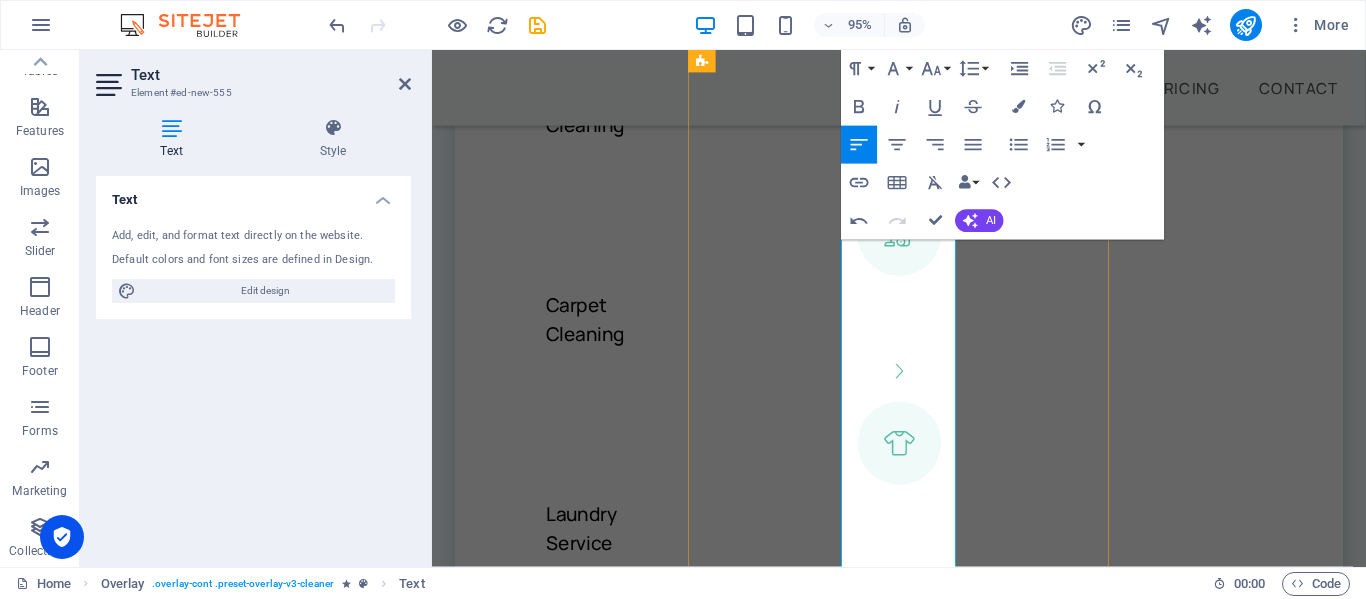 scroll, scrollTop: 2333, scrollLeft: 0, axis: vertical 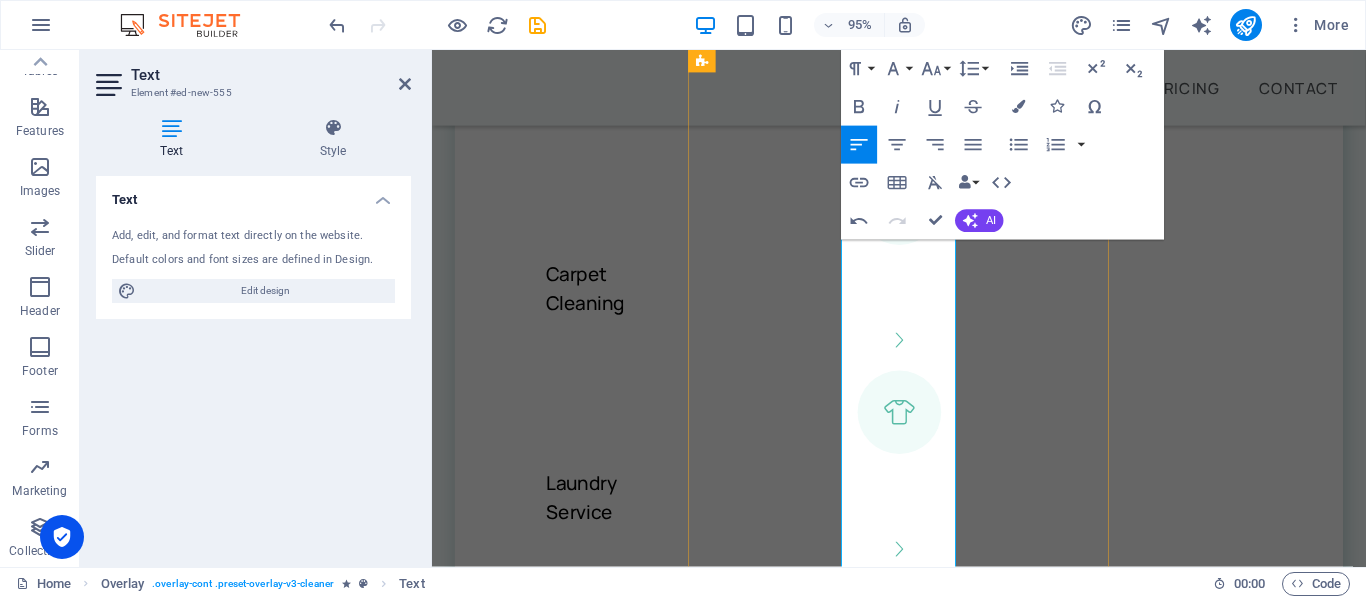 click on "Elevated Clean recognizes the importance of ensuring a home that is pristine for all guest upon every arrival. The way a rental not only looks but feels is the first and most important part of their experience. We believe that a space should not just look clean but feel good.  We do not over extend ourselves so we can be committed to guaranteeing a" at bounding box center (923, 1957) 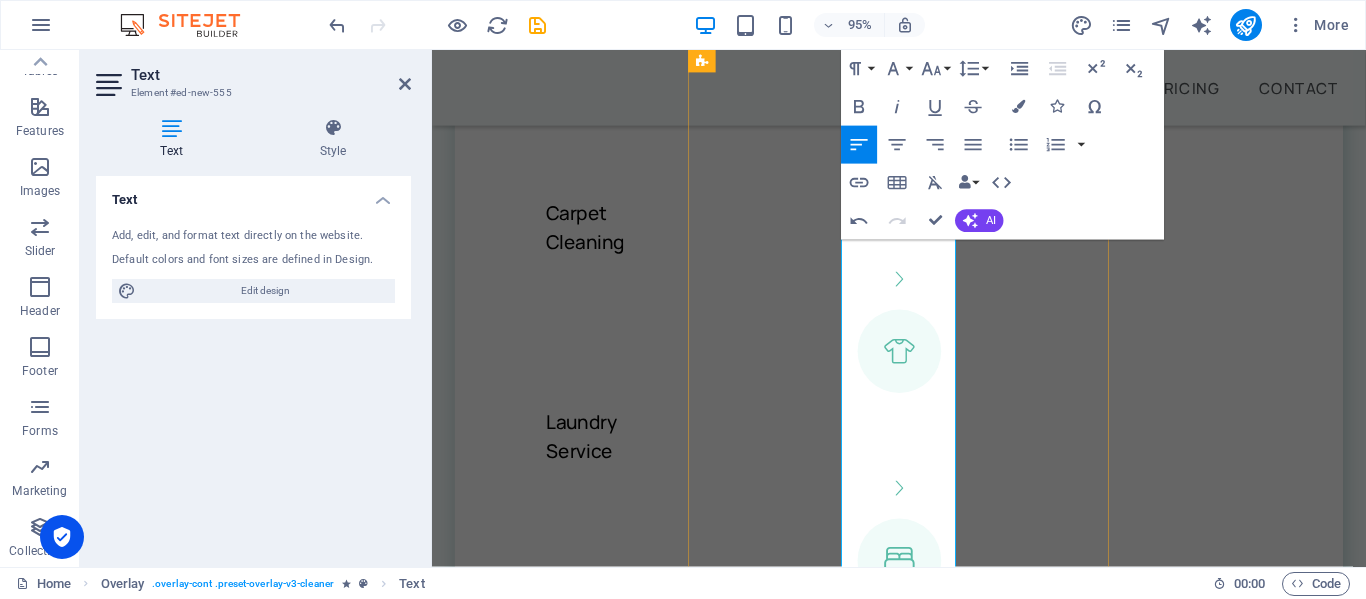 scroll, scrollTop: 2429, scrollLeft: 0, axis: vertical 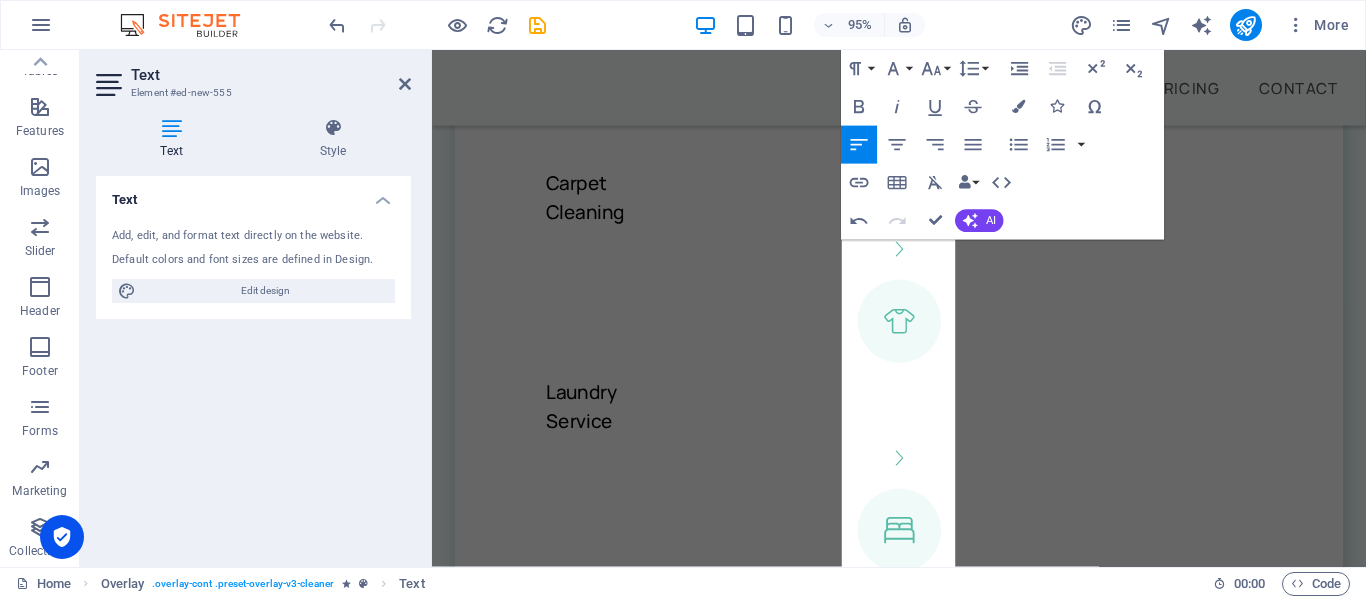 click on "Home Services Pricing Contact Nightly Rental and Residential Cleaning Services Specialized cleaning for Airbnb, VRBO, Vacation Rentals   & Residential Homes in [GEOGRAPHIC_DATA], [US_STATE]. Specialized cleaning for Airbnb, VRBO, and vacation rentals in [GEOGRAPHIC_DATA], [US_STATE]. Book Now Our professional services We offer several cleaning options you can choose from  Home Cleaning Office  Cleaning Window Cleaning Carpet  Cleaning Laundry  Service Furniture Sanitizing Nightly Rental Cleaning Book Now Elevated Clean recognizes the importance of ensuring a home that is pristine for all guest upon every arrival. The way a rental not only looks but feels is the first and most important part of their experience. We believe that a space should not just look clean but feel good.  We do not over extend ourselves so we can be committed to working closely with our clients to carry out all individual needs. Deep Cleaning Cursus sed nunc quisque sapien. [PERSON_NAME] risus nunc diam fames. Volutpat tristique quisque ornare libero eu amet velit.   Book Now" at bounding box center (923, 6450) 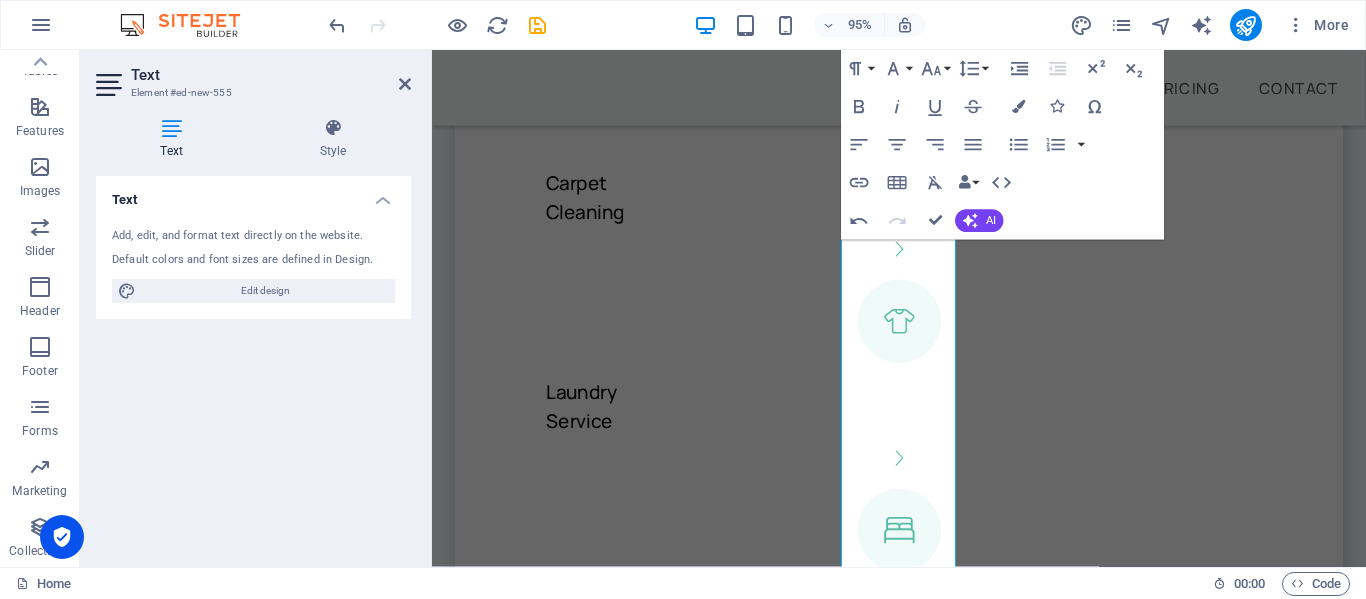 click on "Home Services Pricing Contact Nightly Rental and Residential Cleaning Services Specialized cleaning for Airbnb, VRBO, Vacation Rentals   & Residential Homes in [GEOGRAPHIC_DATA], [US_STATE]. Specialized cleaning for Airbnb, VRBO, and vacation rentals in [GEOGRAPHIC_DATA], [US_STATE]. Book Now Our professional services We offer several cleaning options you can choose from  Home Cleaning Office  Cleaning Window Cleaning Carpet  Cleaning Laundry  Service Furniture Sanitizing Nightly Rental Cleaning Book Now Elevated Clean recognizes the importance of ensuring a home that is pristine for all guest upon every arrival. The way a rental not only looks but feels is the first and most important part of their experience. We believe that a space should not just look clean but feel good.  We do not over extend ourselves so we can be committed to working closely with our clients to carry out all individual needs. Deep Cleaning Cursus sed nunc quisque sapien. [PERSON_NAME] risus nunc diam fames. Volutpat tristique quisque ornare libero eu amet velit.   Book Now" at bounding box center (923, 6450) 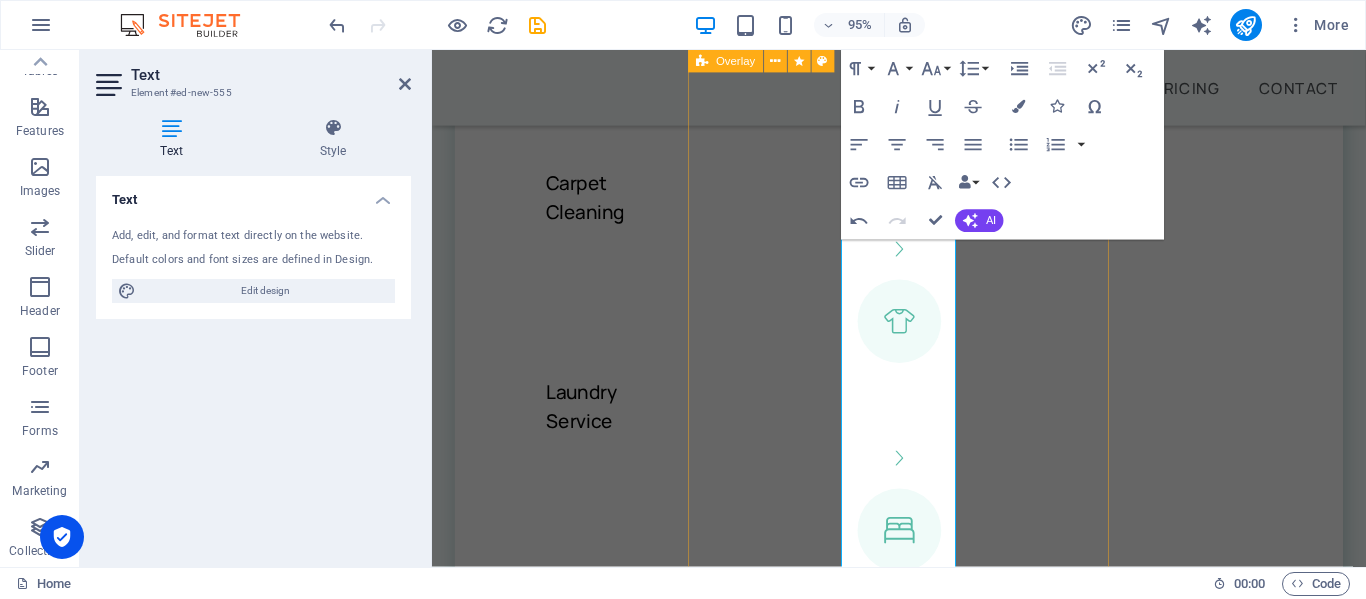 click on "Nightly Rental Cleaning Book Now Elevated Clean recognizes the importance of ensuring a home that is pristine for all guest upon every arrival. The way a rental not only looks but feels is the first and most important part of their experience. We believe that a space should not just look clean but feel good.  We do not over extend ourselves so we can be committed to working closely with our clients to carry out all individual needs." at bounding box center [923, 1717] 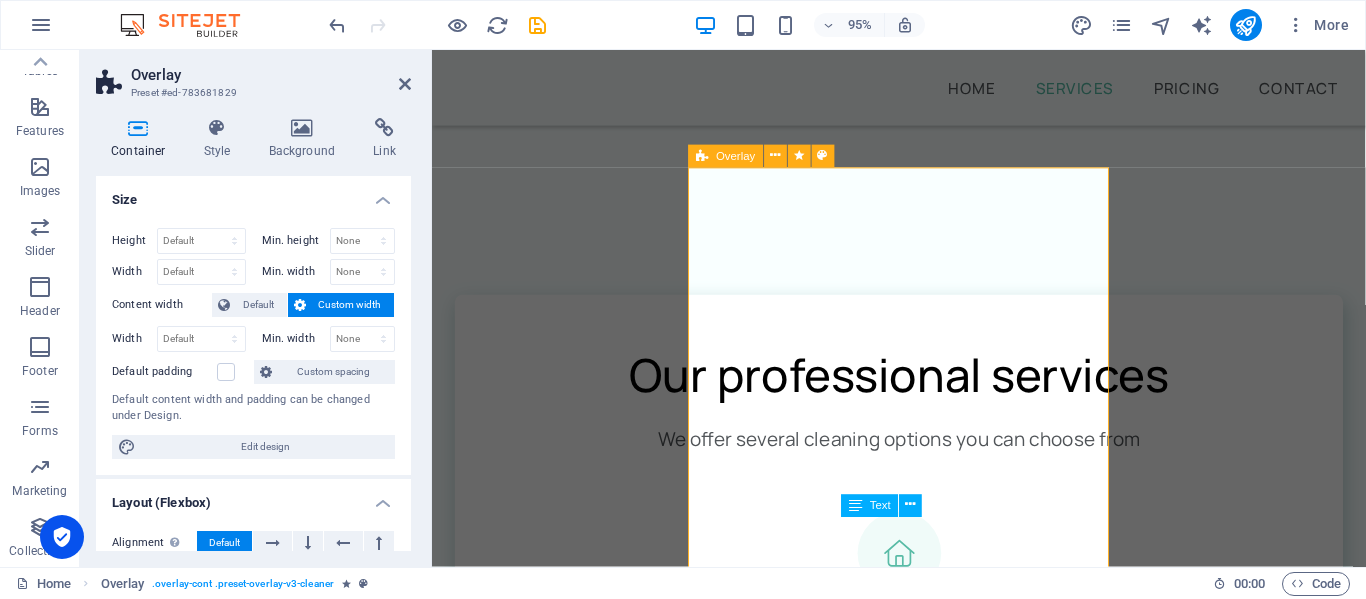 scroll, scrollTop: 1306, scrollLeft: 0, axis: vertical 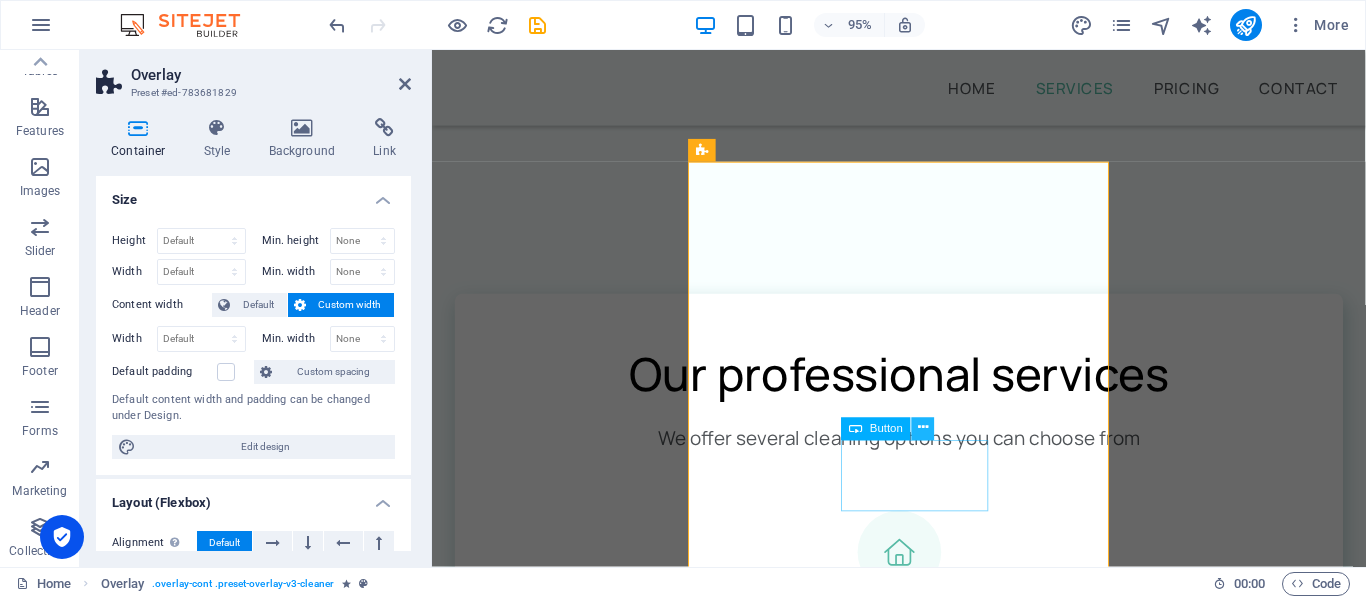 click at bounding box center [923, 429] 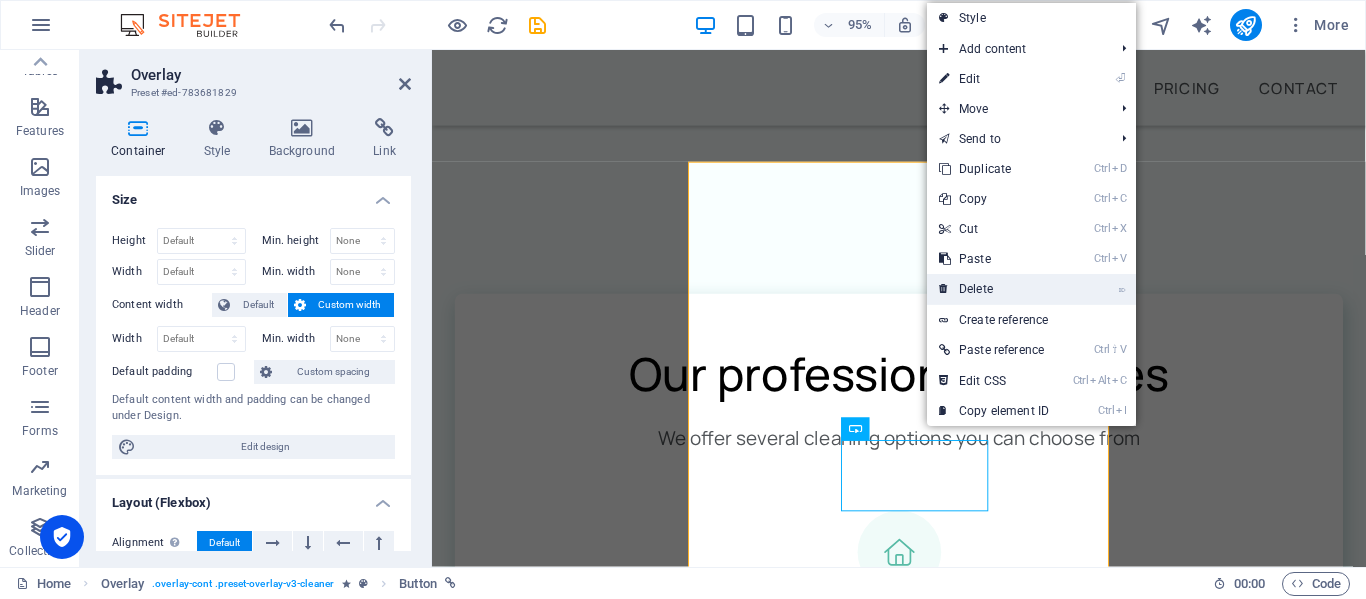 click on "⌦  Delete" at bounding box center [994, 289] 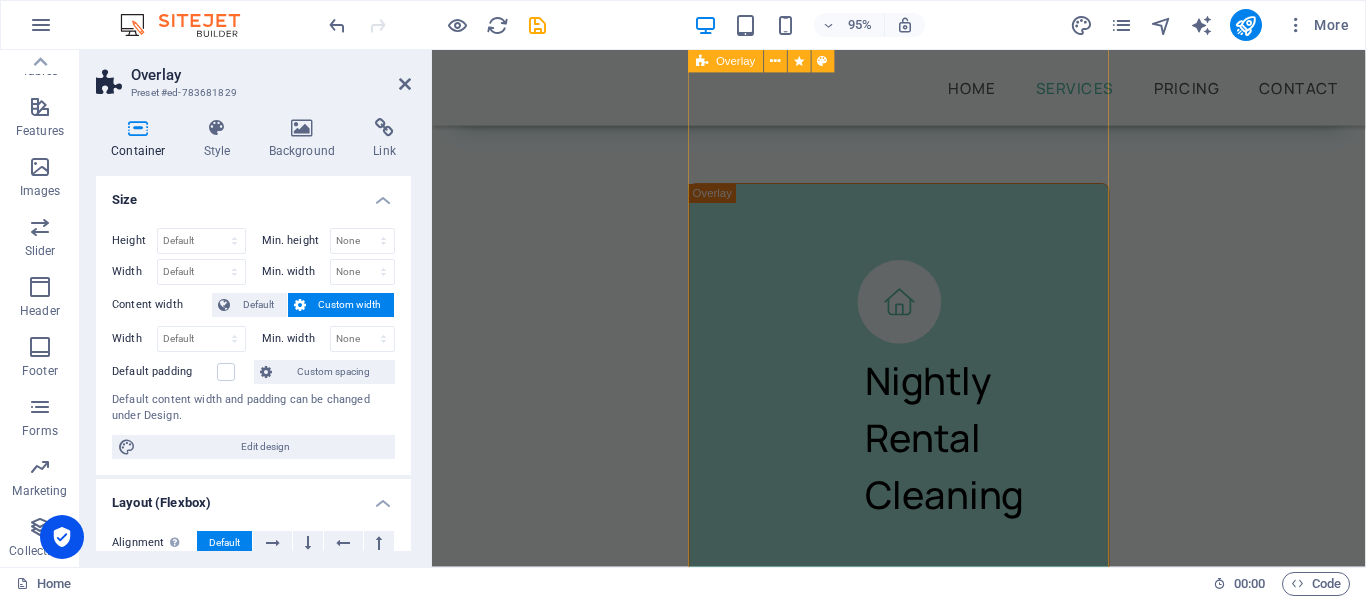 scroll, scrollTop: 3032, scrollLeft: 0, axis: vertical 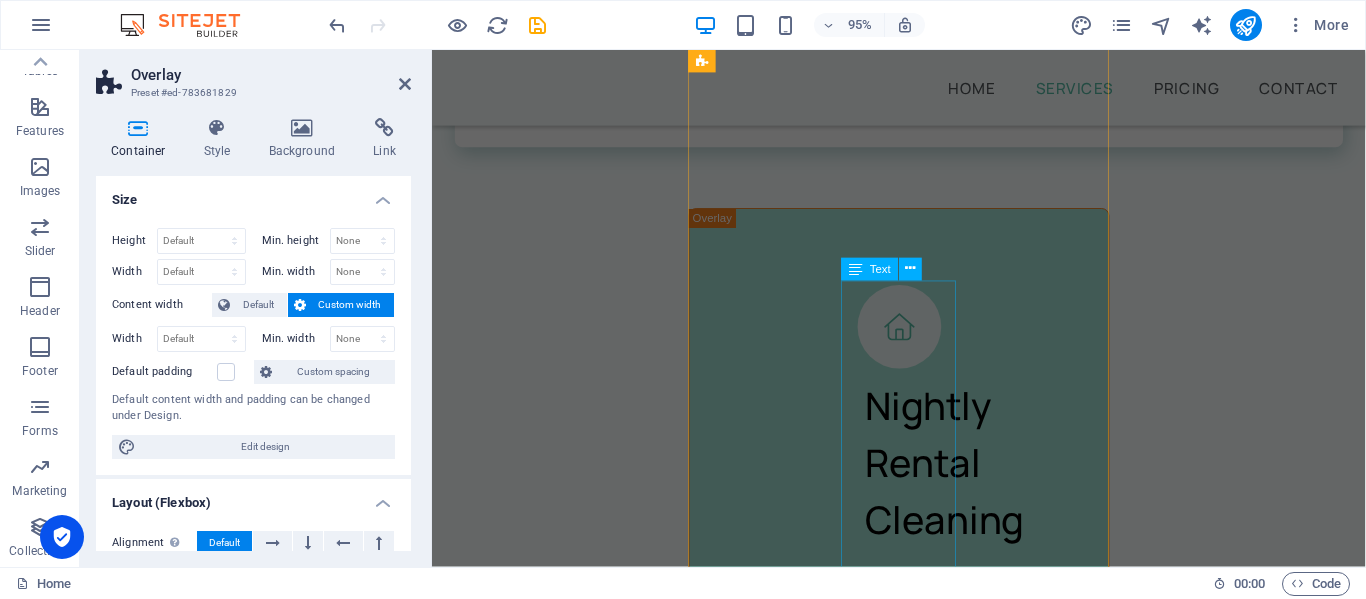 click on "Cursus sed nunc quisque sapien. [PERSON_NAME] risus nunc diam fames. Volutpat tristique quisque ornare libero eu amet velit.   Consectetur bibendum risus rhoncus diam lobortis. Pellentesque eros [PERSON_NAME] arcu augue mi. Ipsum amet vel facilisis ac et fames." at bounding box center [923, 2698] 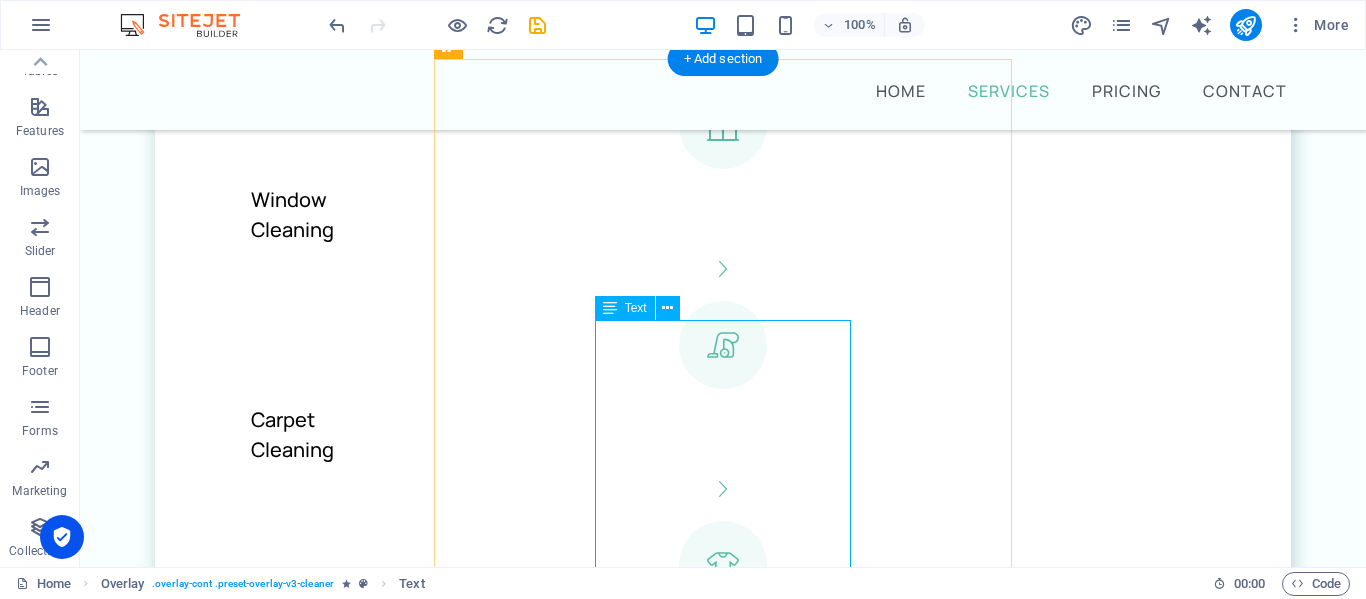 scroll, scrollTop: 2330, scrollLeft: 0, axis: vertical 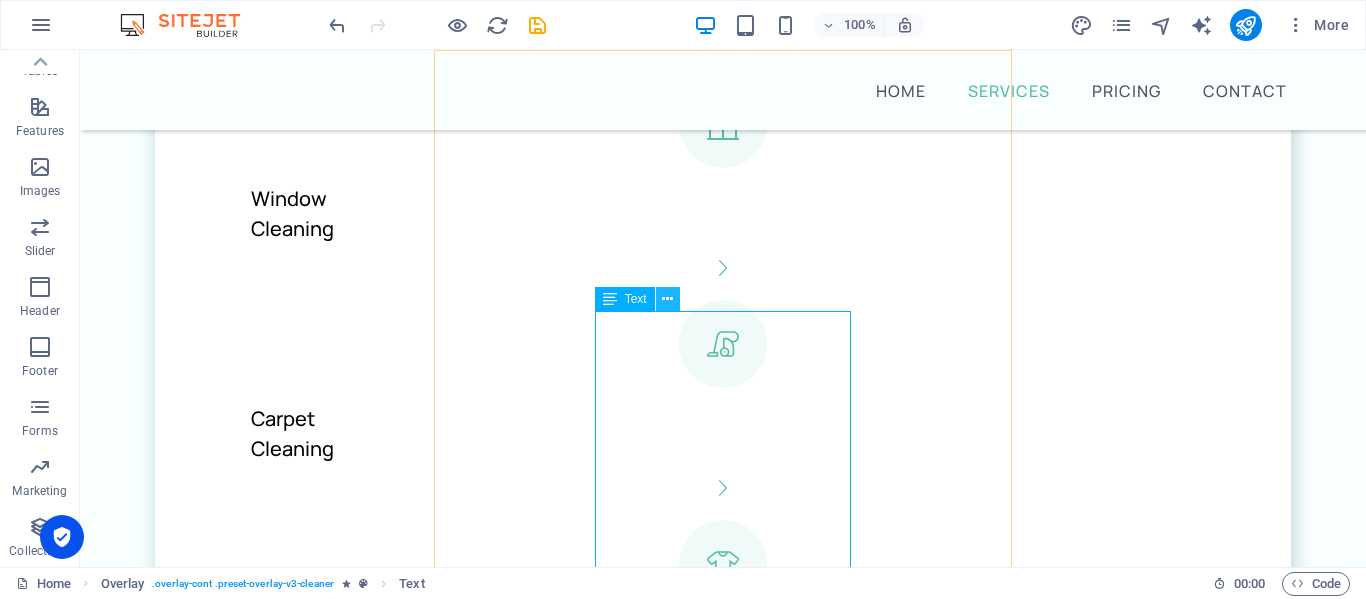 click at bounding box center [667, 299] 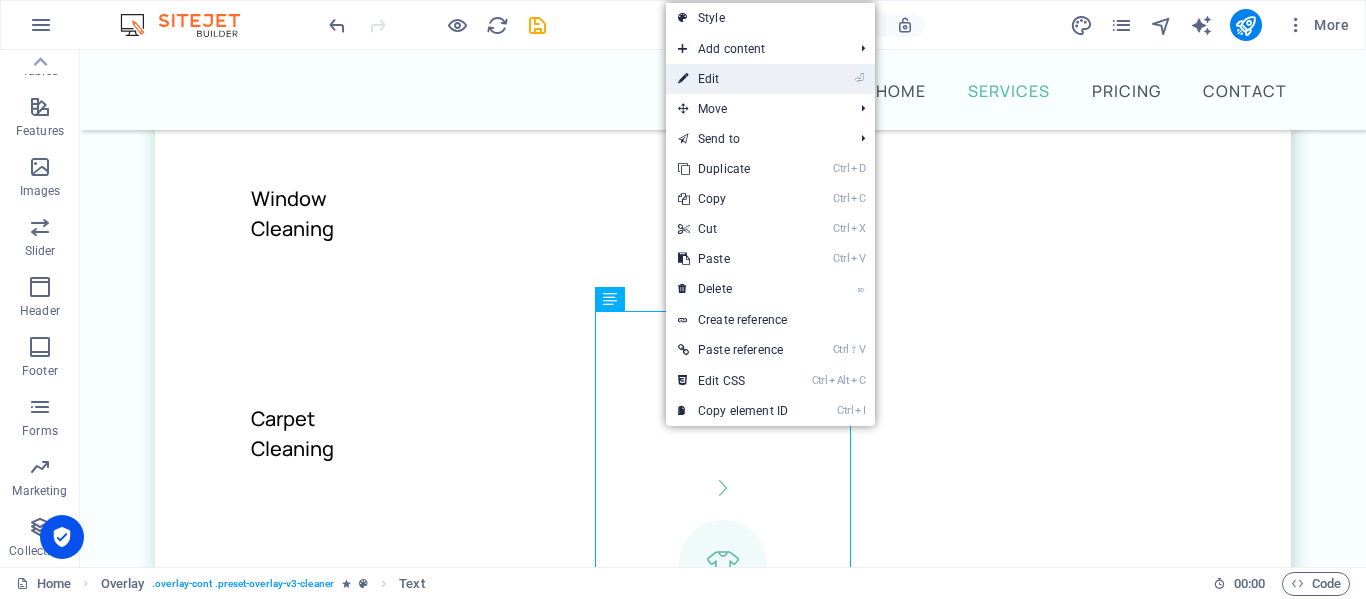 click on "⏎  Edit" at bounding box center (733, 79) 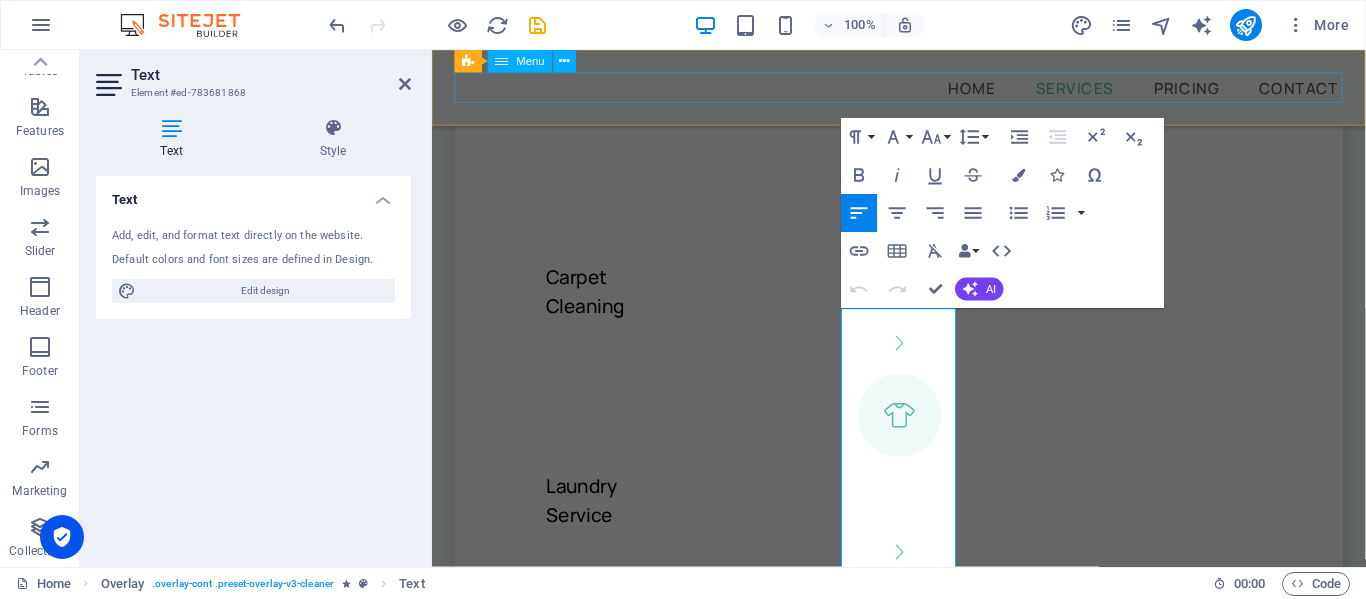 scroll, scrollTop: 3003, scrollLeft: 0, axis: vertical 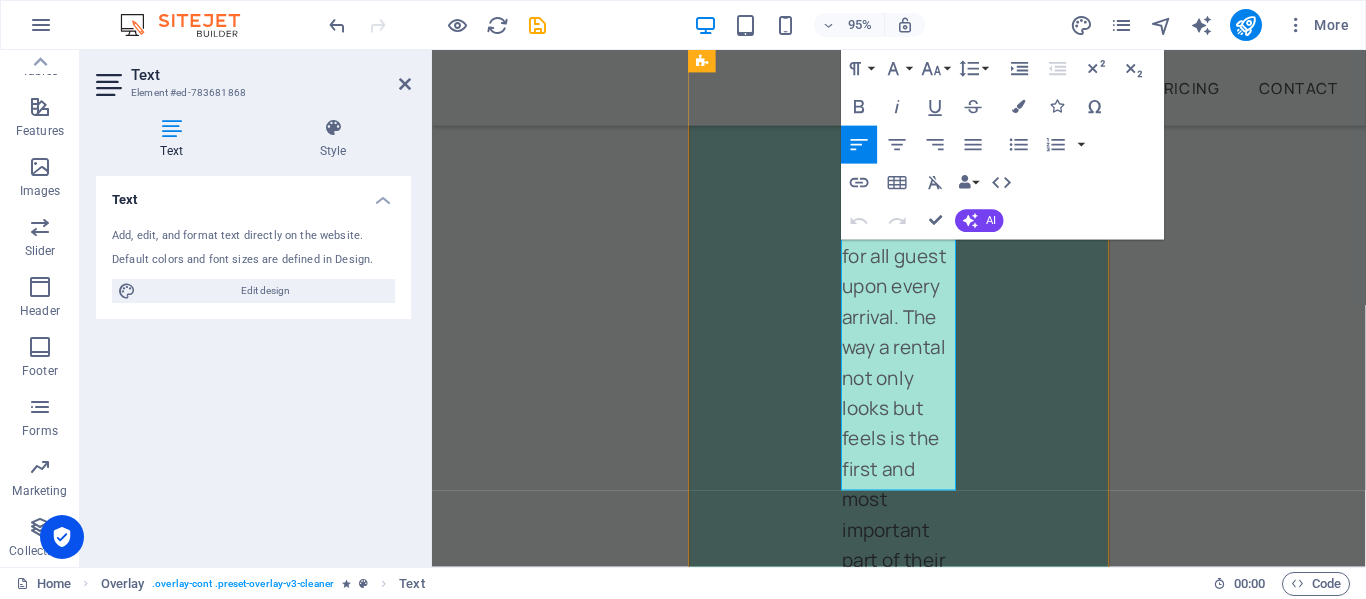 drag, startPoint x: 865, startPoint y: 337, endPoint x: 958, endPoint y: 499, distance: 186.79668 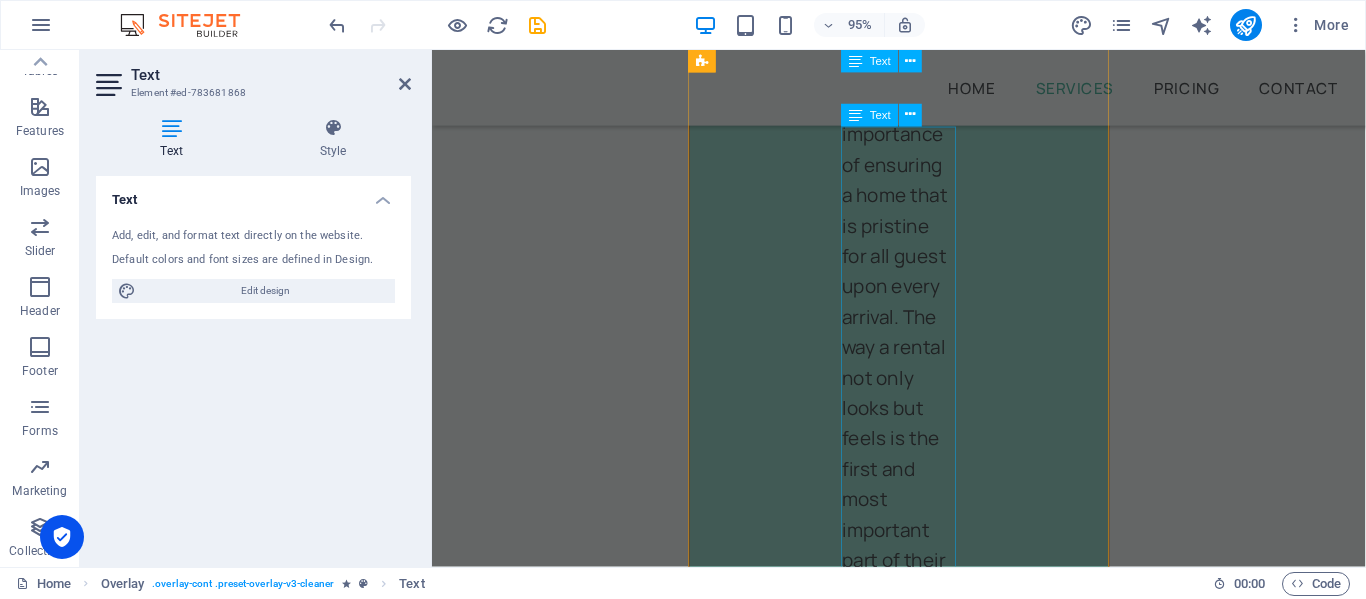 click on "Cursus sed nunc quisque sapien. [PERSON_NAME] risus nunc diam fames. Volutpat tristique quisque ornare libero eu amet velit.   Consectetur bibendum risus rhoncus diam lobortis. Pellentesque eros [PERSON_NAME] arcu augue mi. Ipsum amet vel facilisis ac et fames." at bounding box center (923, 2545) 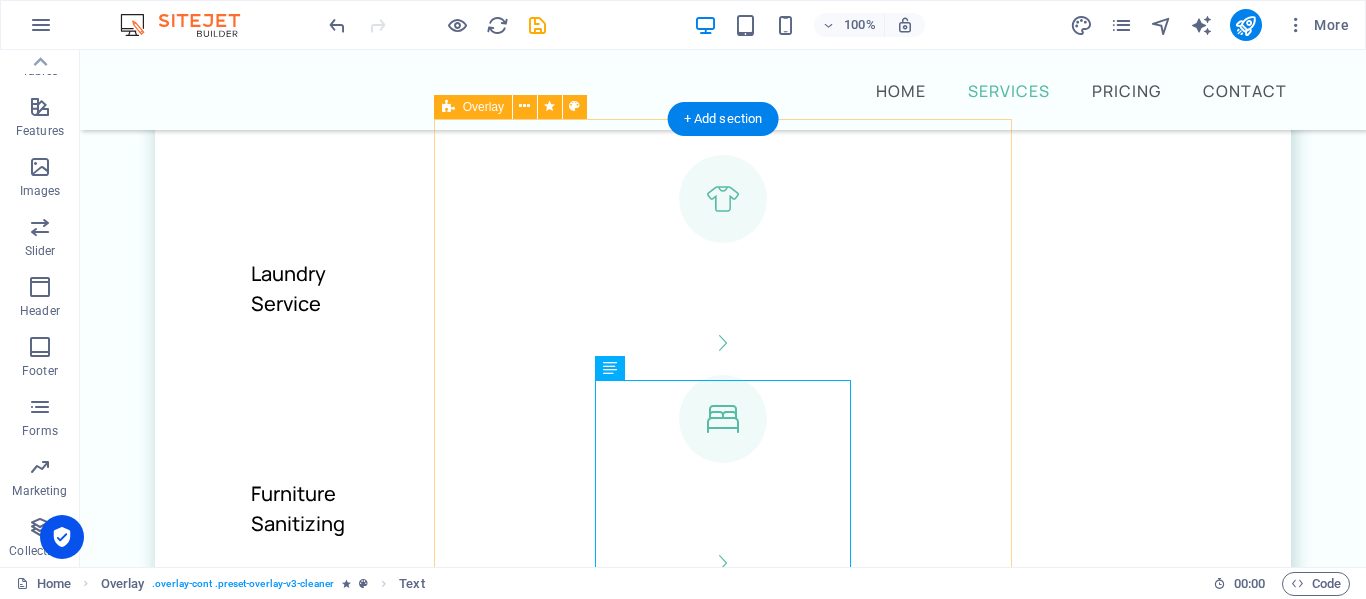 scroll, scrollTop: 2701, scrollLeft: 0, axis: vertical 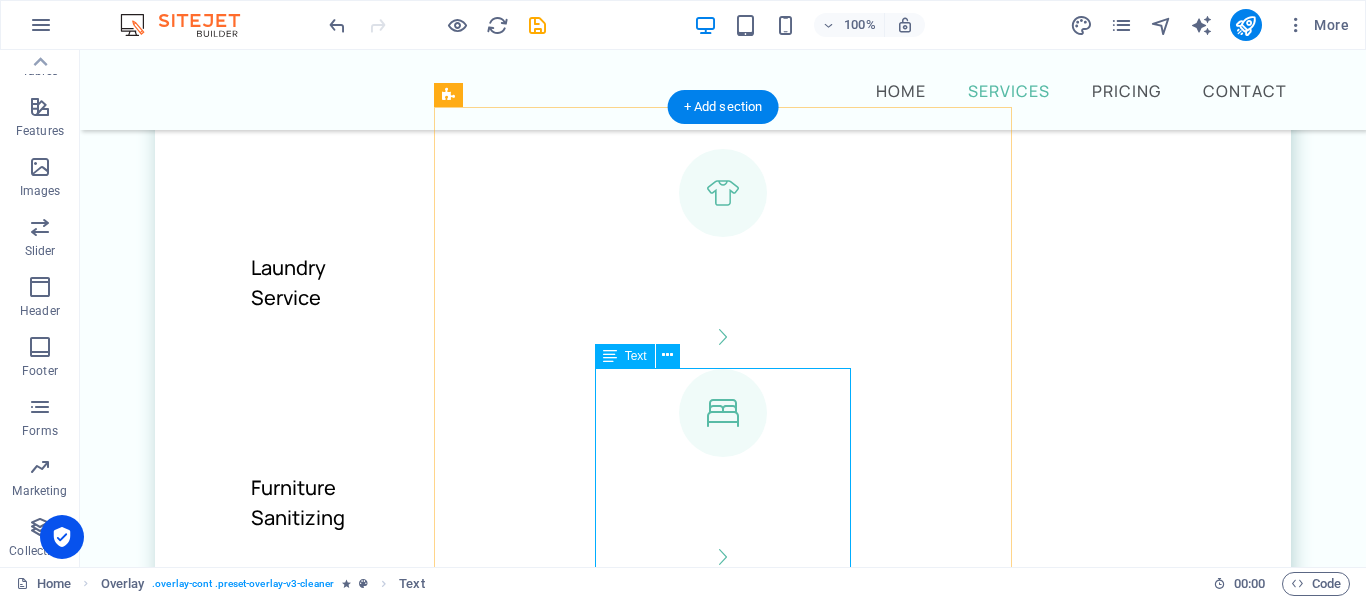 click on "Cursus sed nunc quisque sapien. [PERSON_NAME] risus nunc diam fames. Volutpat tristique quisque ornare libero eu amet velit.   Consectetur bibendum risus rhoncus diam lobortis. Pellentesque eros [PERSON_NAME] arcu augue mi. Ipsum amet vel facilisis ac et fames." at bounding box center [723, 2682] 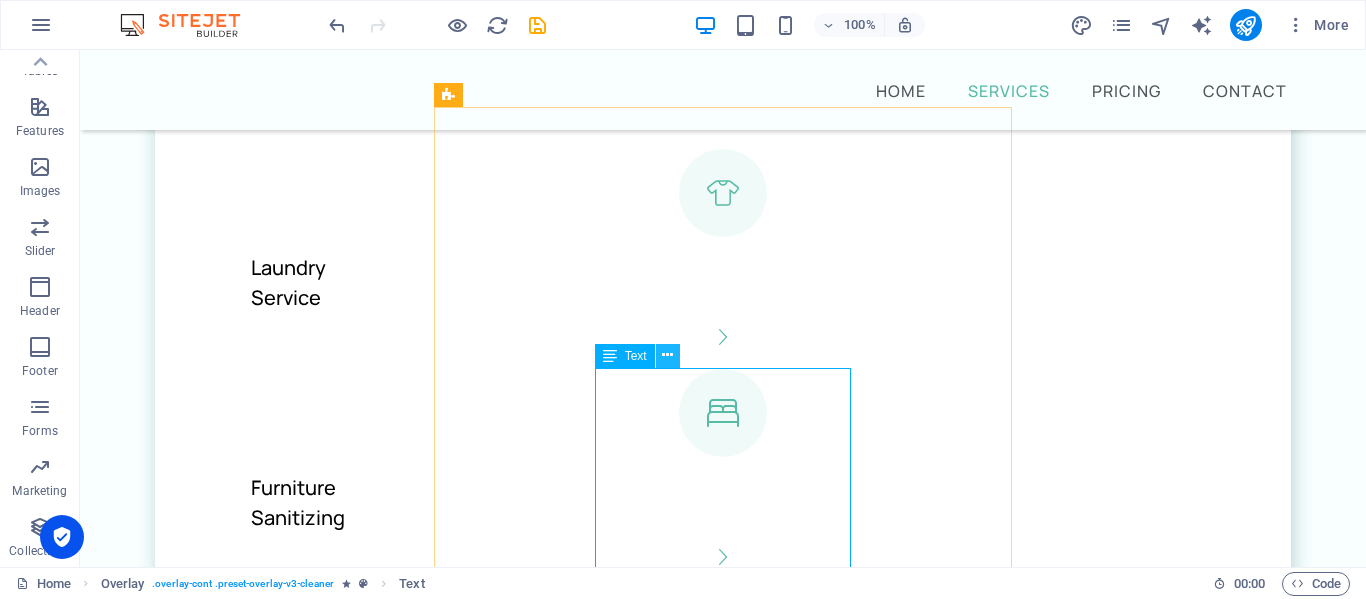 click at bounding box center [667, 355] 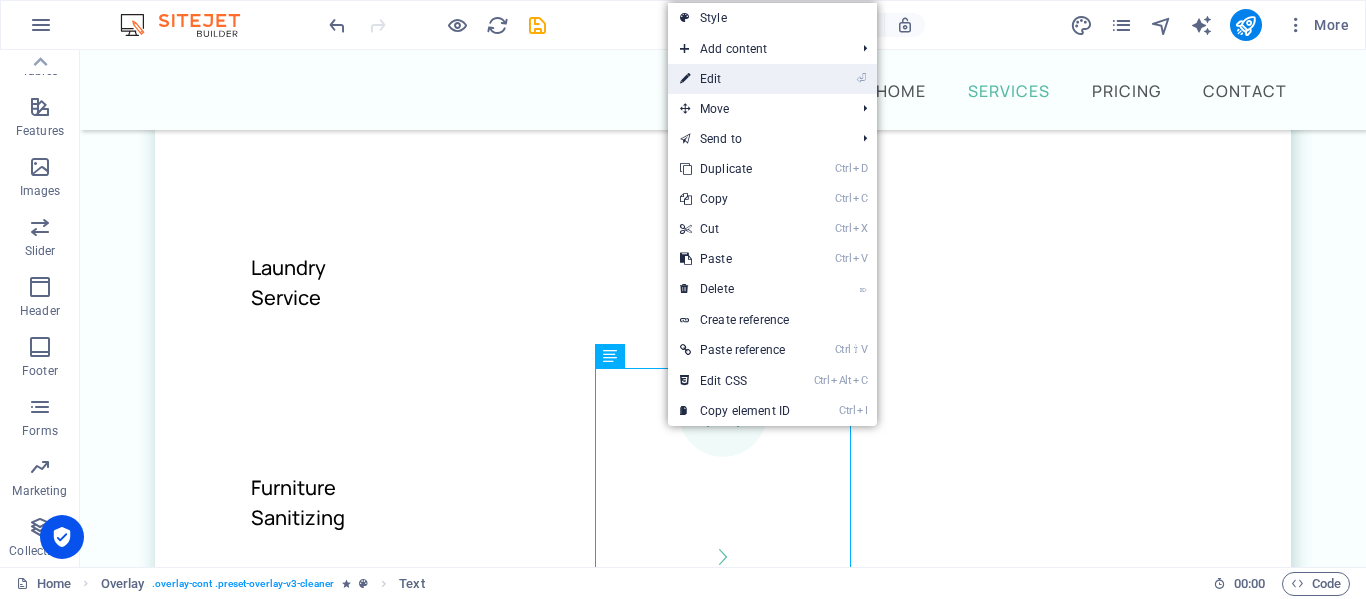 click on "⏎  Edit" at bounding box center [735, 79] 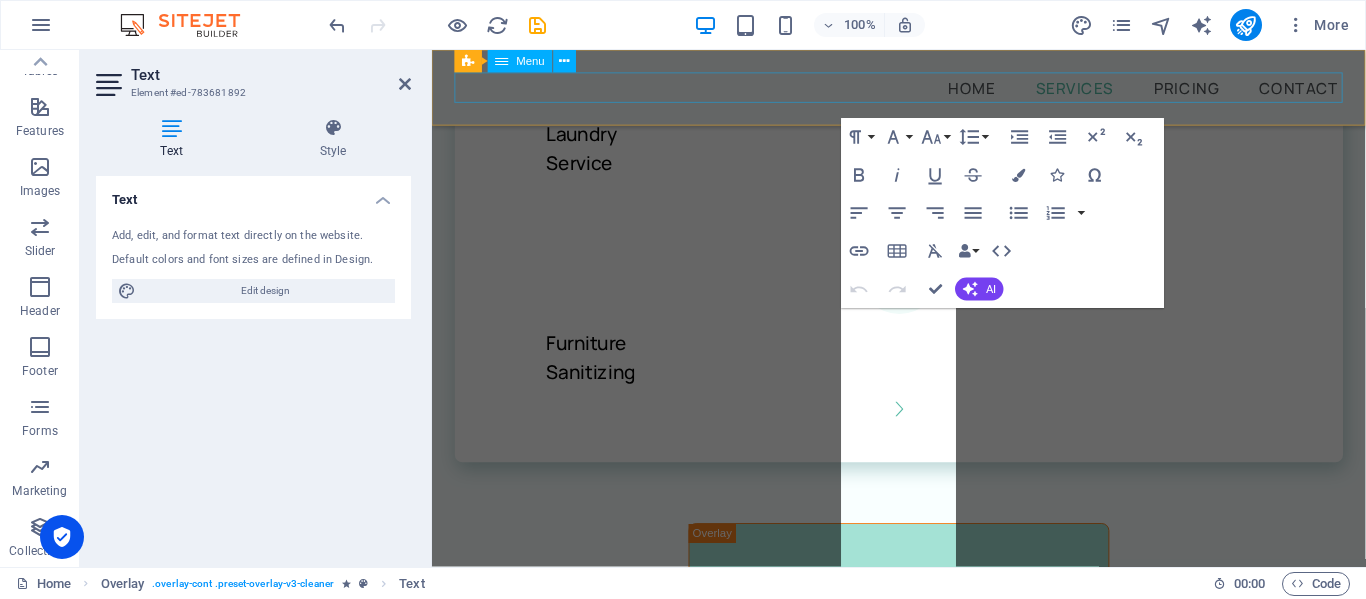 scroll, scrollTop: 3452, scrollLeft: 0, axis: vertical 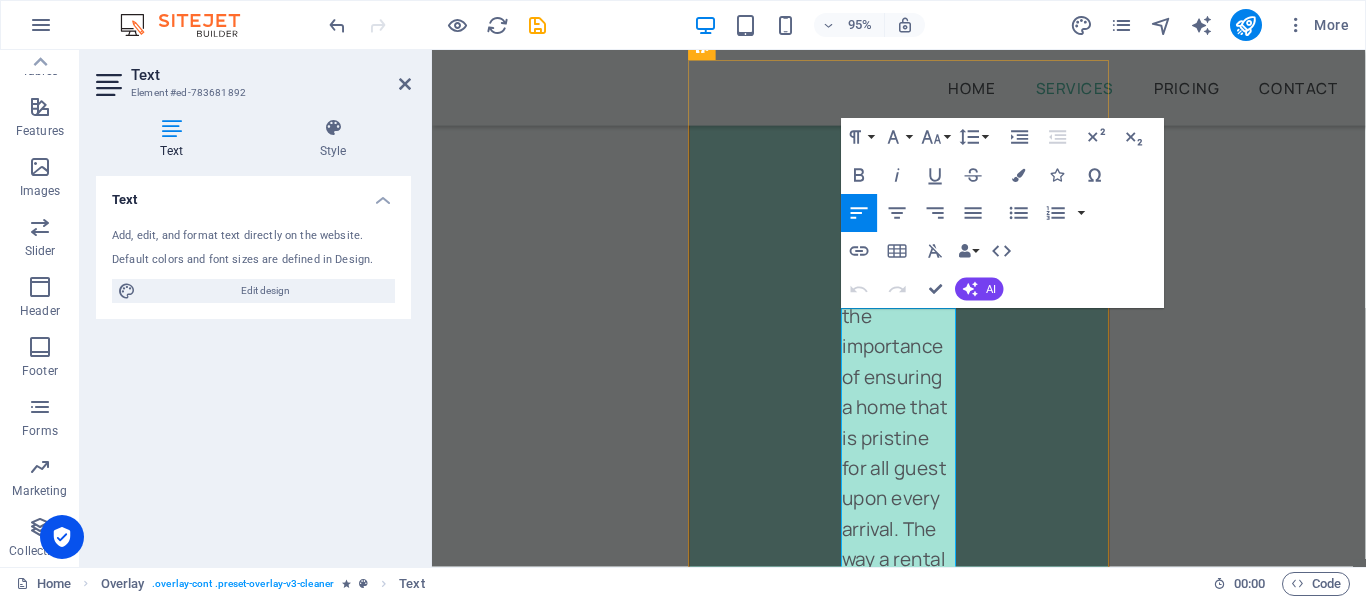 drag, startPoint x: 865, startPoint y: 334, endPoint x: 927, endPoint y: 359, distance: 66.85058 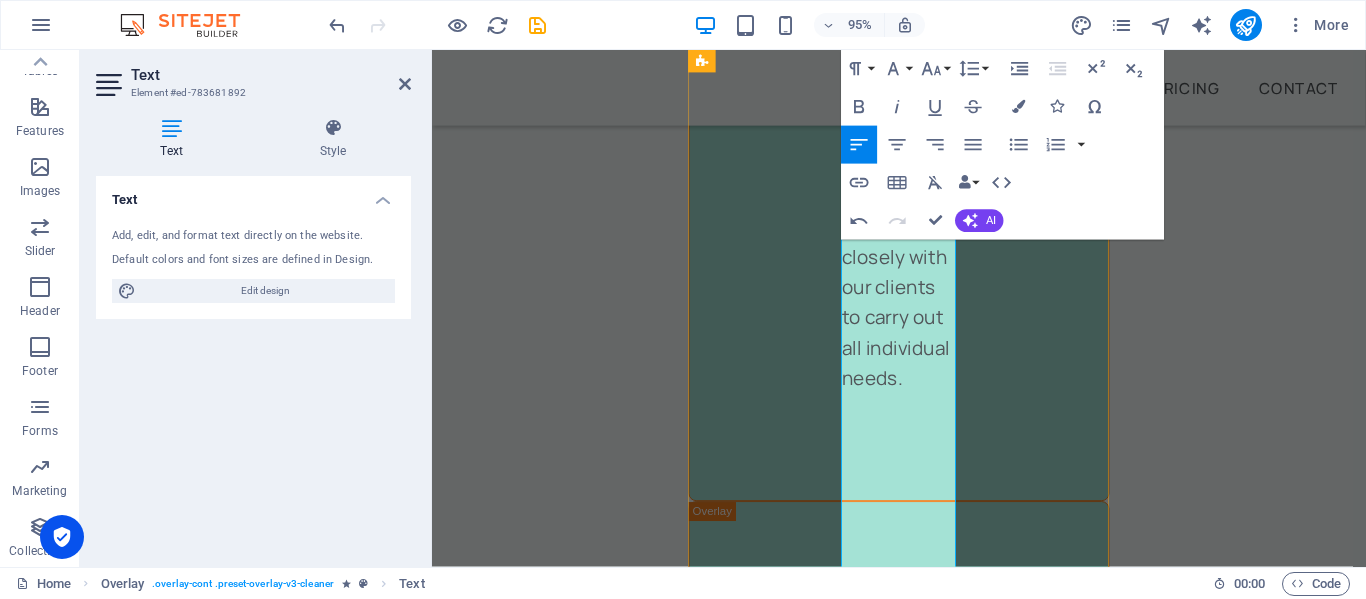 scroll, scrollTop: 4448, scrollLeft: 0, axis: vertical 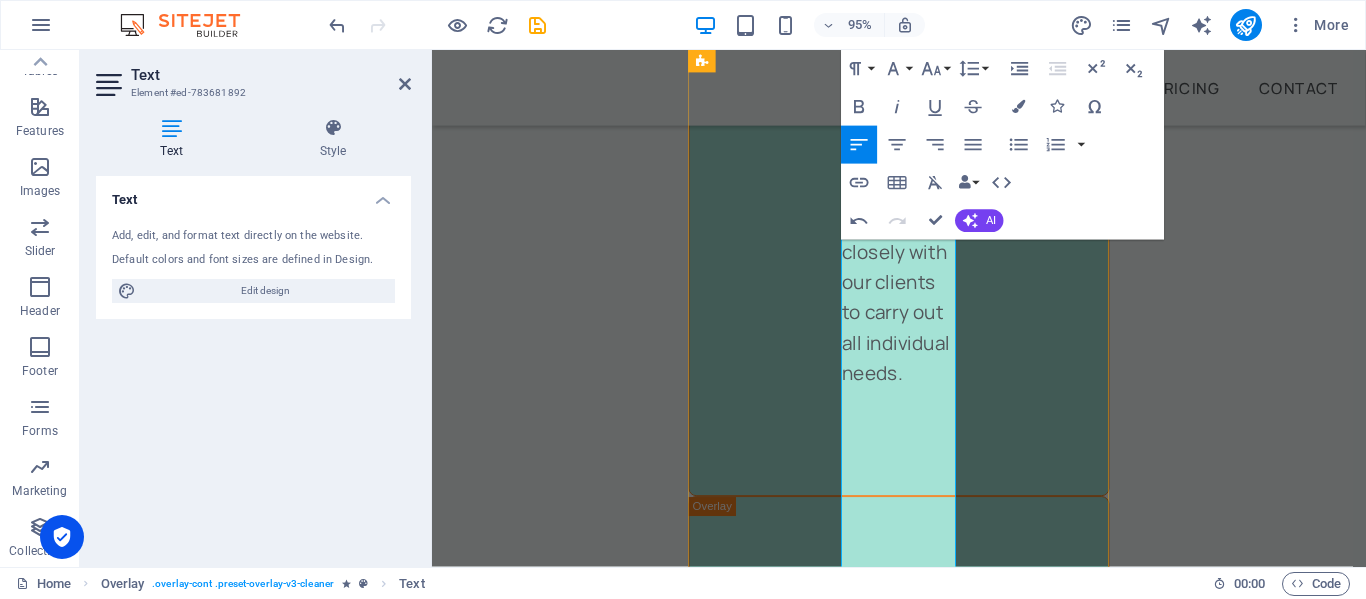 drag, startPoint x: 933, startPoint y: 332, endPoint x: 962, endPoint y: 565, distance: 234.79779 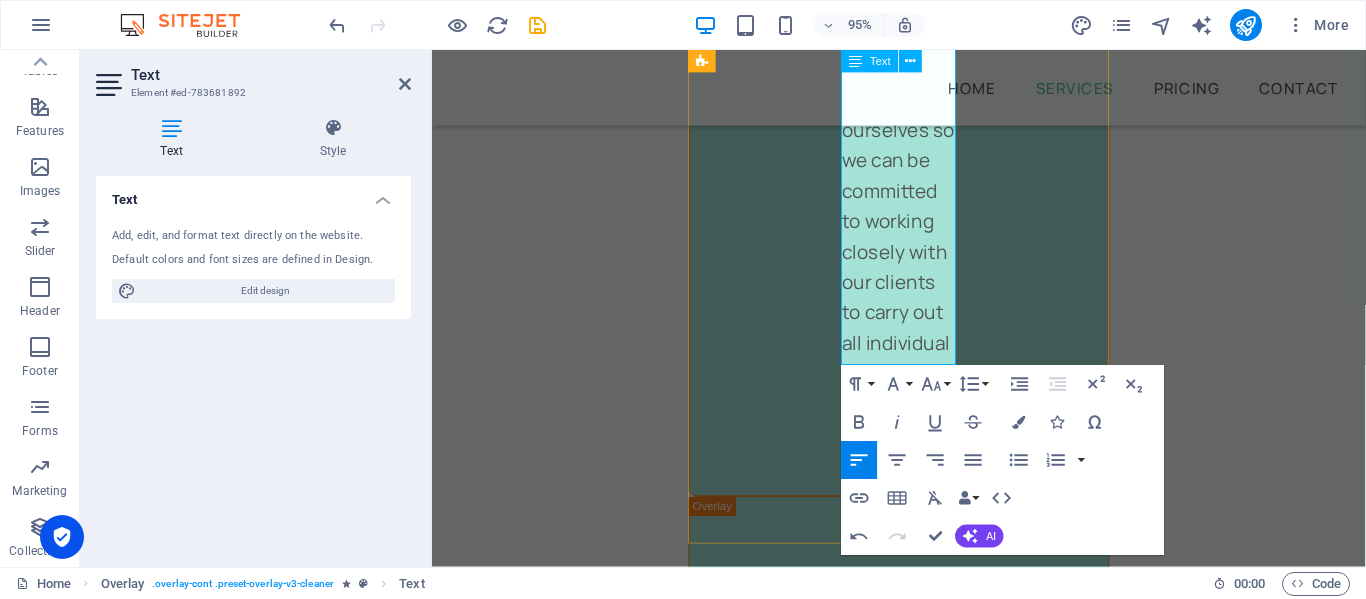 drag, startPoint x: 864, startPoint y: 329, endPoint x: 955, endPoint y: 374, distance: 101.51847 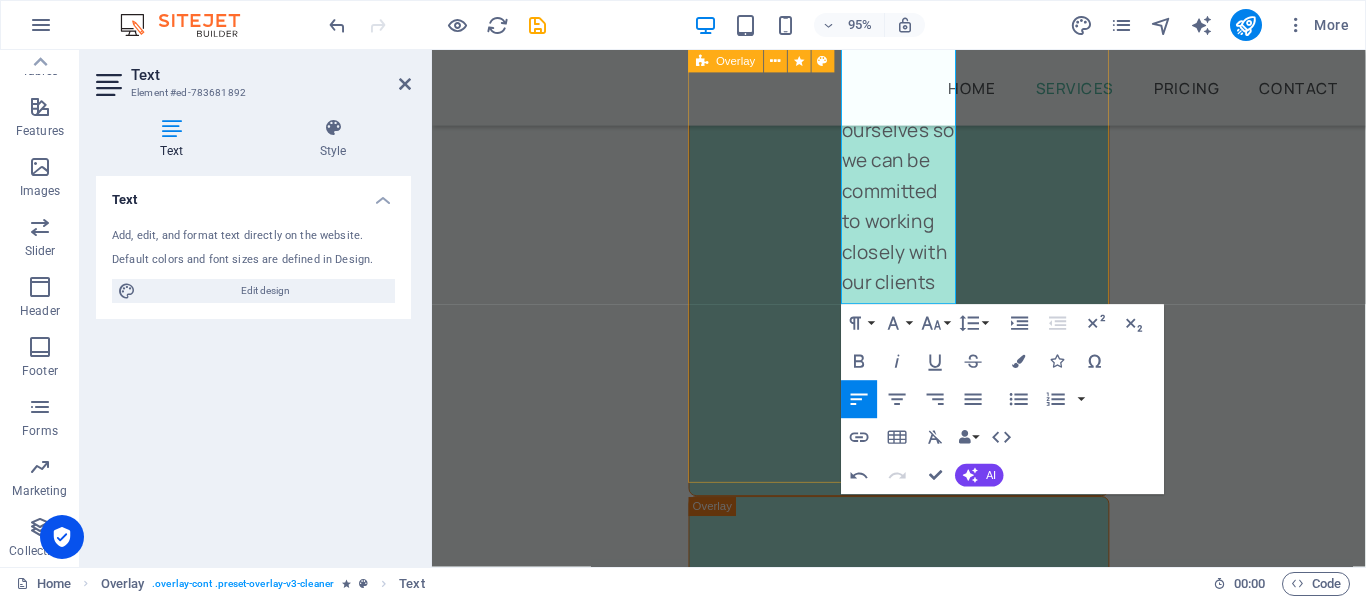 click on "Laundry We offer deep cleaning at the beginning and end of each season but feel it is important to do deep clean at every home before we take on the job. We feel this is important so we can get address the overall state and layout of the home to better clean each time in the furure. We will offer this service at a discounted rate for all new clients.  Book Now" at bounding box center (923, 1763) 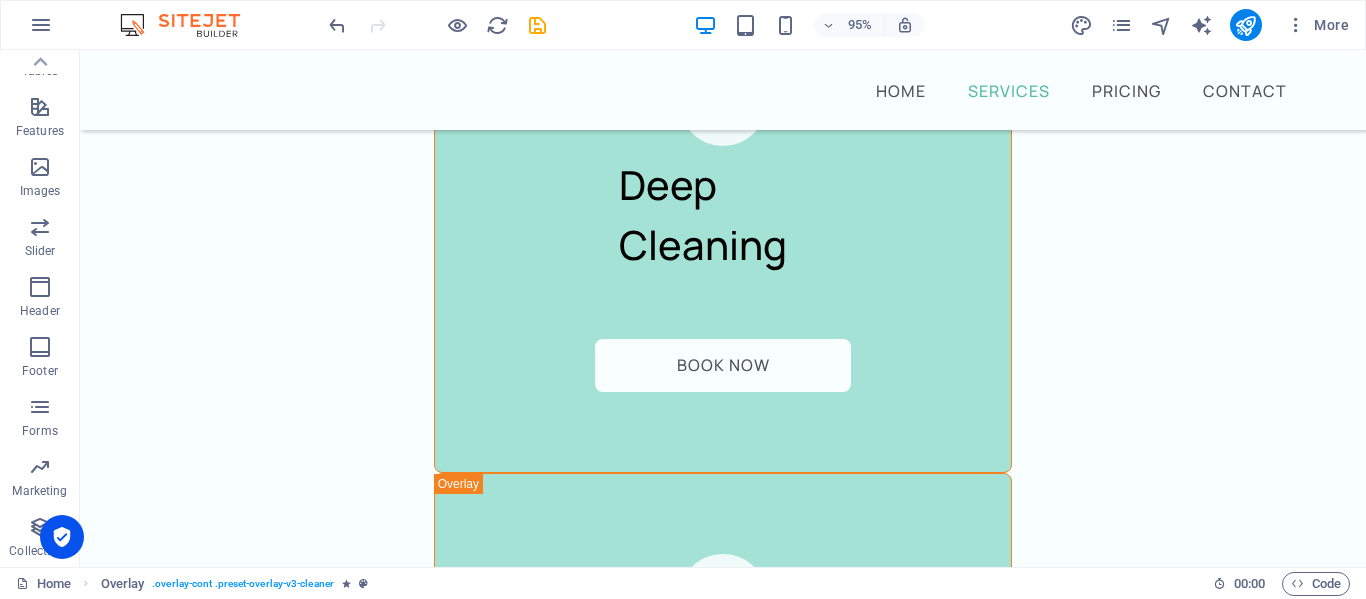 scroll, scrollTop: 2921, scrollLeft: 0, axis: vertical 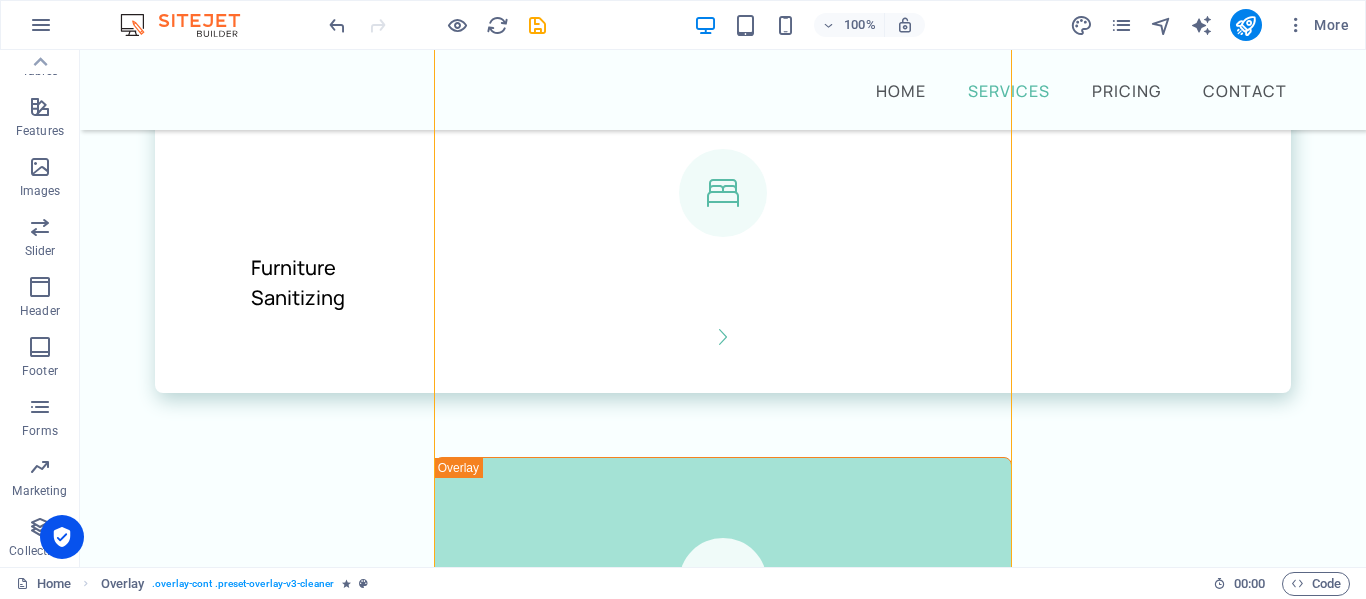 click on "Home Services Pricing Contact Nightly Rental and Residential Cleaning Services Specialized cleaning for Airbnb, VRBO, Vacation Rentals   & Residential Homes in [GEOGRAPHIC_DATA], [US_STATE]. Specialized cleaning for Airbnb, VRBO, and vacation rentals in [GEOGRAPHIC_DATA], [US_STATE]. Book Now Our professional services We offer several cleaning options you can choose from  Home Cleaning Office  Cleaning Window Cleaning Carpet  Cleaning Laundry  Service Furniture Sanitizing Nightly Rental Cleaning Elevated Clean recognizes the importance of ensuring a home that is pristine for all guest upon every arrival. The way a rental not only looks but feels is the first and most important part of their experience. We believe that a space should not just look clean but feel good.  We do not over extend ourselves so we can be committed to working closely with our clients to carry out all individual needs. Deep Cleaning Book Now Laundry Book Now Rug Cleaning   Book Now Outdoor Maintenance   Book Now Plant Care   Book Now Rely on us to get the job done" at bounding box center [723, 4243] 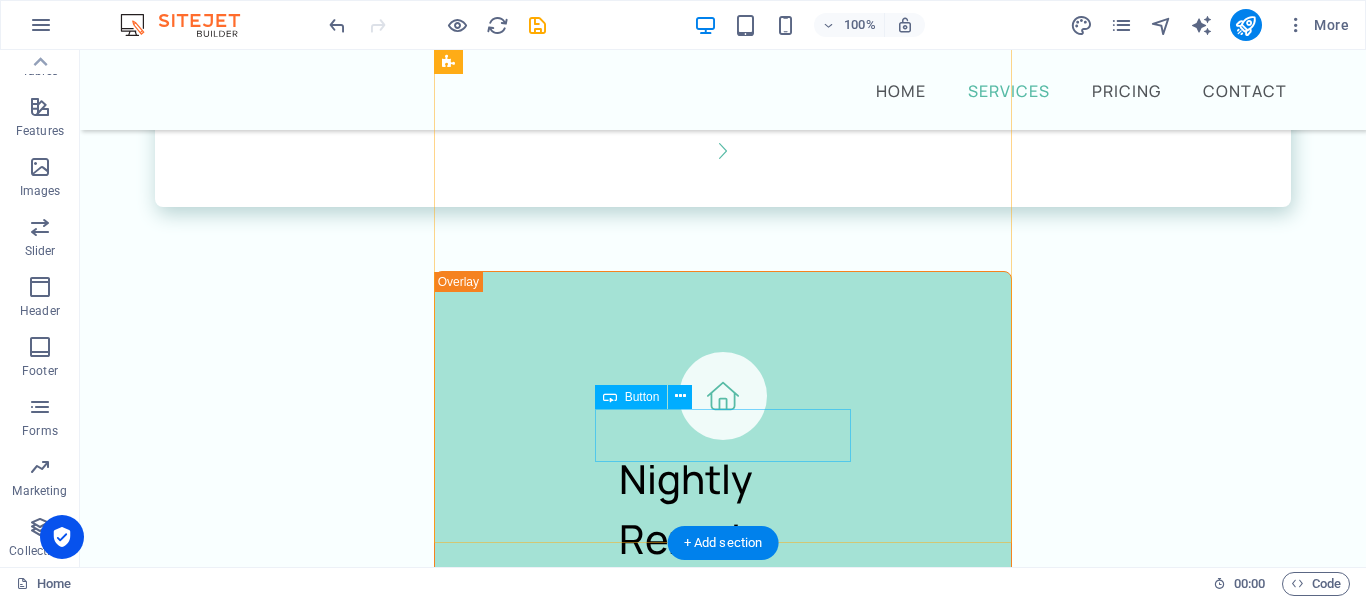 scroll, scrollTop: 3108, scrollLeft: 0, axis: vertical 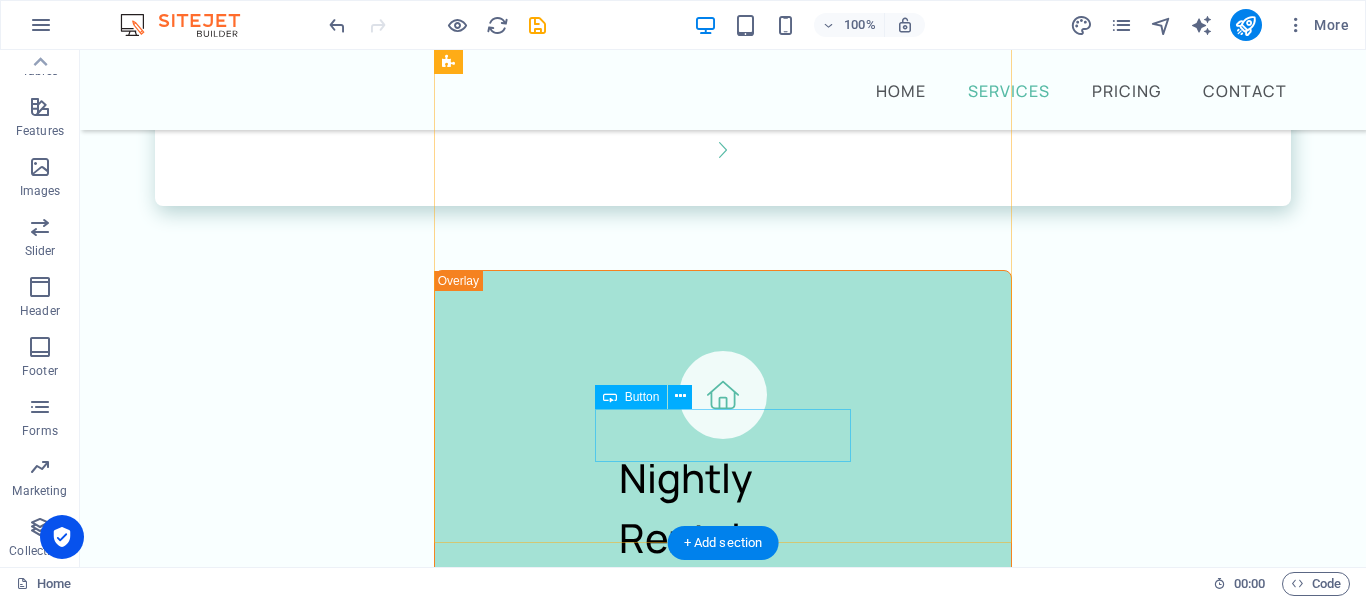 click on "Book Now" at bounding box center (723, 2590) 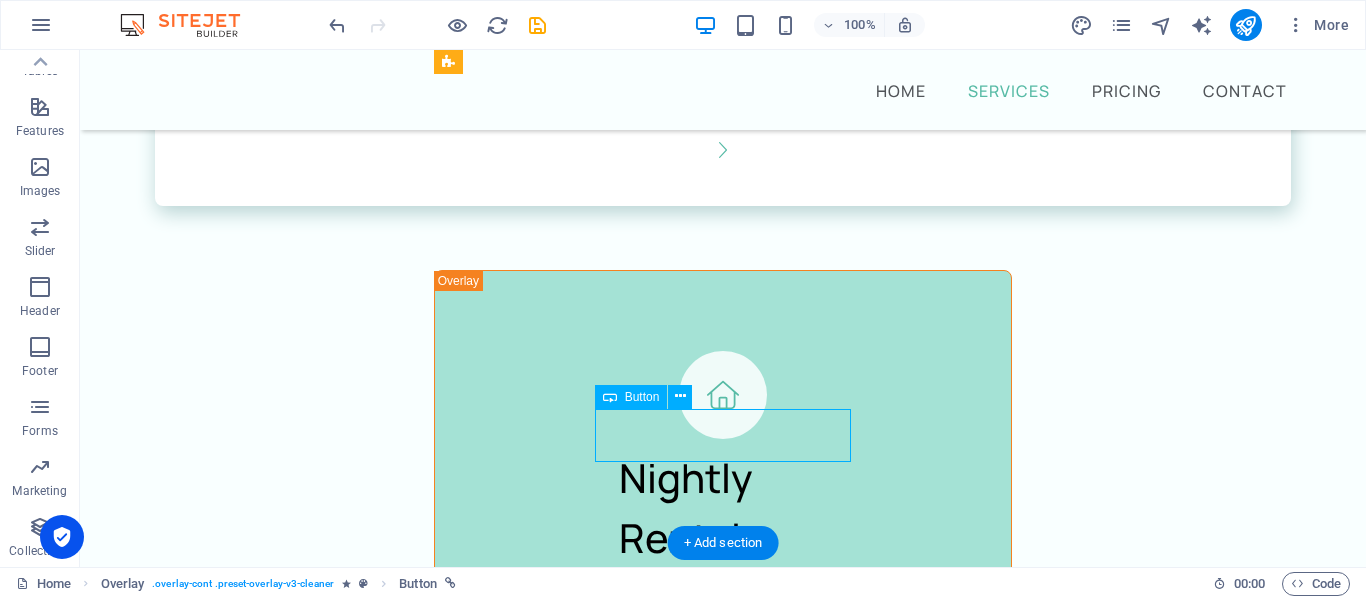 click on "Book Now" at bounding box center (723, 2590) 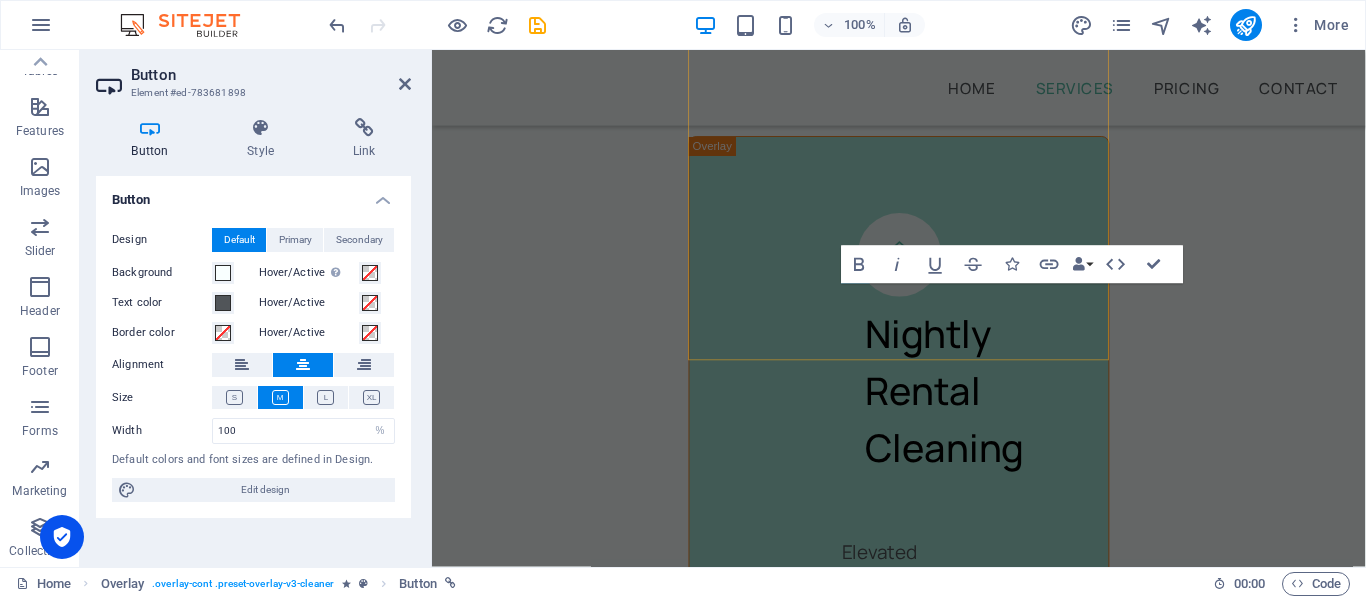 scroll, scrollTop: 4502, scrollLeft: 0, axis: vertical 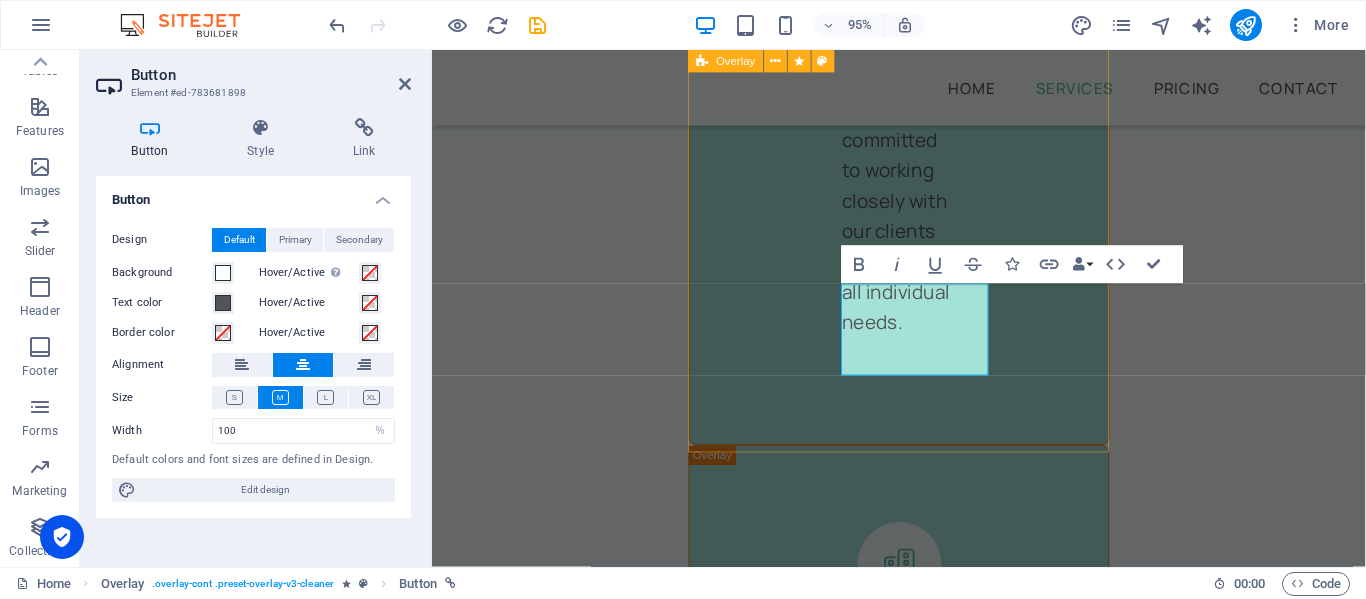 click on "Laundry We offer deep cleaning at the beginning and end of each season but feel it is important to do deep clean at every home before we take on the job. We feel this is important so we can get address the overall state and layout of the home to better clean each time in the furure. We will offer this service at a discounted rate for all new clients.  Book Now" at bounding box center (923, 1763) 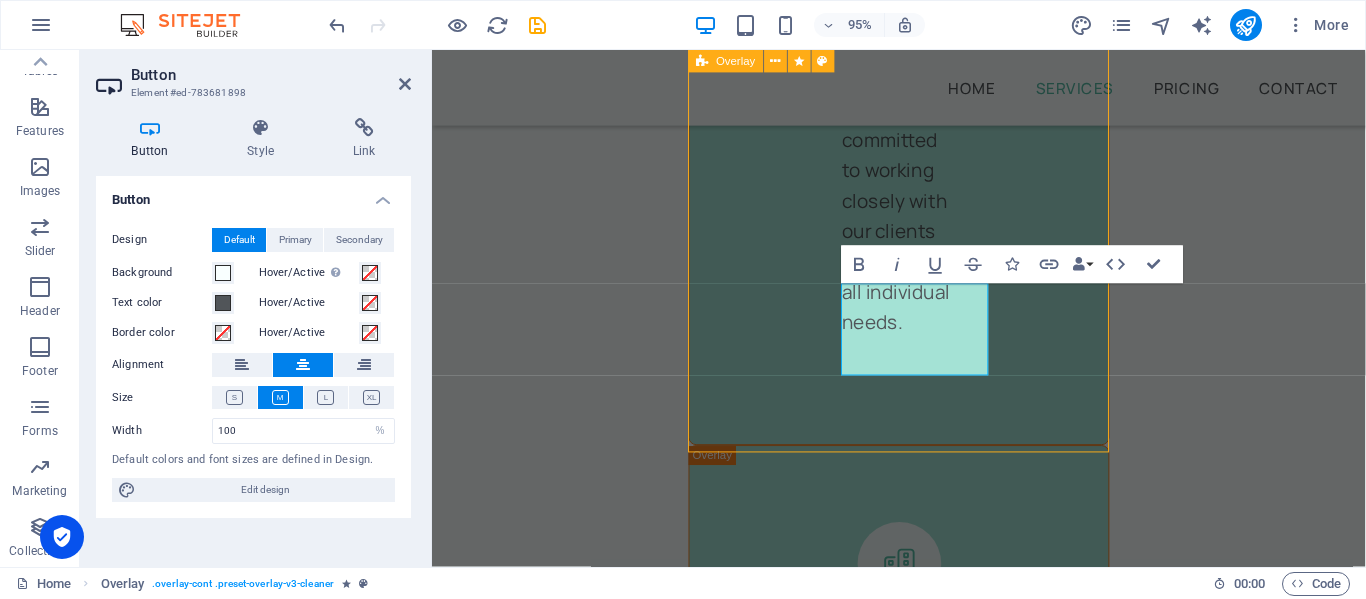 click on "Laundry We offer deep cleaning at the beginning and end of each season but feel it is important to do deep clean at every home before we take on the job. We feel this is important so we can get address the overall state and layout of the home to better clean each time in the furure. We will offer this service at a discounted rate for all new clients.  Book Now" at bounding box center [923, 1763] 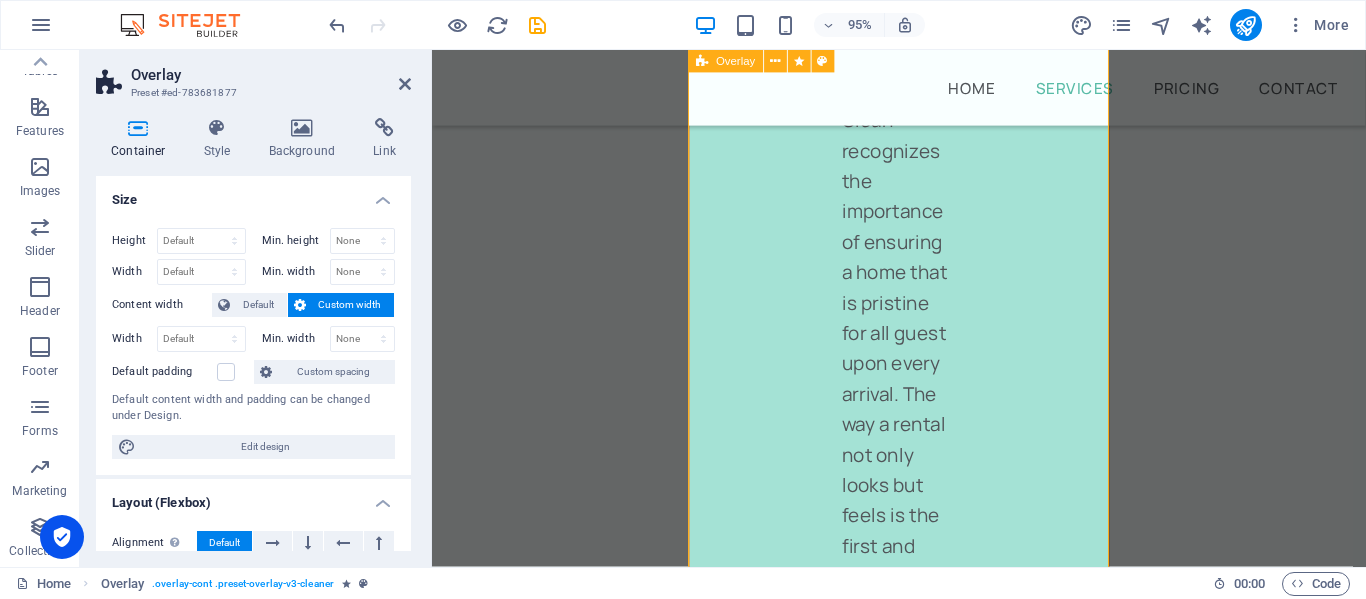 scroll, scrollTop: 3597, scrollLeft: 0, axis: vertical 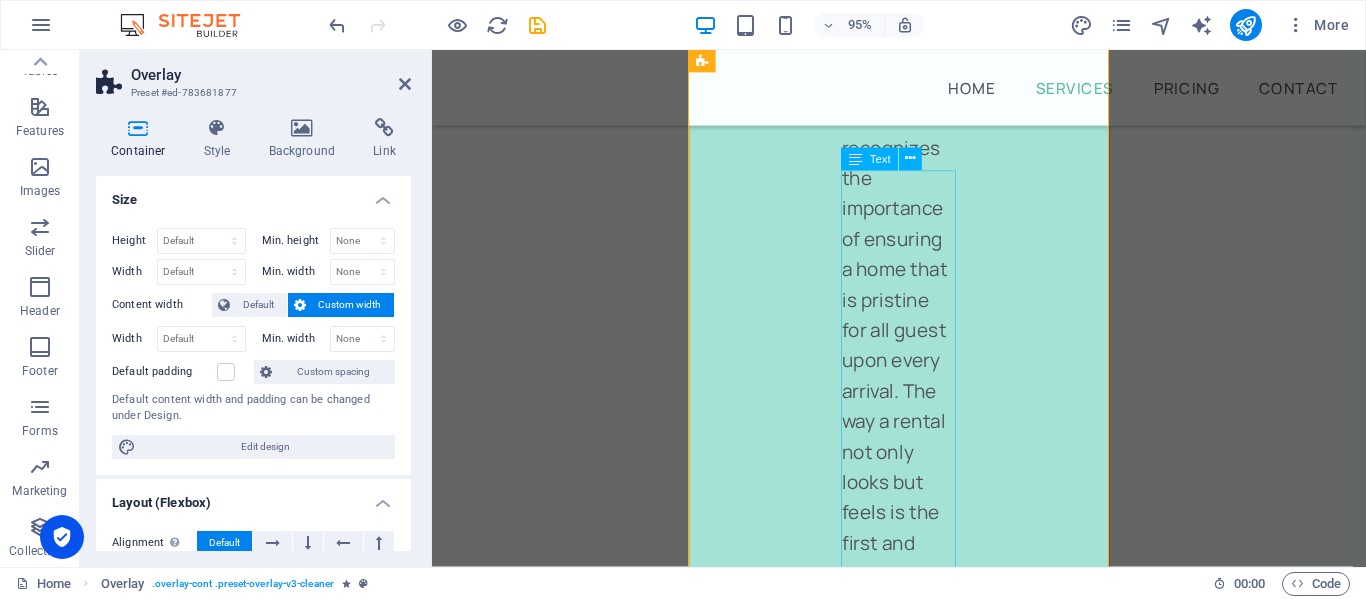 click on "We offer deep cleaning at the beginning and end of each season but feel it is important to do deep clean at every home before we take on the job. We feel this is important so we can get address the overall state and layout of the home to better clean each time in the furure. We will offer this service at a discounted rate for all new clients." at bounding box center [923, 2655] 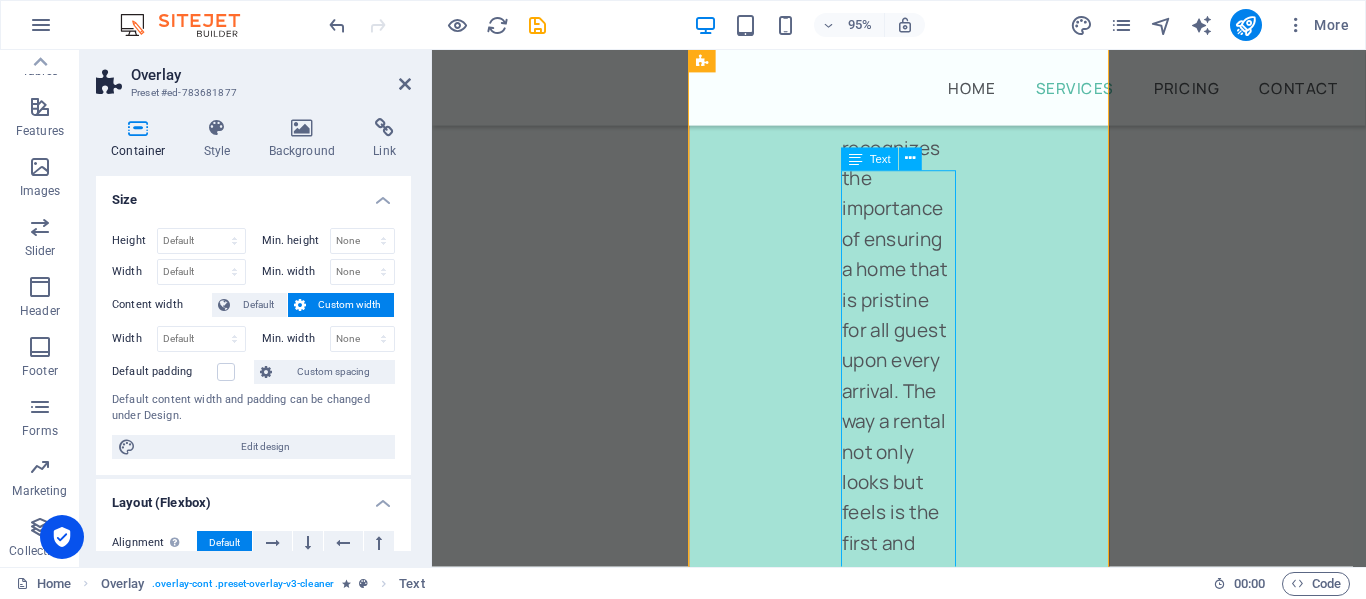 click on "We offer deep cleaning at the beginning and end of each season but feel it is important to do deep clean at every home before we take on the job. We feel this is important so we can get address the overall state and layout of the home to better clean each time in the furure. We will offer this service at a discounted rate for all new clients." at bounding box center [923, 2655] 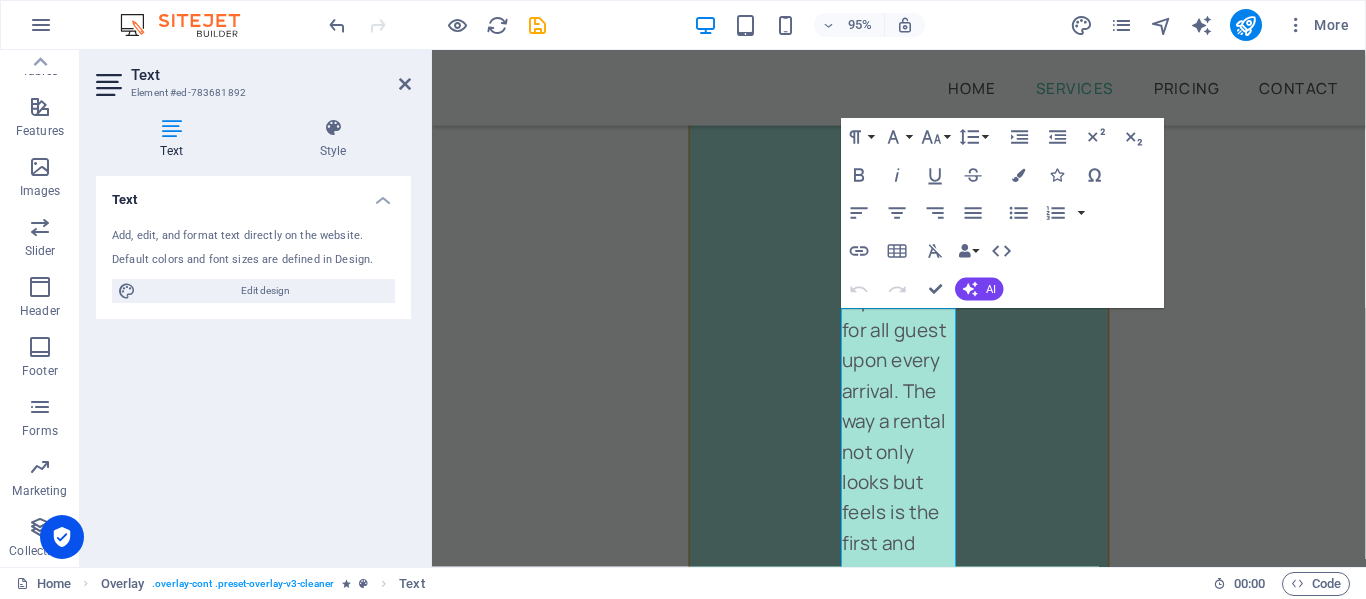 scroll, scrollTop: 3452, scrollLeft: 0, axis: vertical 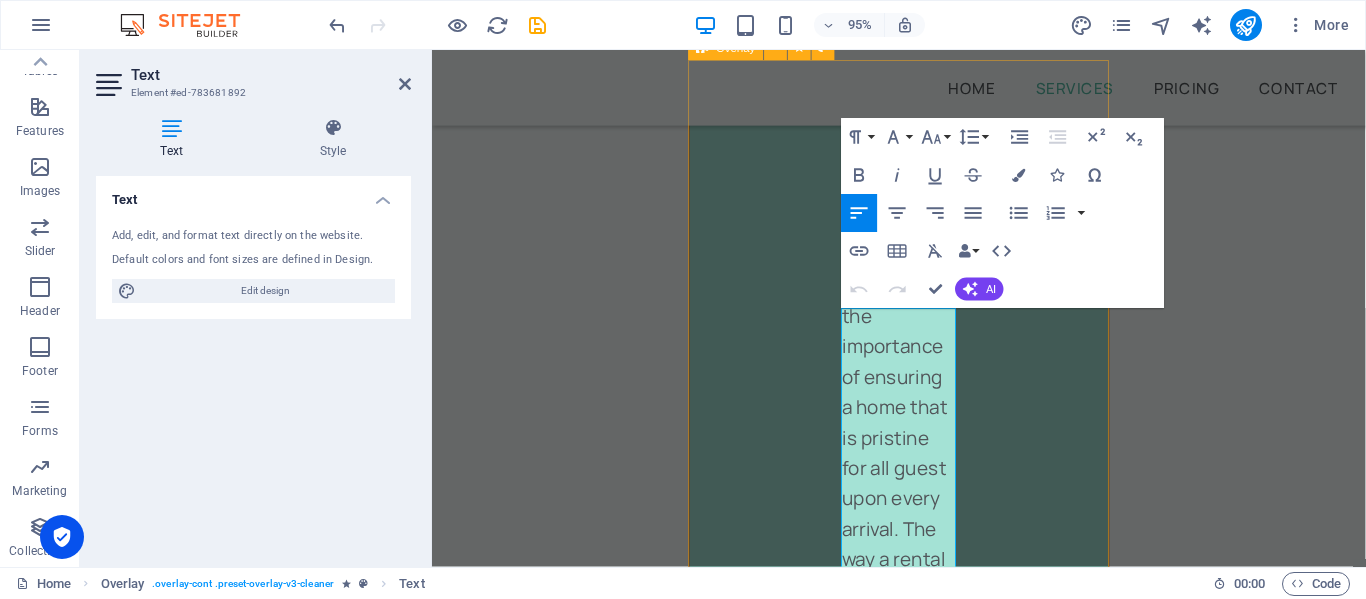 click on "Laundry We offer deep cleaning at the beginning and end of each season but feel it is important to do deep clean at every home before we take on the job. We feel this is important so we can get address the overall state and layout of the home to better clean each time in the furure. We will offer this service at a discounted rate for all new clients.  Book Now" at bounding box center (923, 2759) 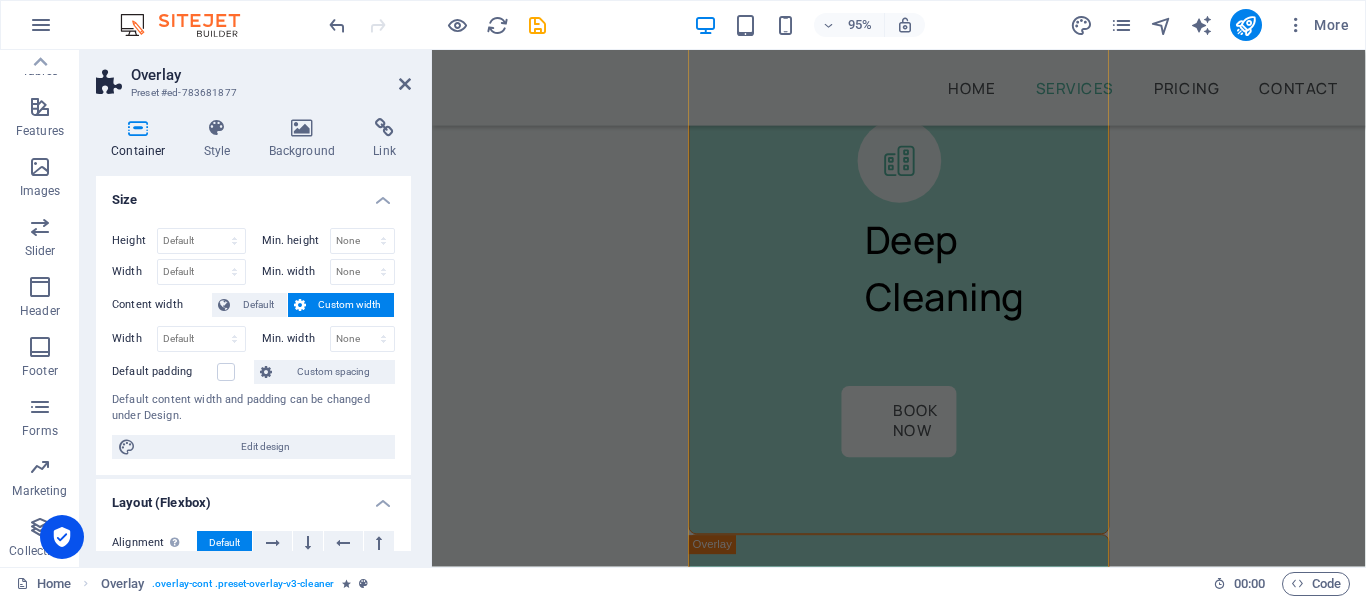 scroll, scrollTop: 4933, scrollLeft: 0, axis: vertical 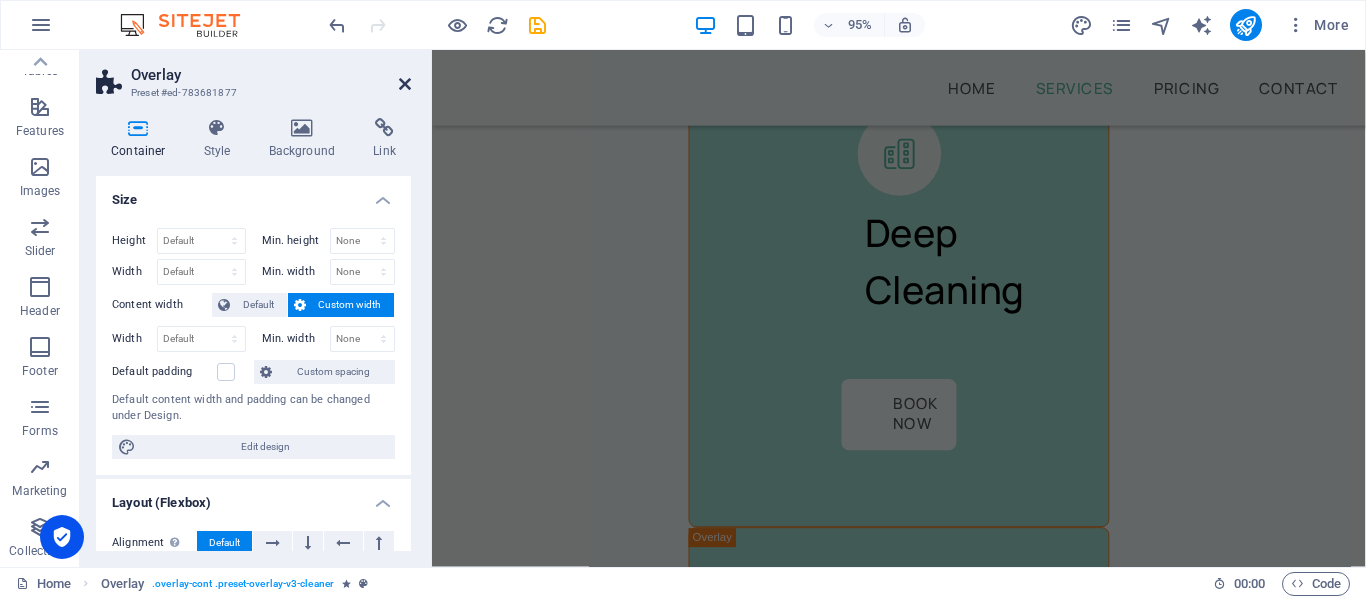 click at bounding box center [405, 84] 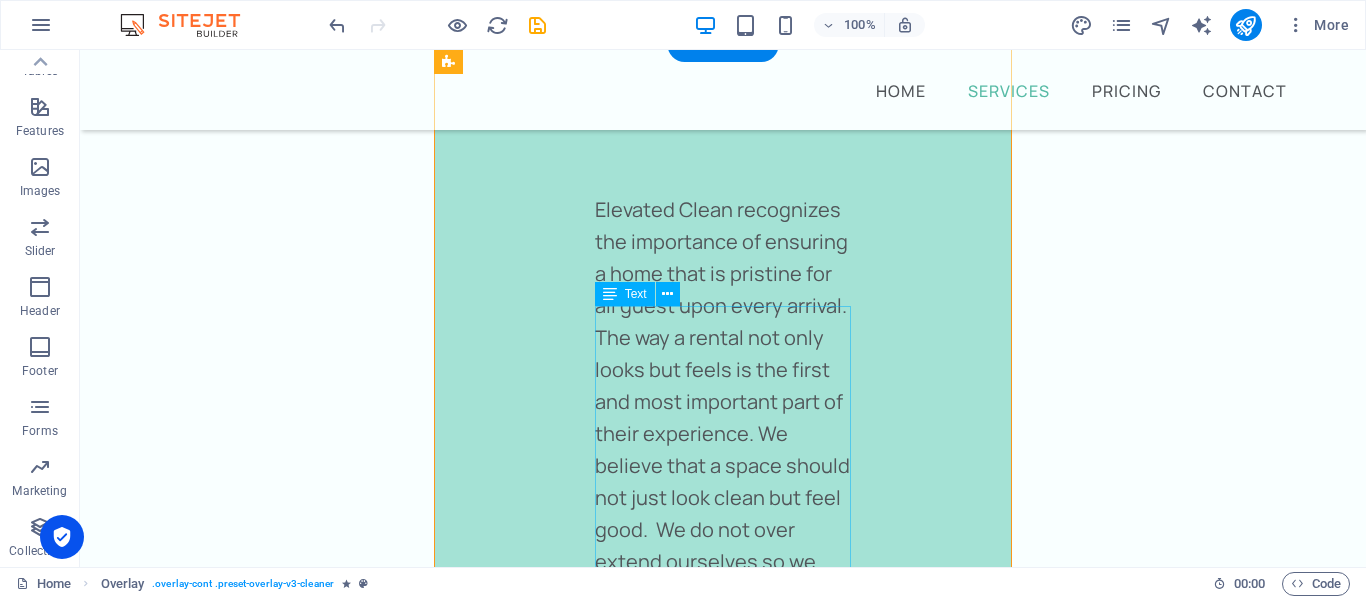 scroll, scrollTop: 3646, scrollLeft: 0, axis: vertical 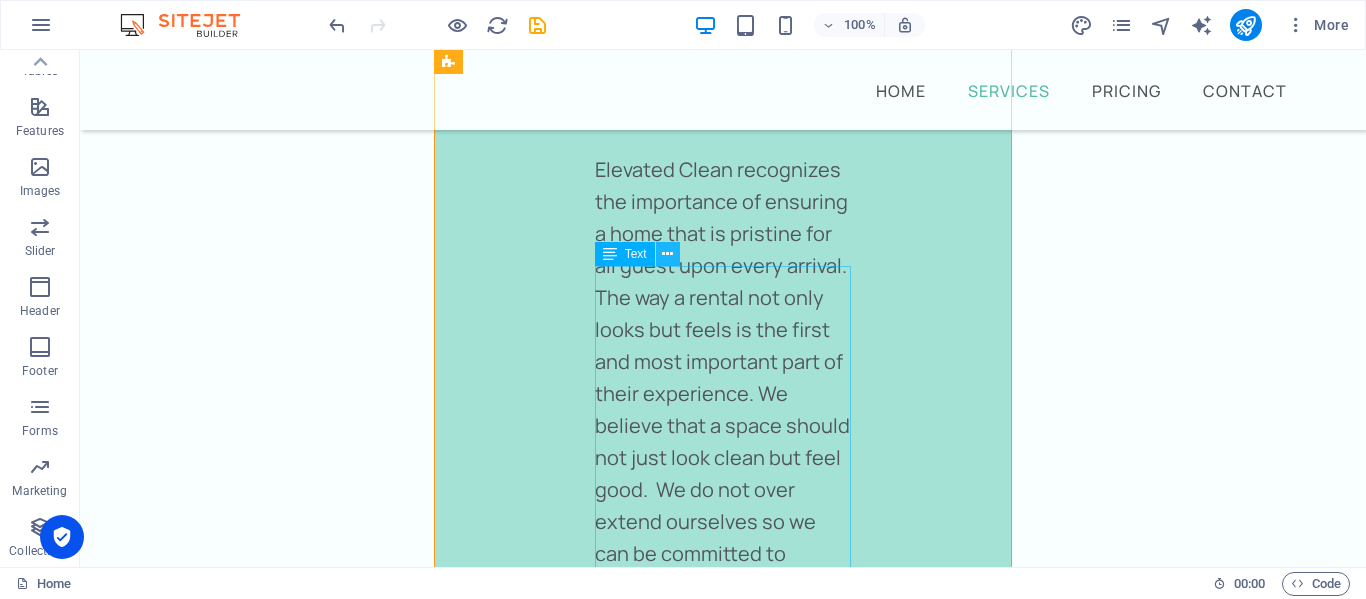 click at bounding box center (667, 254) 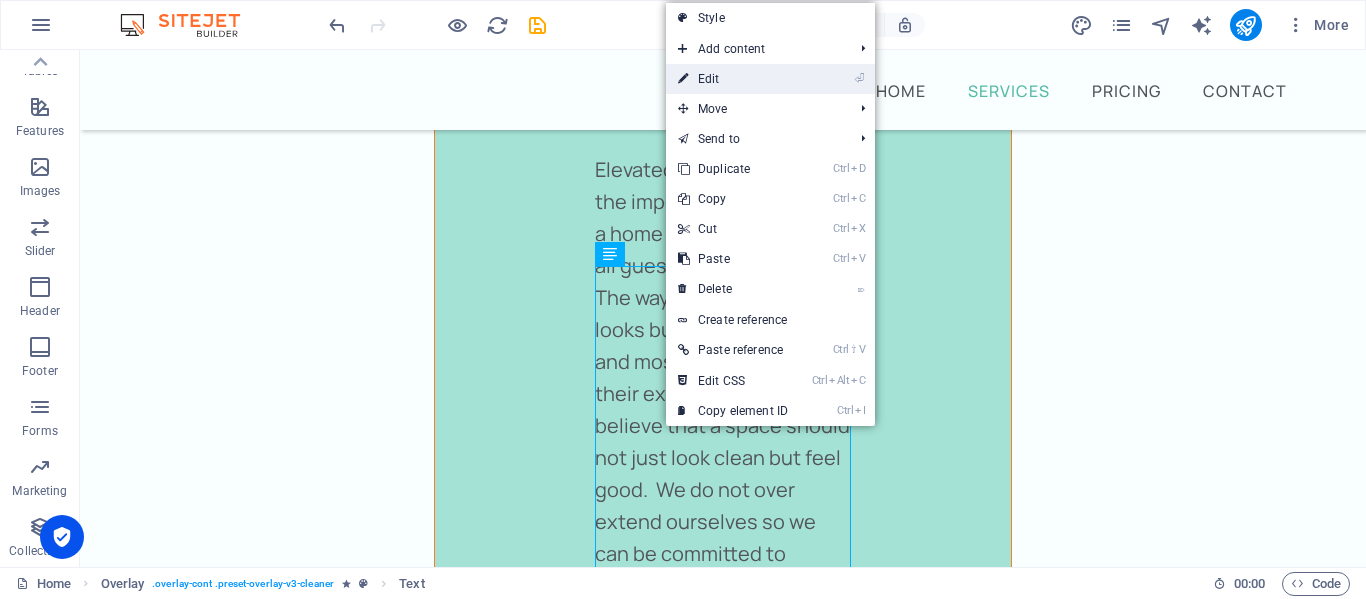 drag, startPoint x: 703, startPoint y: 86, endPoint x: 352, endPoint y: 188, distance: 365.52017 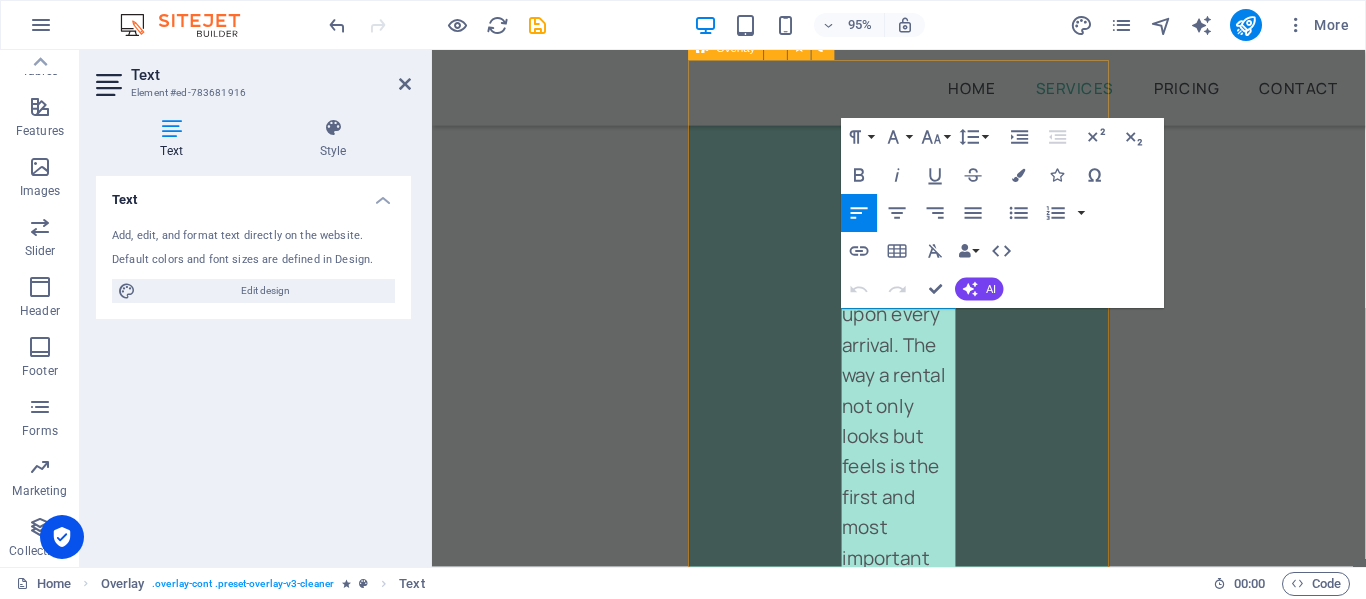 scroll, scrollTop: 4893, scrollLeft: 0, axis: vertical 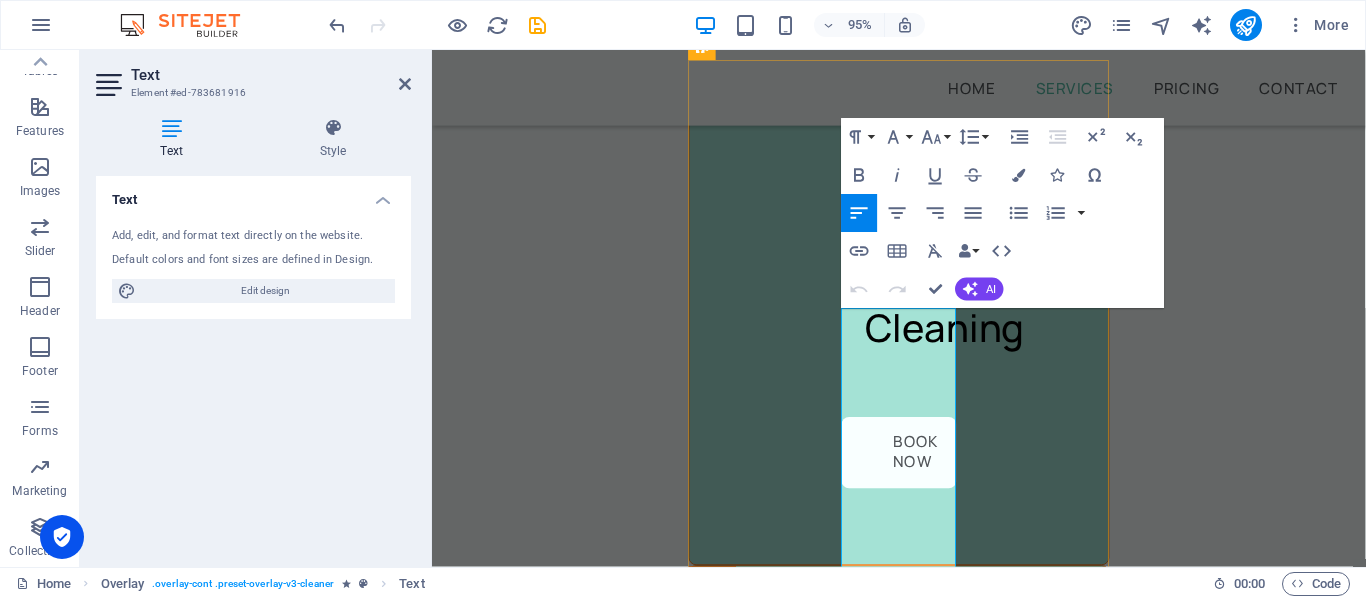 drag, startPoint x: 865, startPoint y: 336, endPoint x: 961, endPoint y: 592, distance: 273.4081 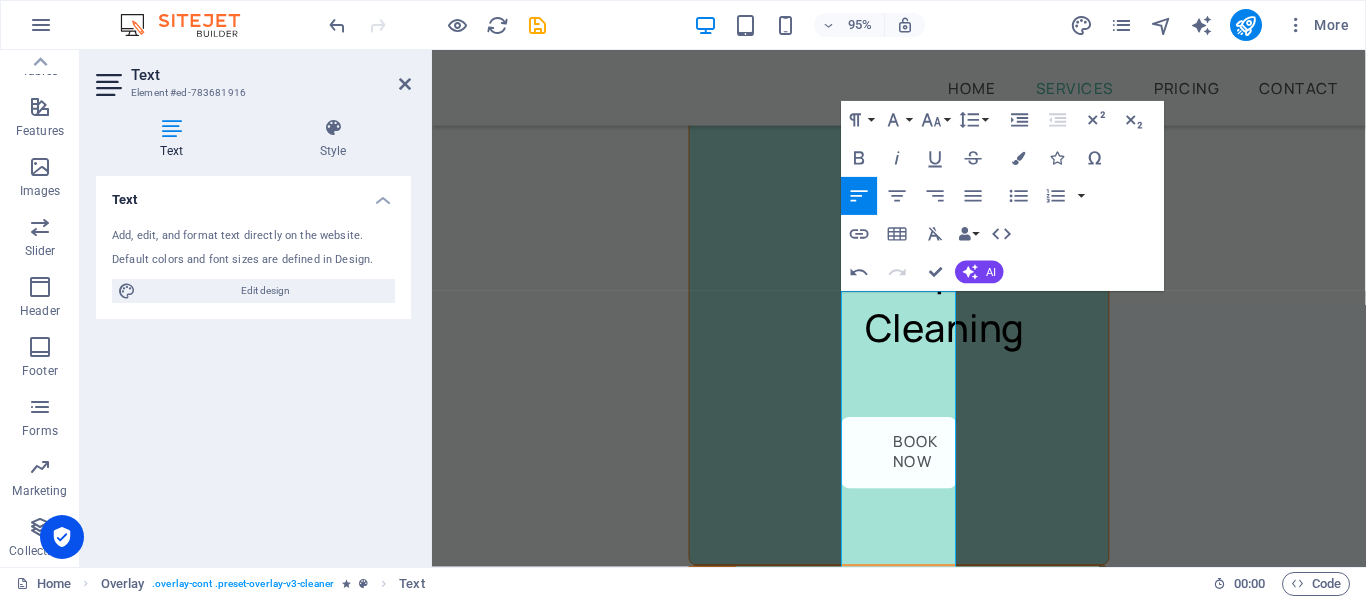scroll, scrollTop: 4929, scrollLeft: 0, axis: vertical 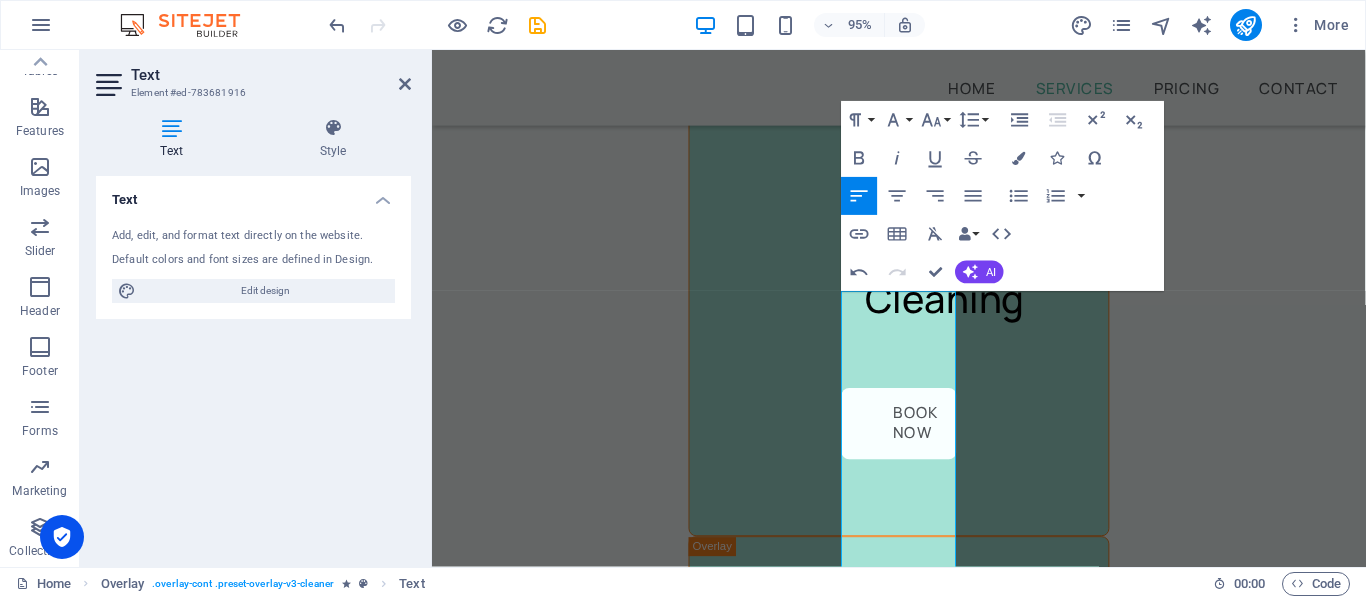 drag, startPoint x: 865, startPoint y: 340, endPoint x: 959, endPoint y: 596, distance: 272.7123 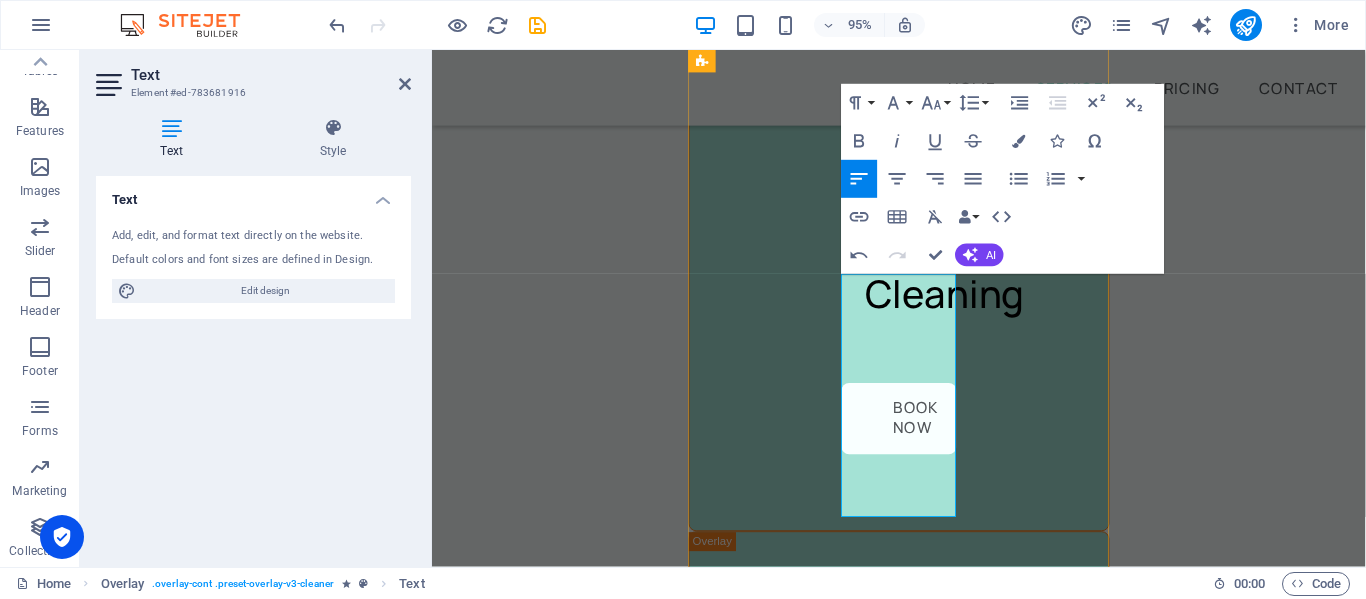 drag, startPoint x: 871, startPoint y: 298, endPoint x: 973, endPoint y: 516, distance: 240.68236 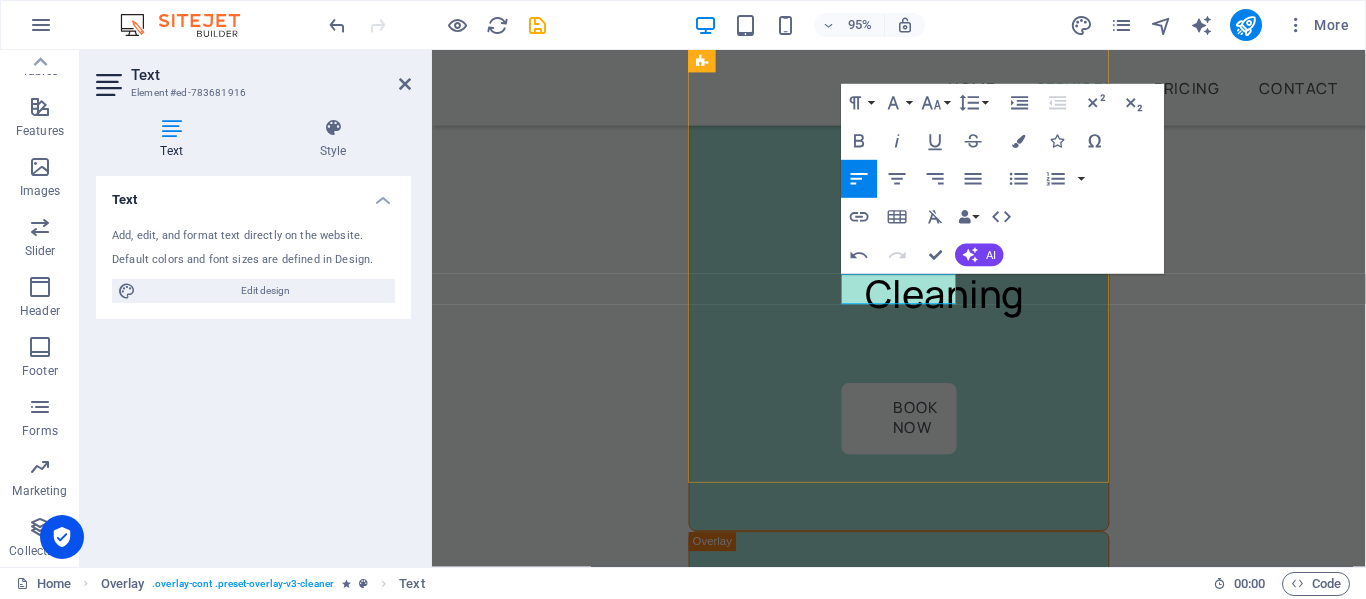 type 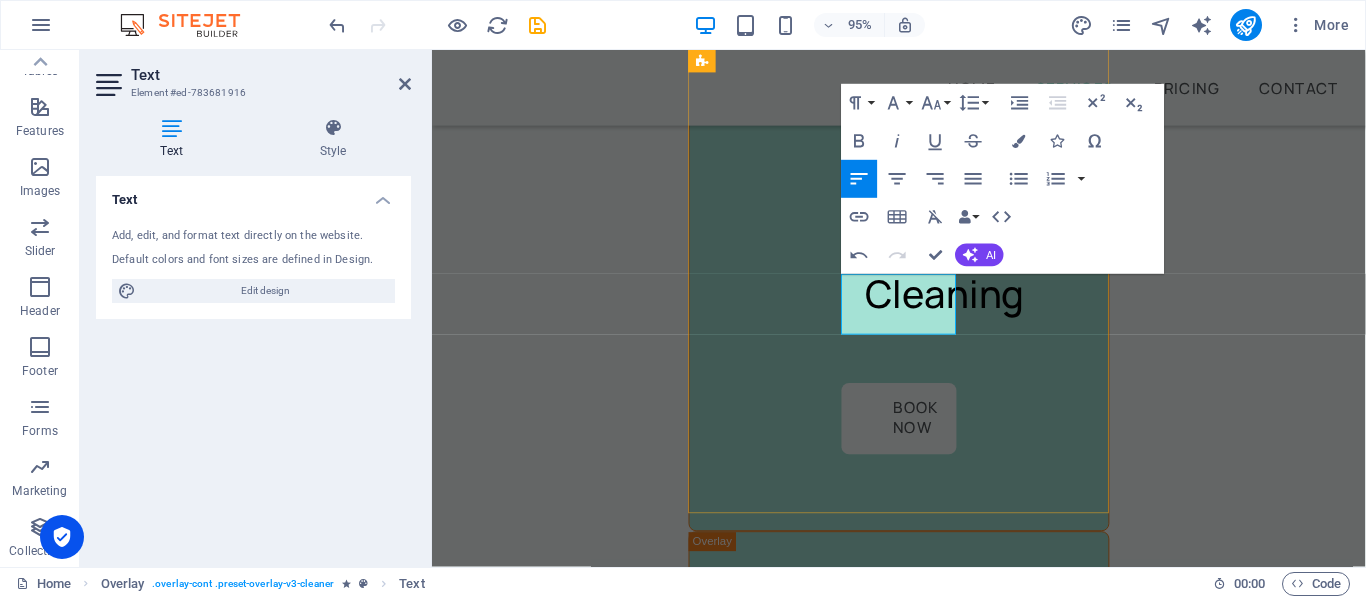 click on "We used ionized" at bounding box center [923, 2369] 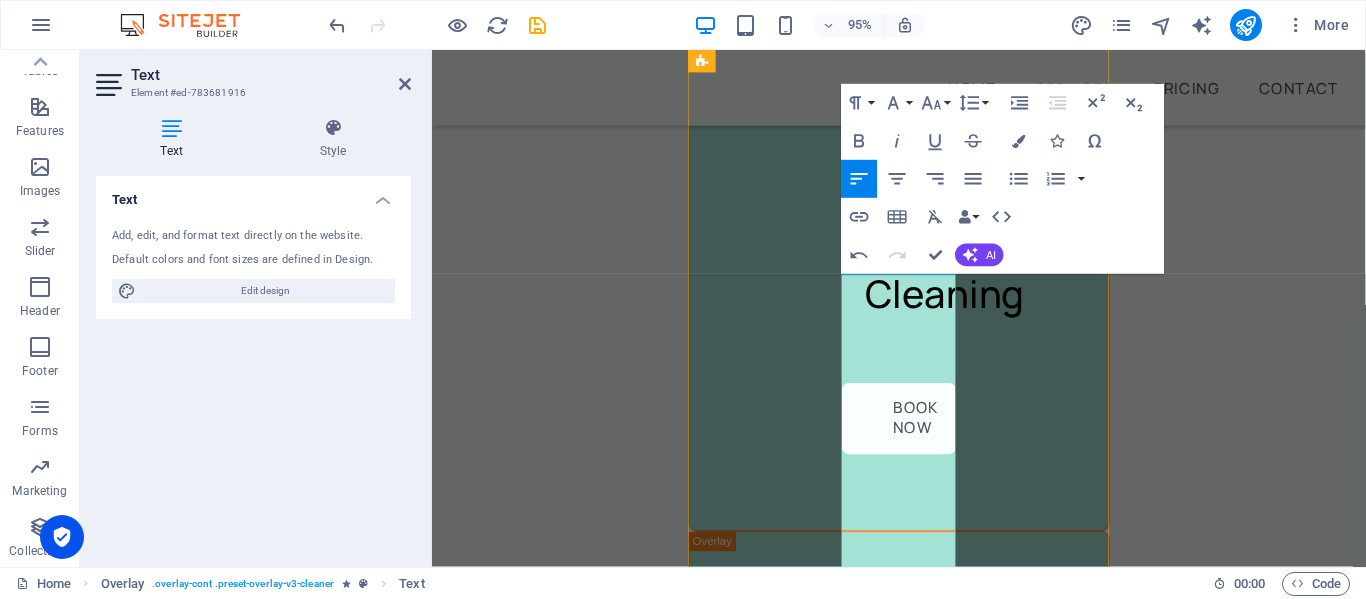 click on "Cleaner, drier, family safe. New Ion Exchange technology pulls carpet stains apart using positive and negative ions. Say goodbye to soggy carpets and chemical residue." at bounding box center (920, 2674) 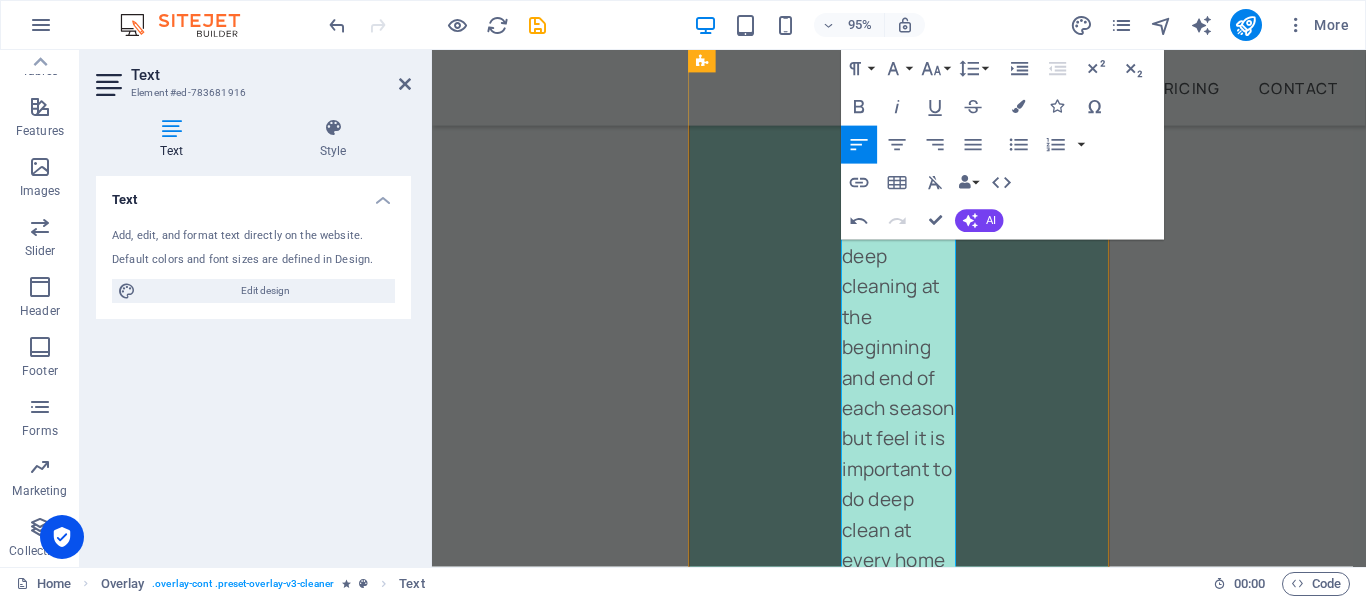 scroll, scrollTop: 5504, scrollLeft: 0, axis: vertical 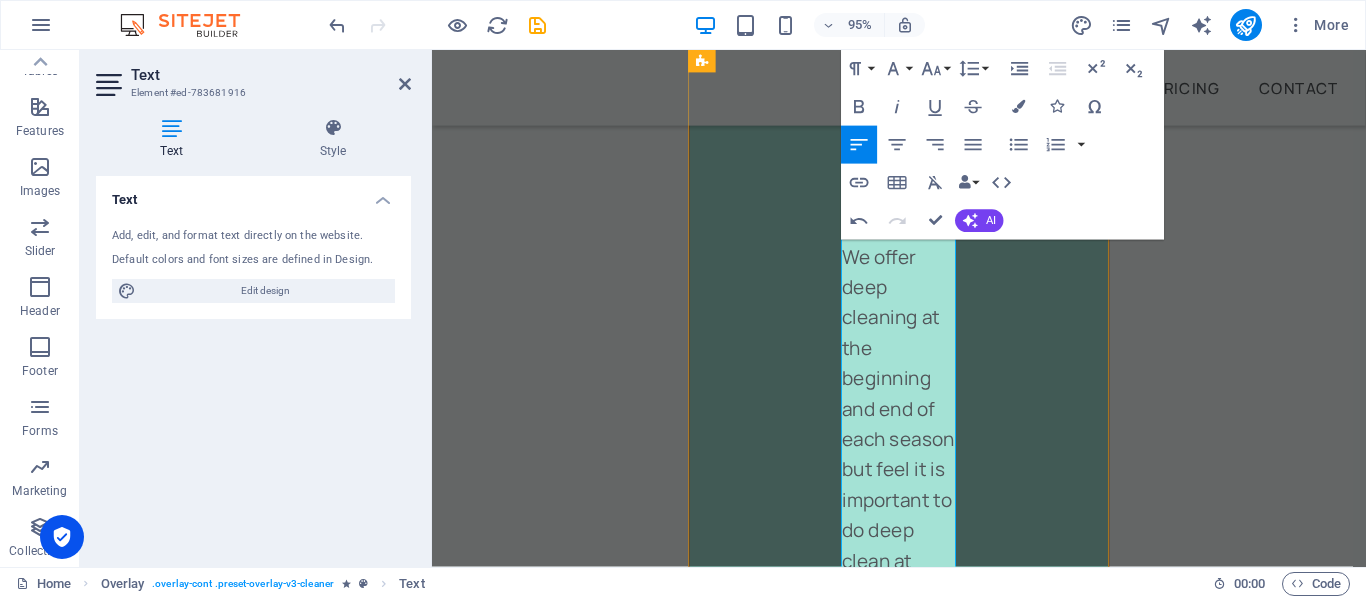 drag, startPoint x: 913, startPoint y: 427, endPoint x: 967, endPoint y: 516, distance: 104.100914 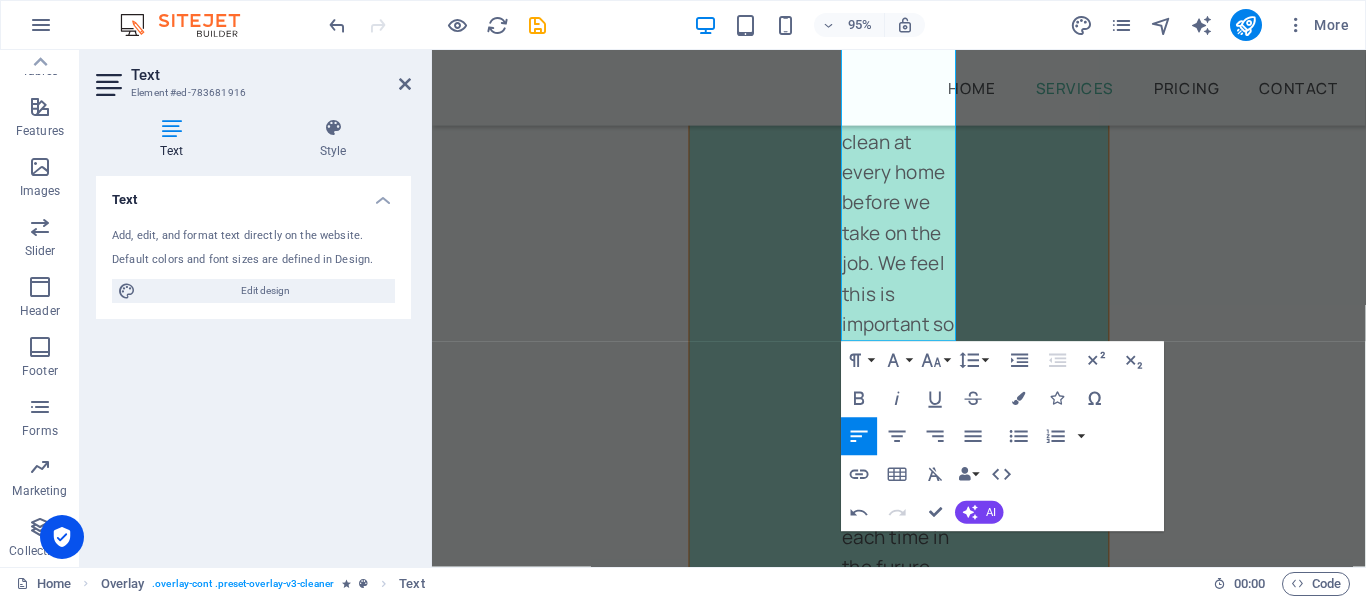 drag, startPoint x: 914, startPoint y: 425, endPoint x: 965, endPoint y: 605, distance: 187.08554 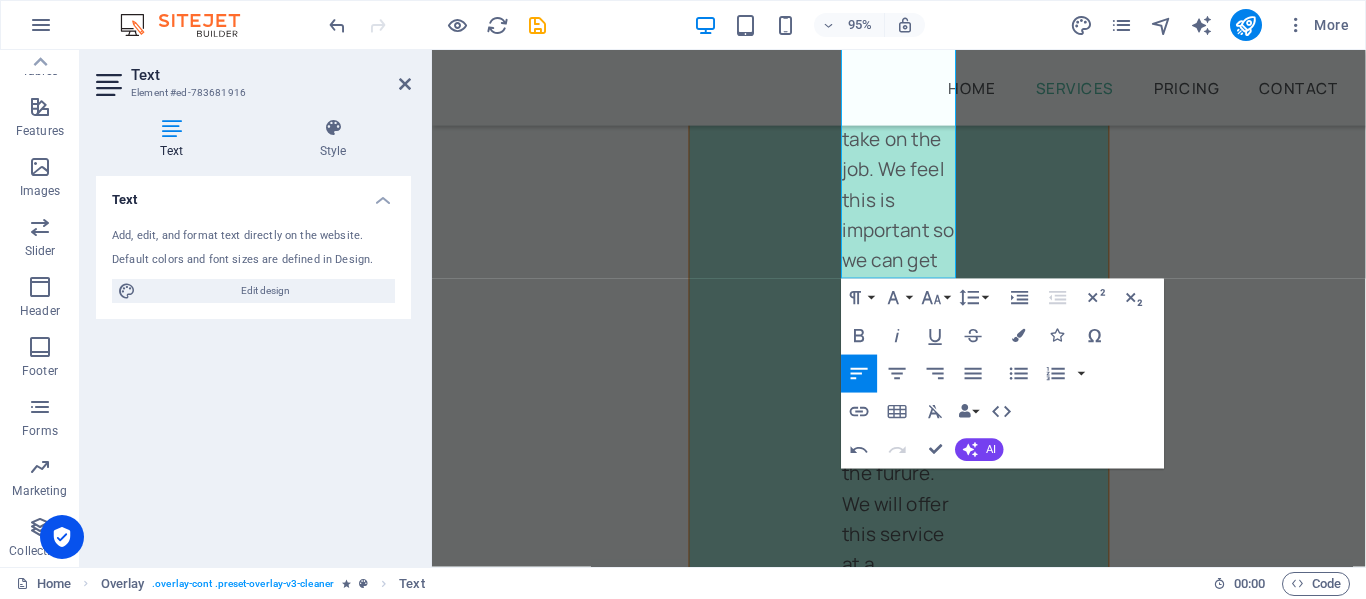 click on "Home Overlay . overlay-cont .preset-overlay-v3-cleaner Text" at bounding box center [606, 584] 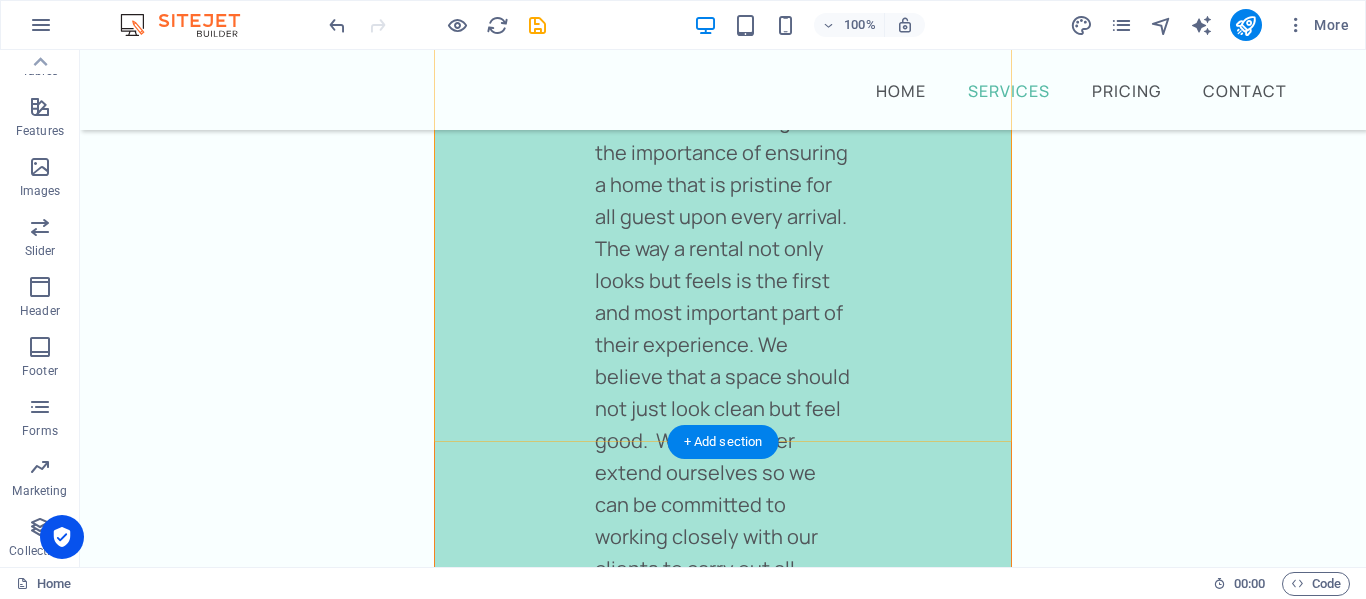 scroll, scrollTop: 3761, scrollLeft: 0, axis: vertical 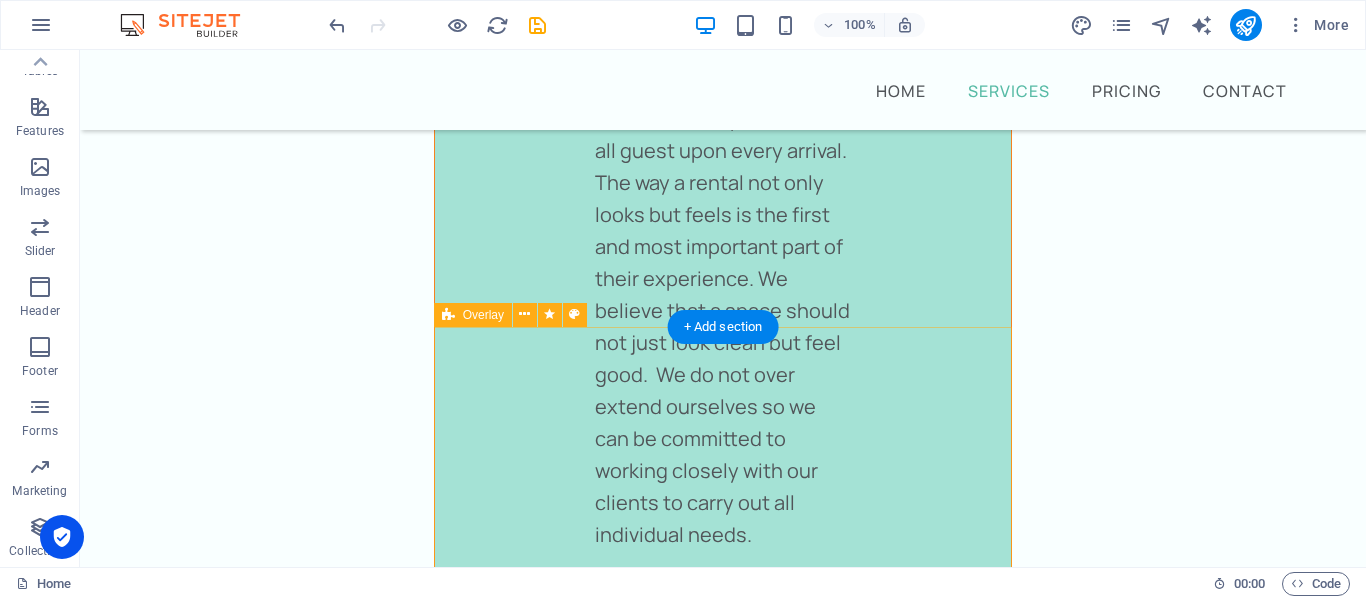 click on "Outdoor Maintenance Cursus sed nunc quisque sapien. [PERSON_NAME] risus nunc diam fames. Volutpat tristique quisque ornare libero eu amet velit.   Consectetur bibendum risus rhoncus diam lobortis. Pellentesque eros [PERSON_NAME] arcu augue mi. Ipsum amet vel facilisis ac et fames. Book Now" at bounding box center [723, 2981] 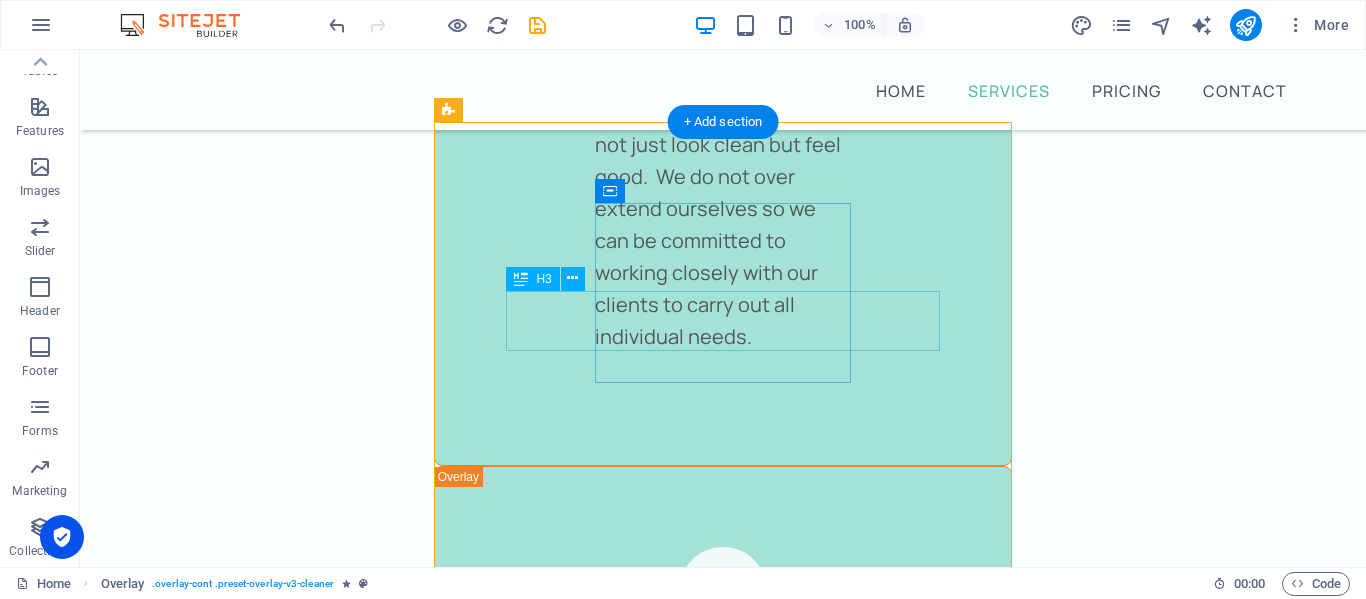 scroll, scrollTop: 3957, scrollLeft: 0, axis: vertical 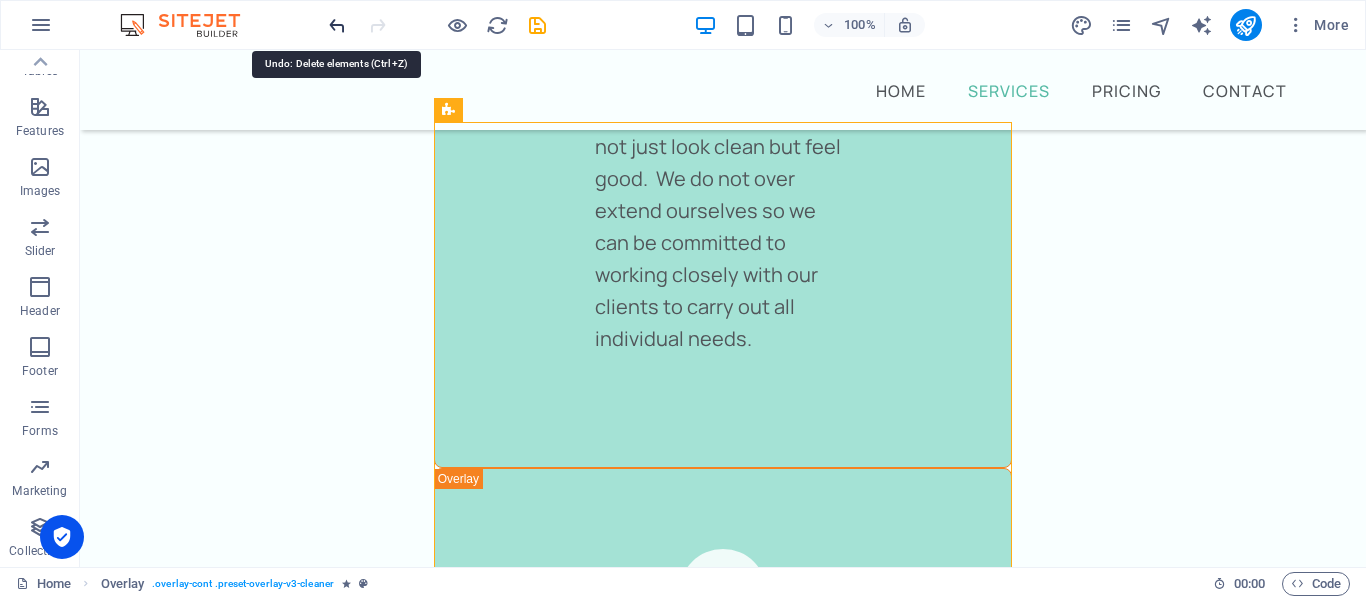 click at bounding box center [337, 25] 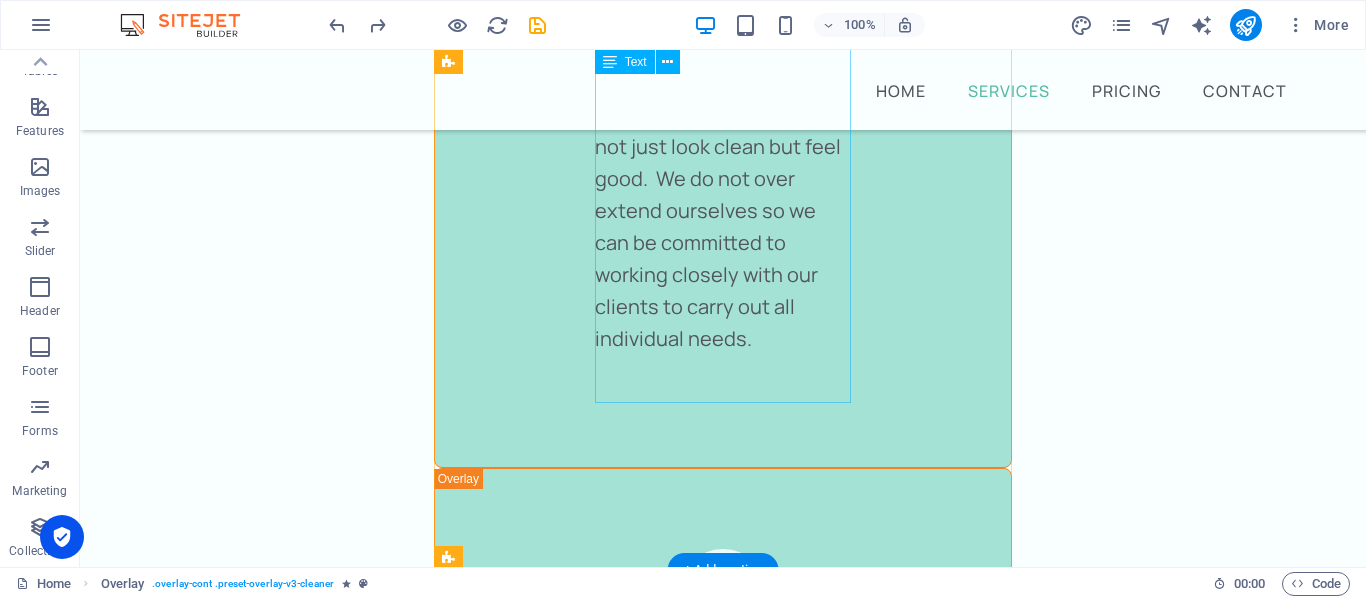 click on "We use an  ionized water rug cleaner that provides a drier, family & pet safe stain remover & sanitizer without leaving a wet, chemical drenched carpet. Ion technology pulls carpet stains apart using positive & negative ions.  Cleaner, drier, family safe. New Ion Exchange technology pulls carpet stains apart using positive and negative ions. Say goodbye to soggy carpets and chemical residue." at bounding box center [723, 2403] 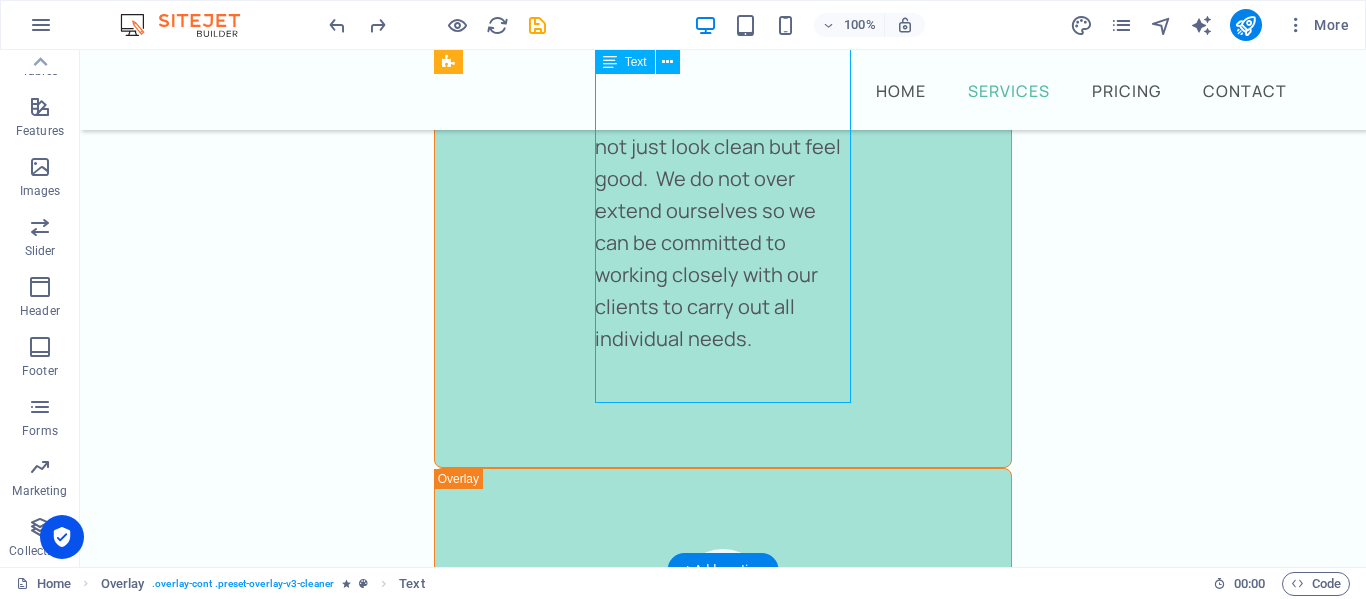 click on "We use an  ionized water rug cleaner that provides a drier, family & pet safe stain remover & sanitizer without leaving a wet, chemical drenched carpet. Ion technology pulls carpet stains apart using positive & negative ions.  Cleaner, drier, family safe. New Ion Exchange technology pulls carpet stains apart using positive and negative ions. Say goodbye to soggy carpets and chemical residue." at bounding box center [723, 2403] 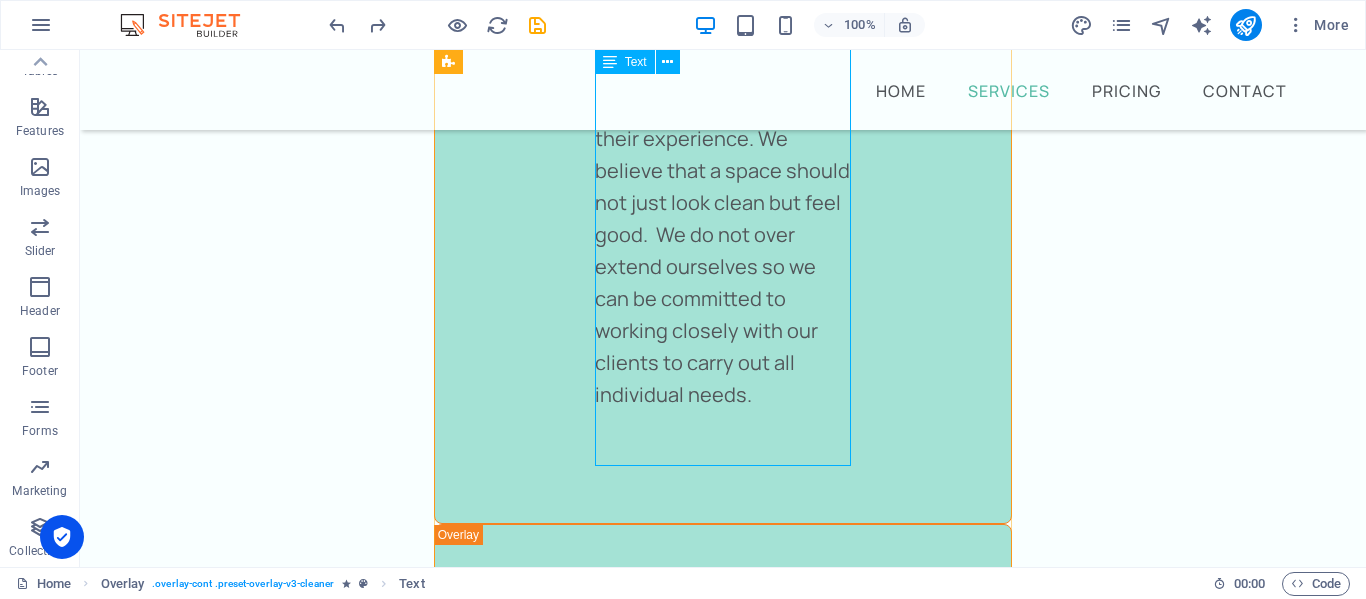 scroll, scrollTop: 3889, scrollLeft: 0, axis: vertical 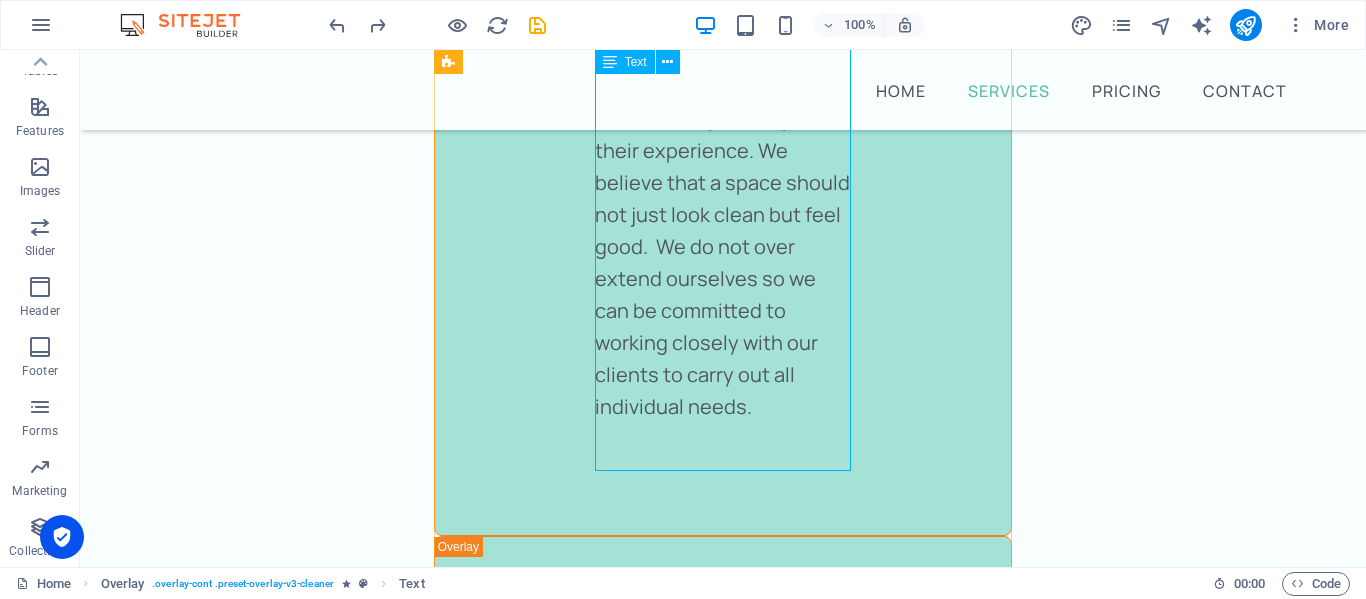 click on "We use an  ionized water rug cleaner that provides a drier, family & pet safe stain remover & sanitizer without leaving a wet, chemical drenched carpet. Ion technology pulls carpet stains apart using positive & negative ions.  Cleaner, drier, family safe. New Ion Exchange technology pulls carpet stains apart using positive and negative ions. Say goodbye to soggy carpets and chemical residue." at bounding box center (723, 2471) 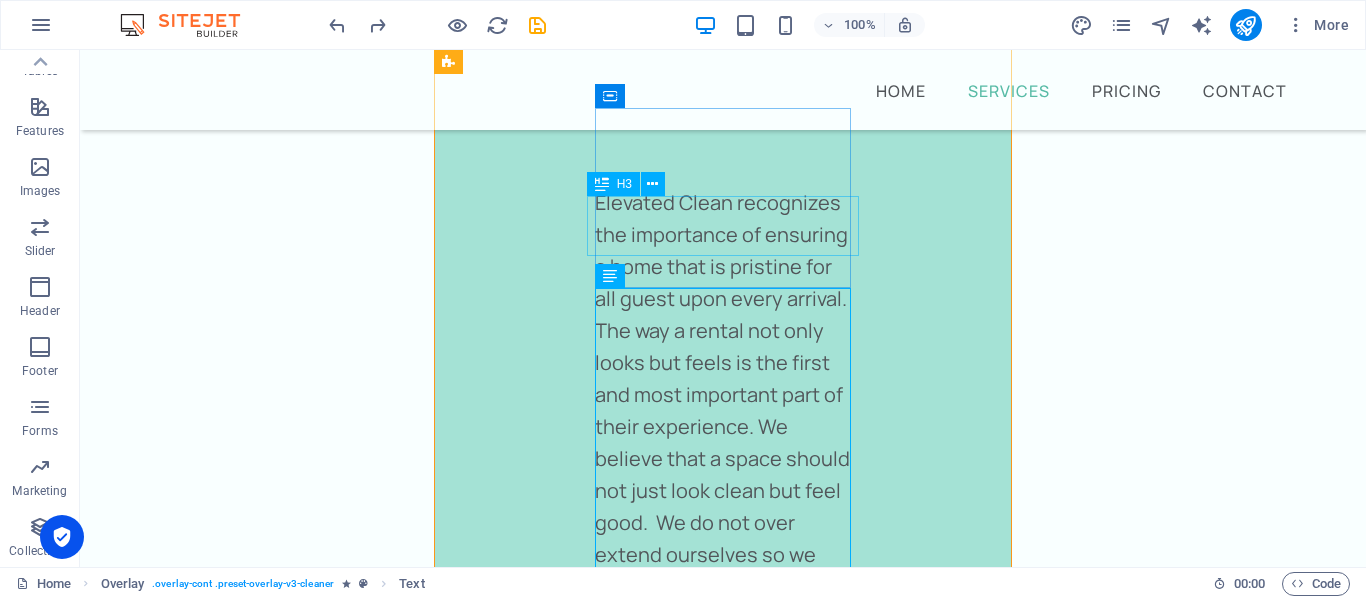 scroll, scrollTop: 3610, scrollLeft: 0, axis: vertical 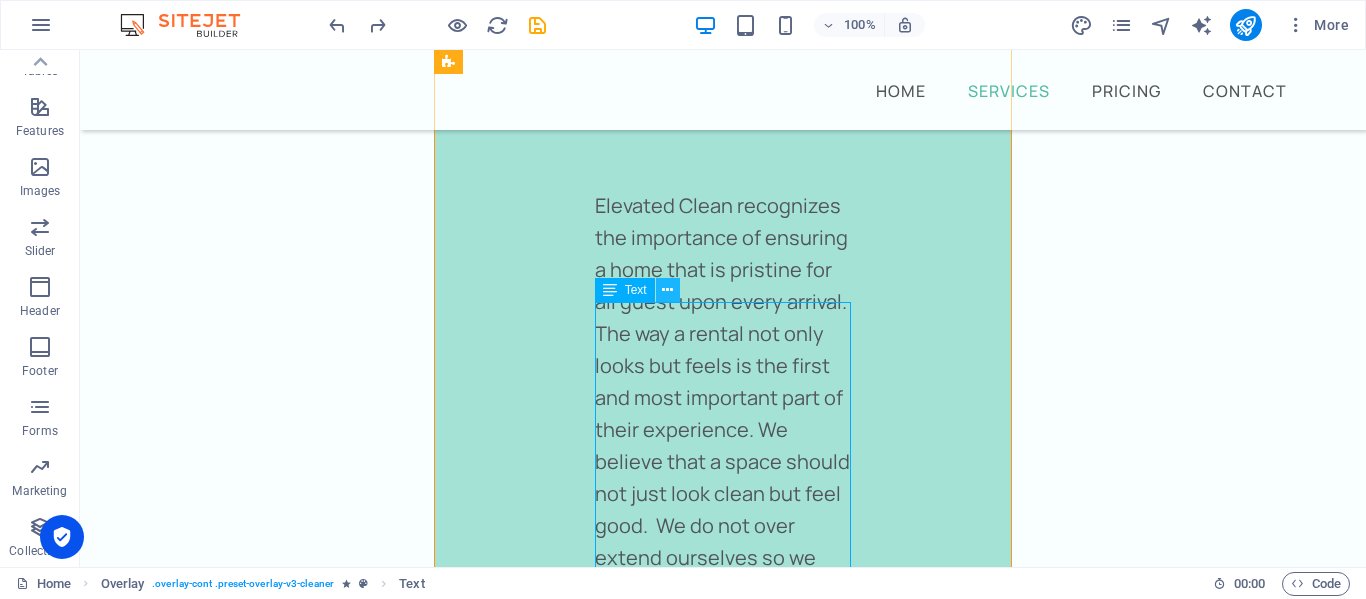 click at bounding box center [667, 290] 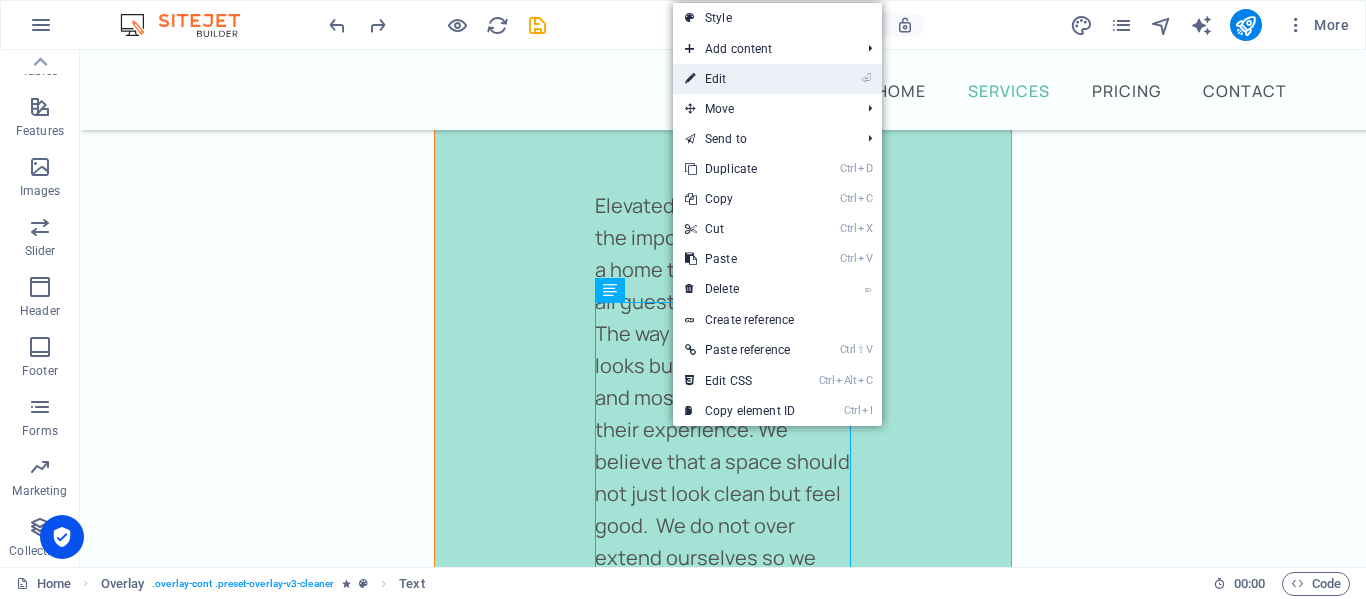 click on "⏎  Edit" at bounding box center (740, 79) 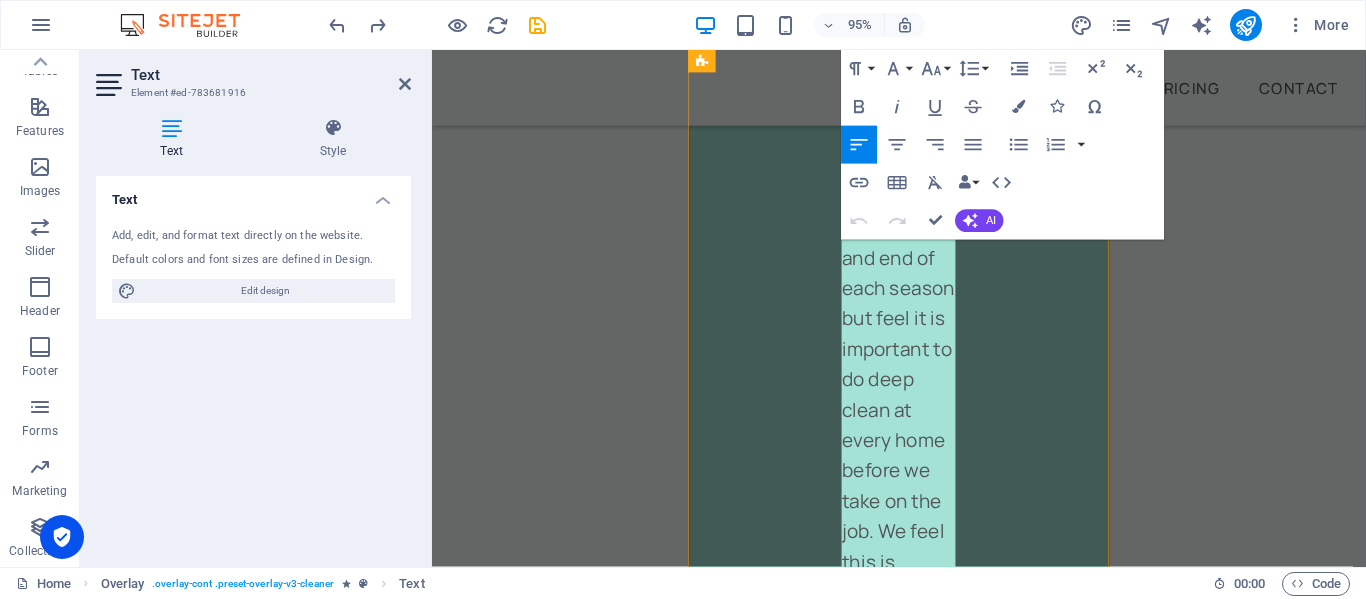 scroll, scrollTop: 5666, scrollLeft: 0, axis: vertical 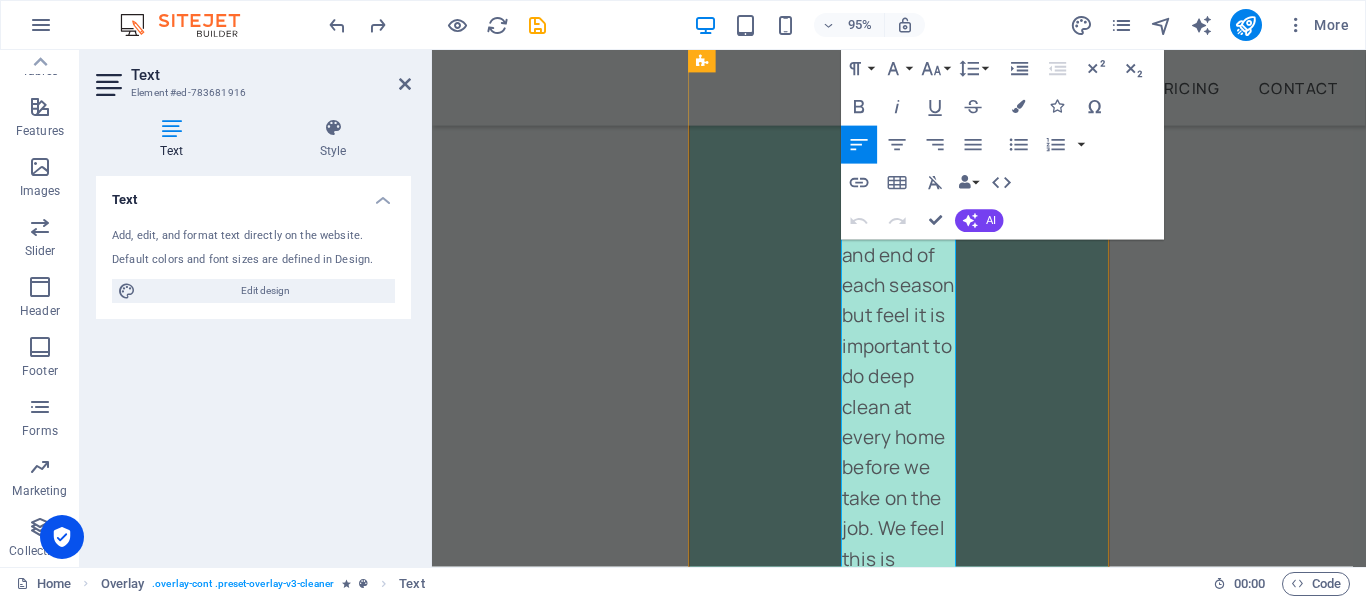 drag, startPoint x: 912, startPoint y: 265, endPoint x: 968, endPoint y: 578, distance: 317.97012 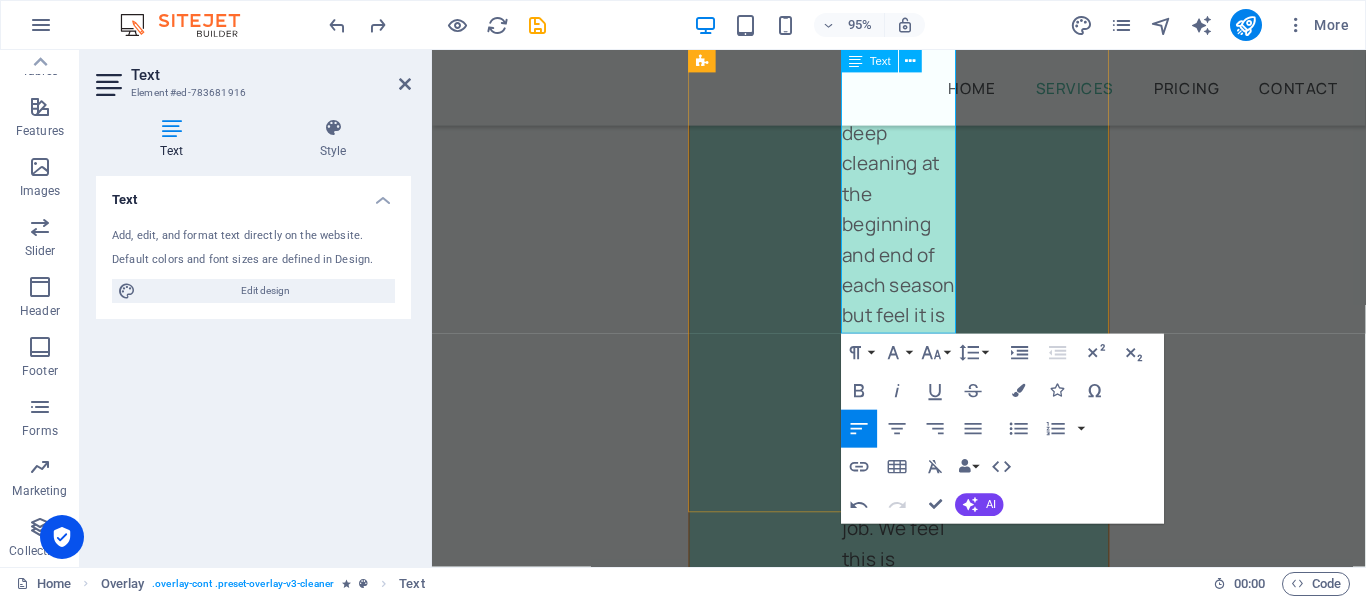 drag, startPoint x: 910, startPoint y: 262, endPoint x: 961, endPoint y: 335, distance: 89.050545 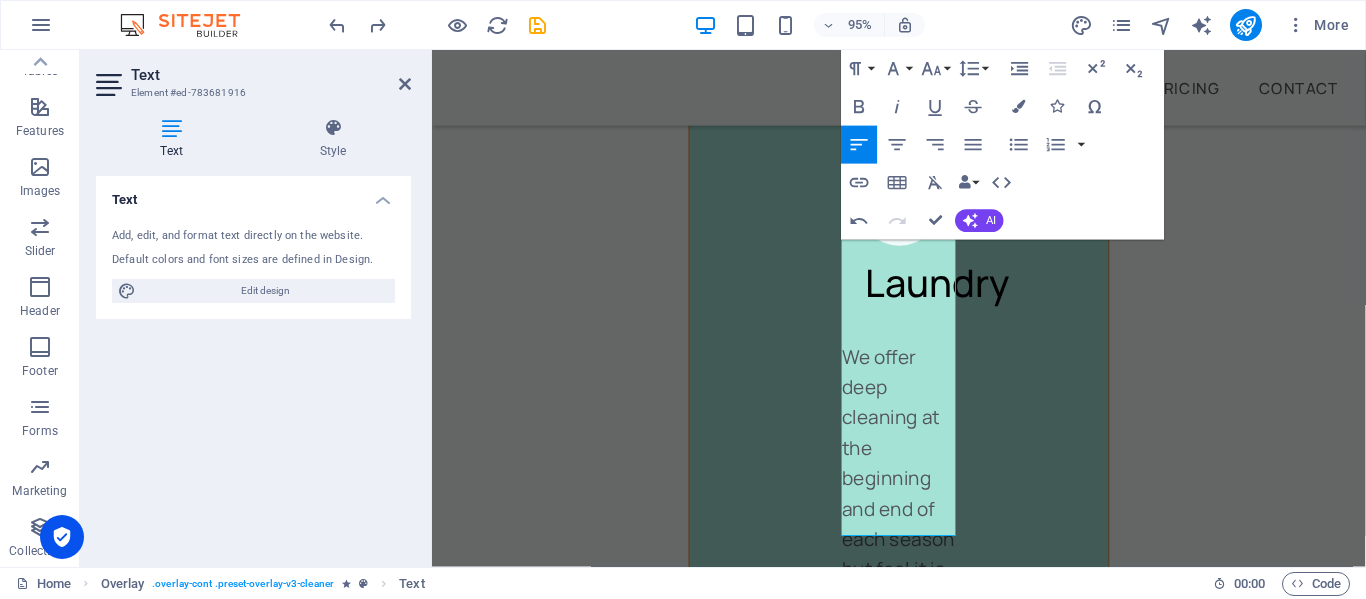 scroll, scrollTop: 5386, scrollLeft: 0, axis: vertical 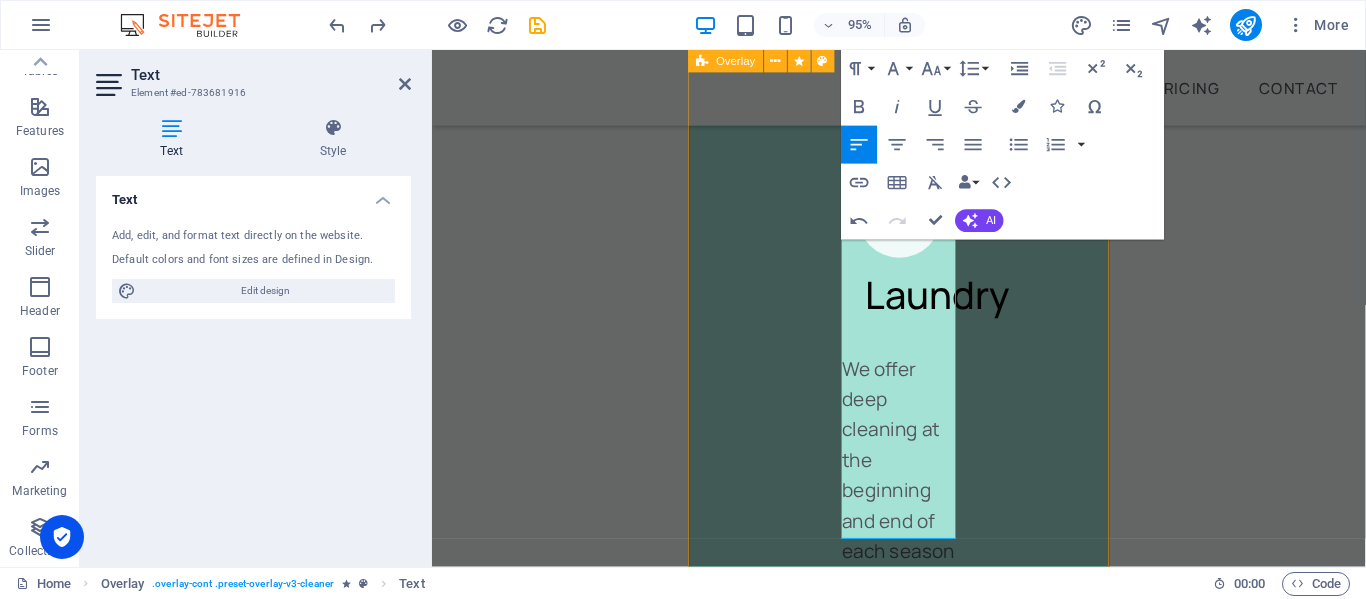 click on "Rug Cleaning  We use an  ionized water rug cleaner that provides a drier, family & pet safe stain remover & sanitizer without leaving a wet, chemical drenched carpet. Ion technology pulls carpet stains apart using positive & negative ions.  Book Now" at bounding box center (923, 2177) 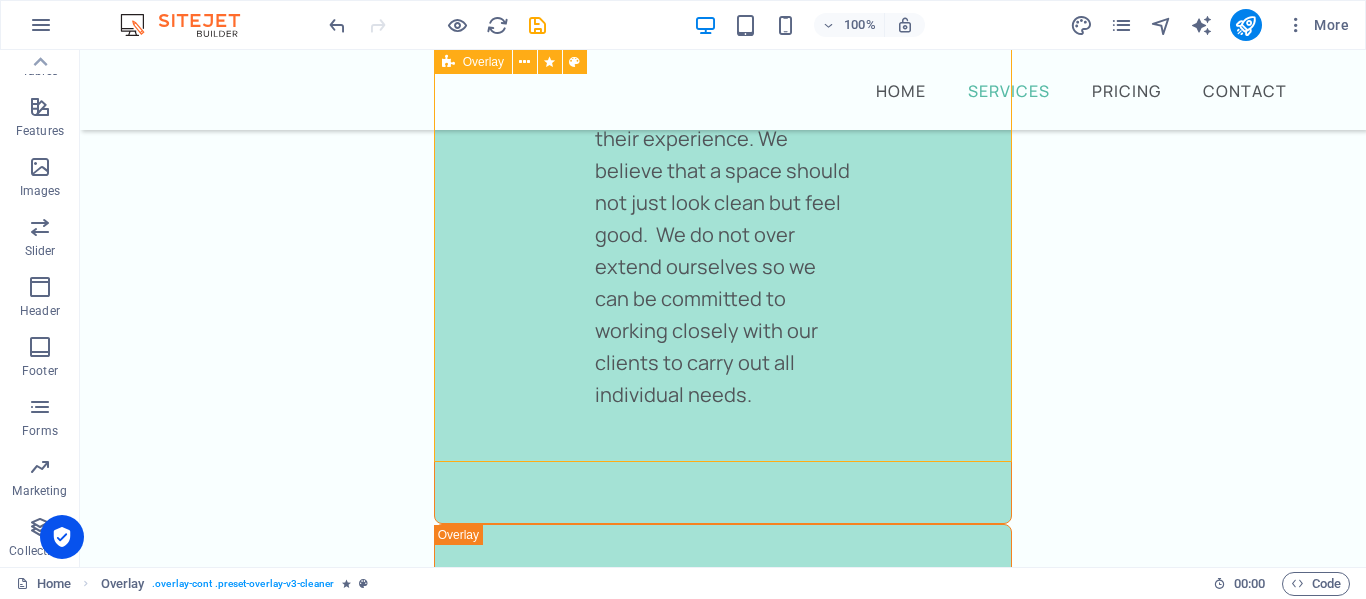 scroll, scrollTop: 3913, scrollLeft: 0, axis: vertical 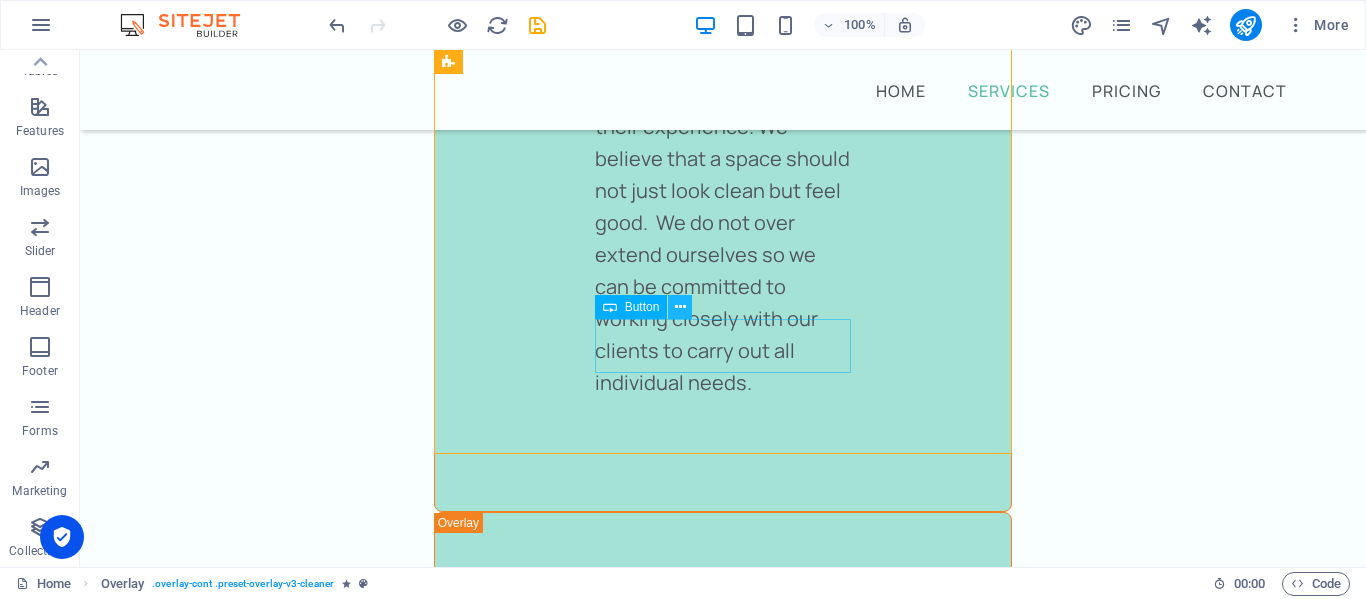 click at bounding box center (680, 307) 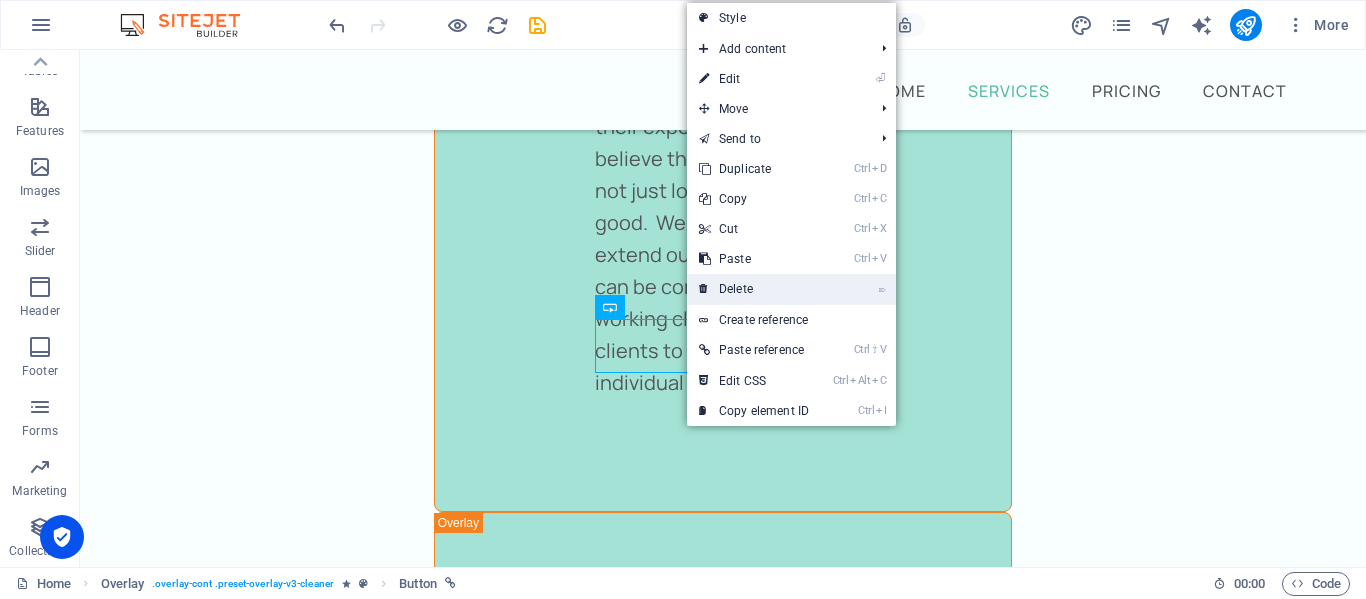 click on "⌦  Delete" at bounding box center (754, 289) 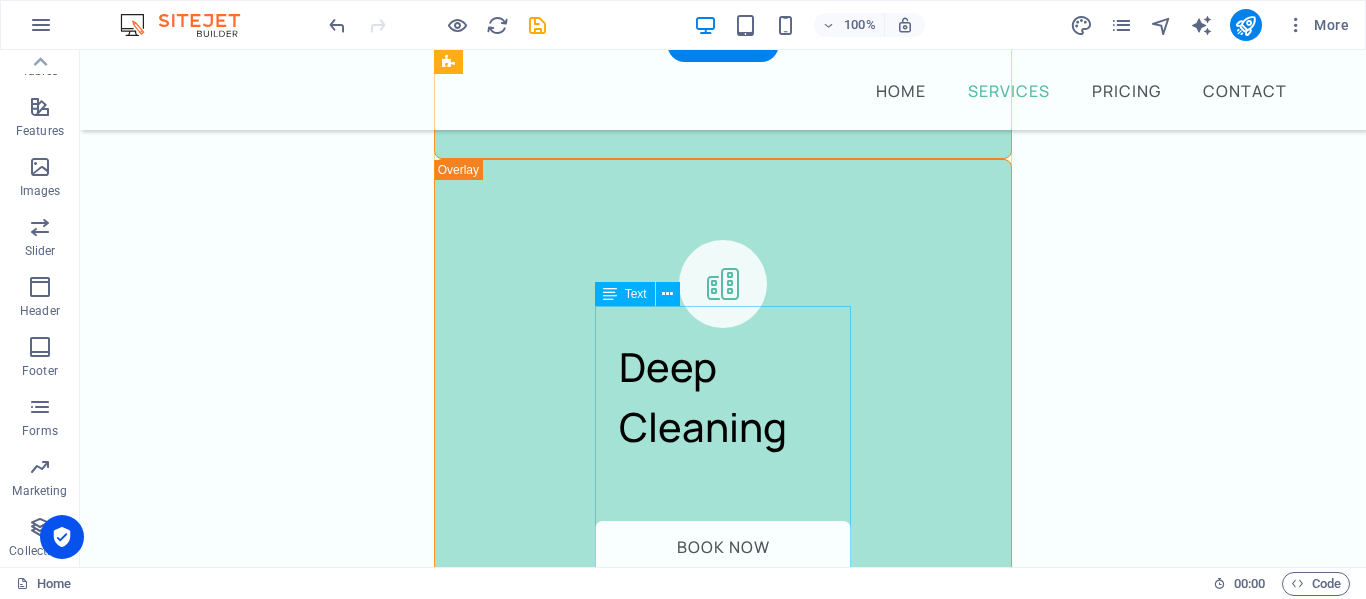 scroll, scrollTop: 4260, scrollLeft: 0, axis: vertical 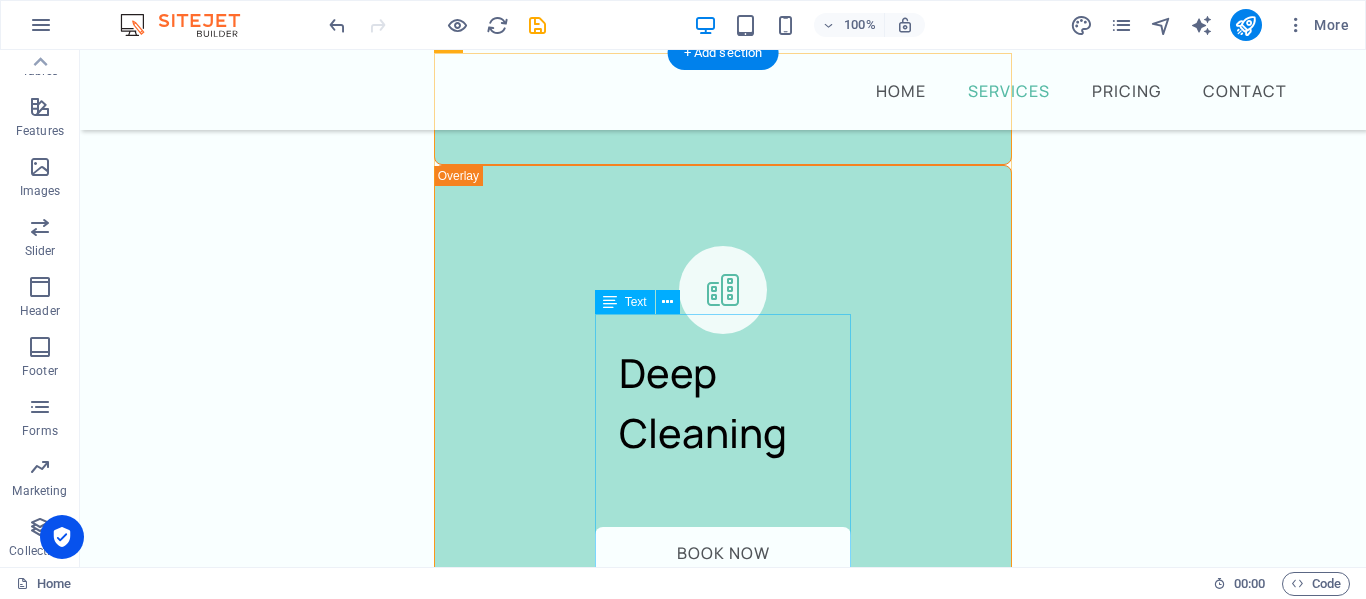click on "Cursus sed nunc quisque sapien. [PERSON_NAME] risus nunc diam fames. Volutpat tristique quisque ornare libero eu amet velit.   Consectetur bibendum risus rhoncus diam lobortis. Pellentesque eros [PERSON_NAME] arcu augue mi. Ipsum amet vel facilisis ac et fames." at bounding box center [723, 2799] 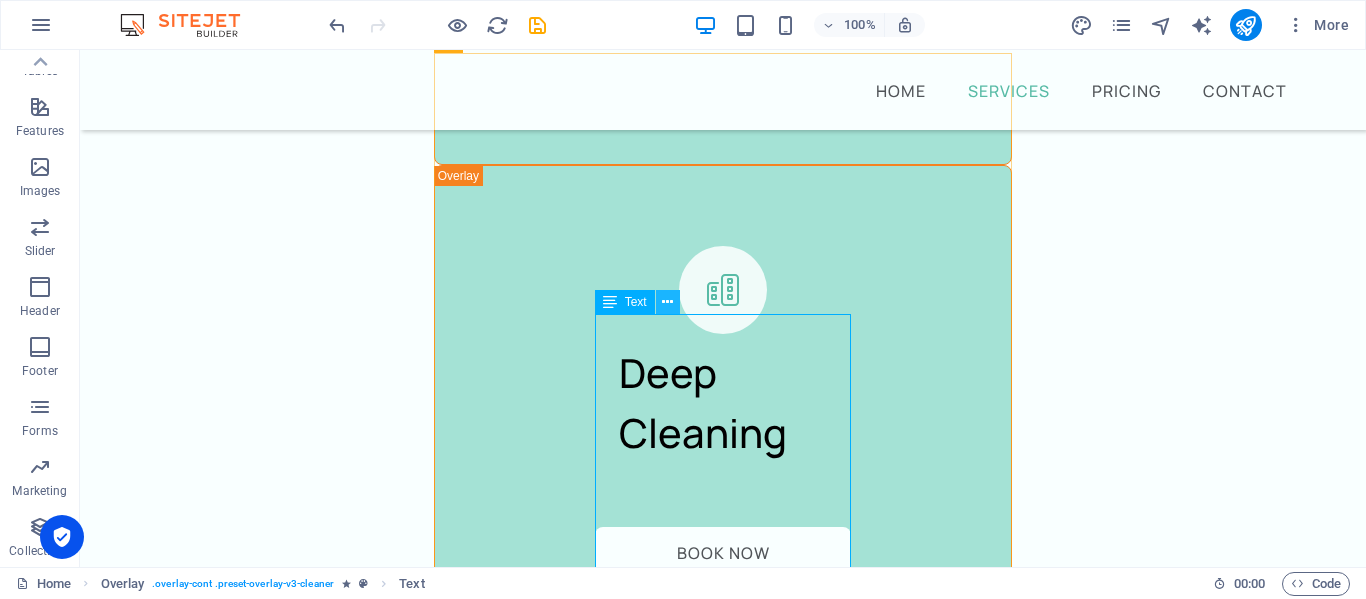 click at bounding box center [667, 302] 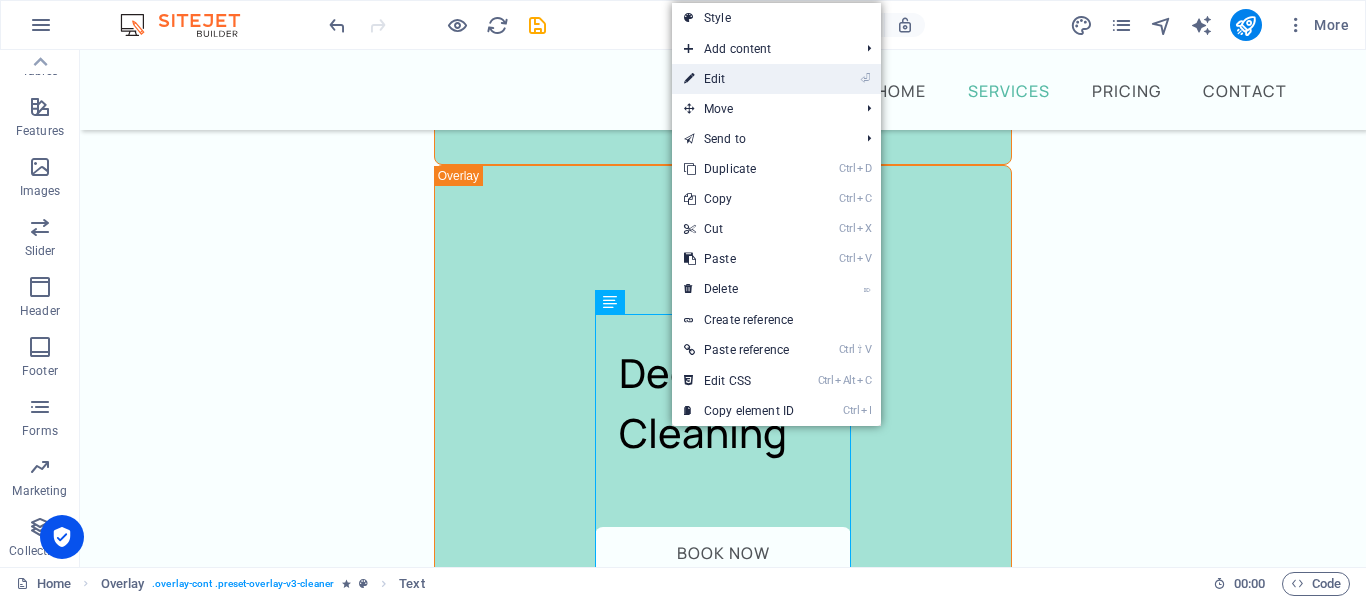 click on "⏎  Edit" at bounding box center (739, 79) 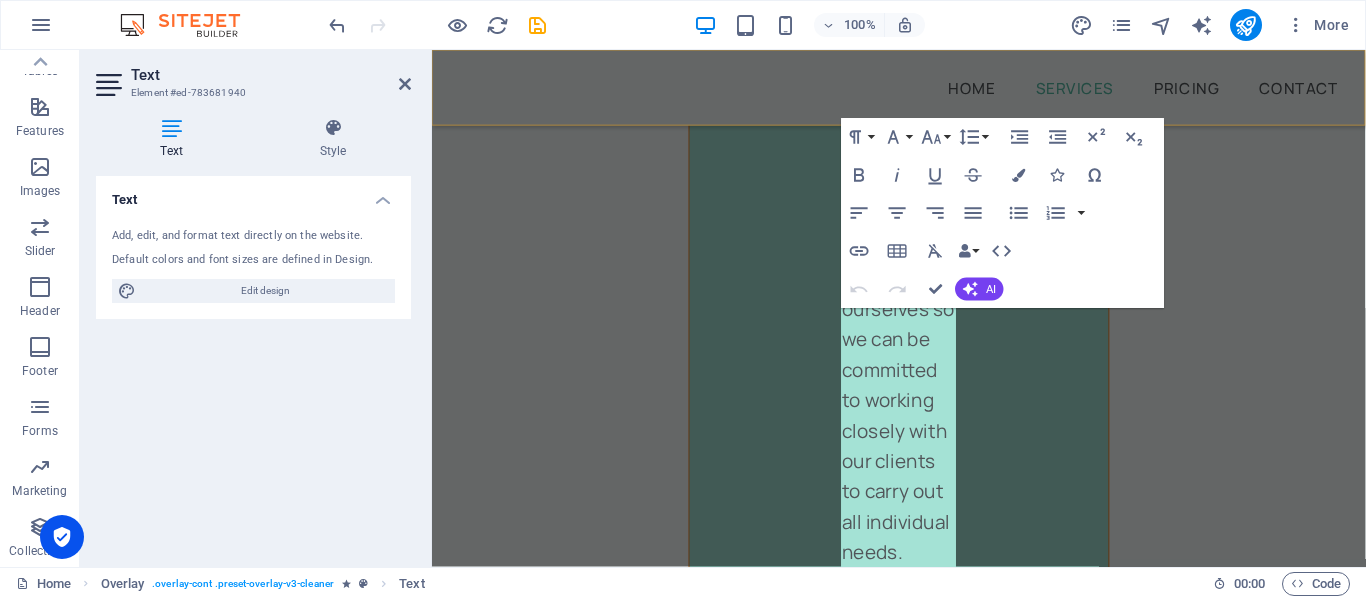 scroll, scrollTop: 6003, scrollLeft: 0, axis: vertical 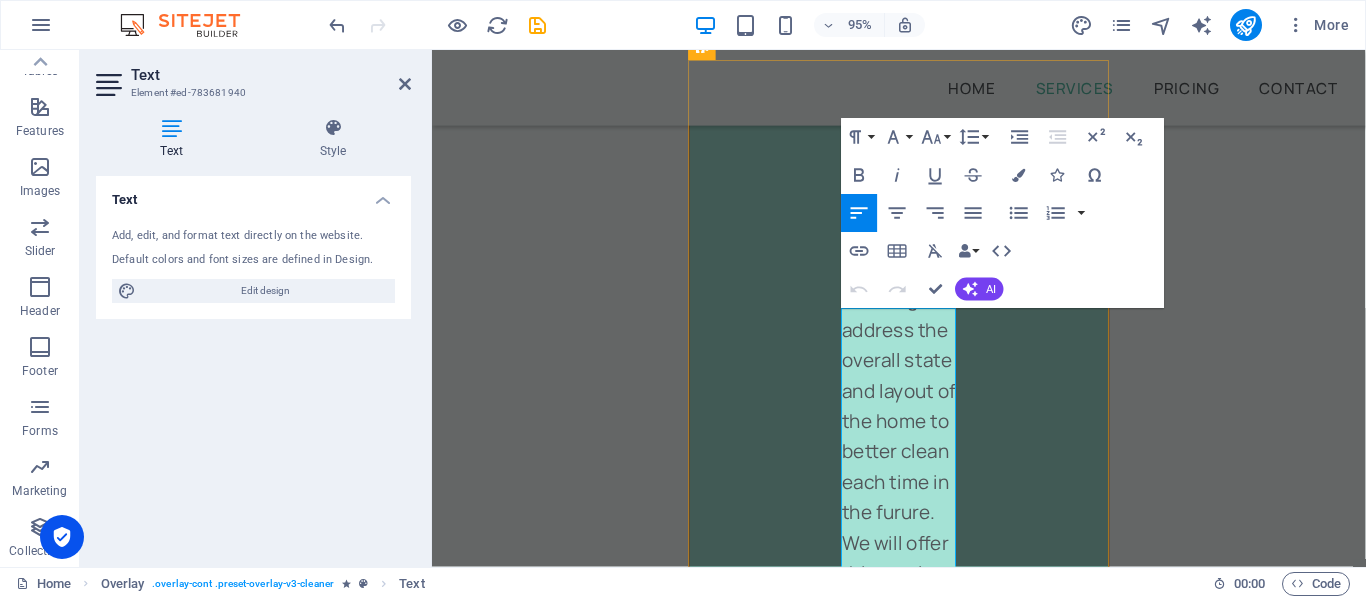 drag, startPoint x: 866, startPoint y: 335, endPoint x: 978, endPoint y: 345, distance: 112.44554 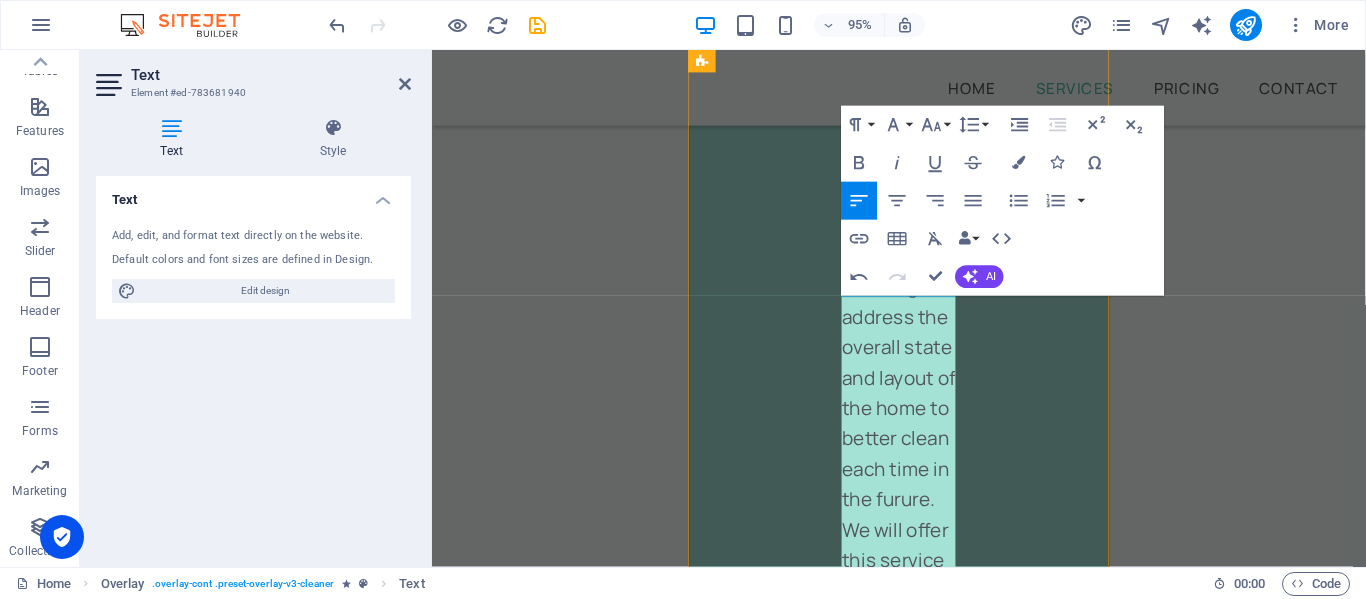 scroll, scrollTop: 6048, scrollLeft: 0, axis: vertical 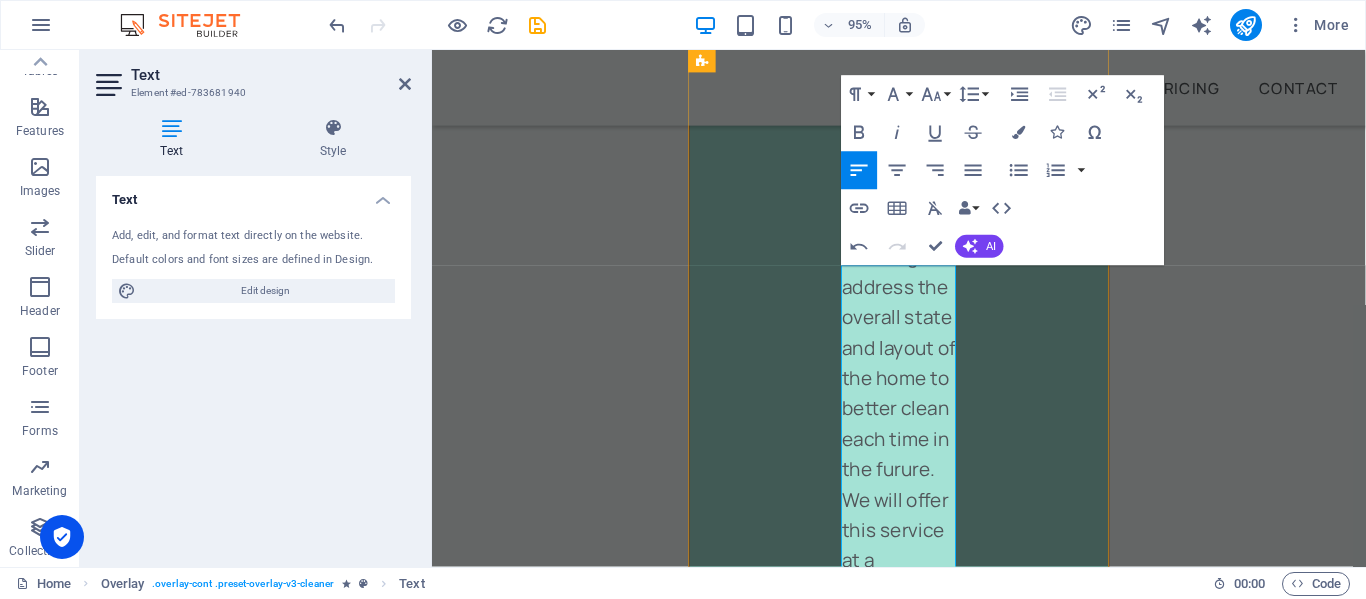 click on "We know that customers' experience begins with first glance. This being the outside of you home  tristique quisque ornare libero eu amet velit." at bounding box center [923, 2621] 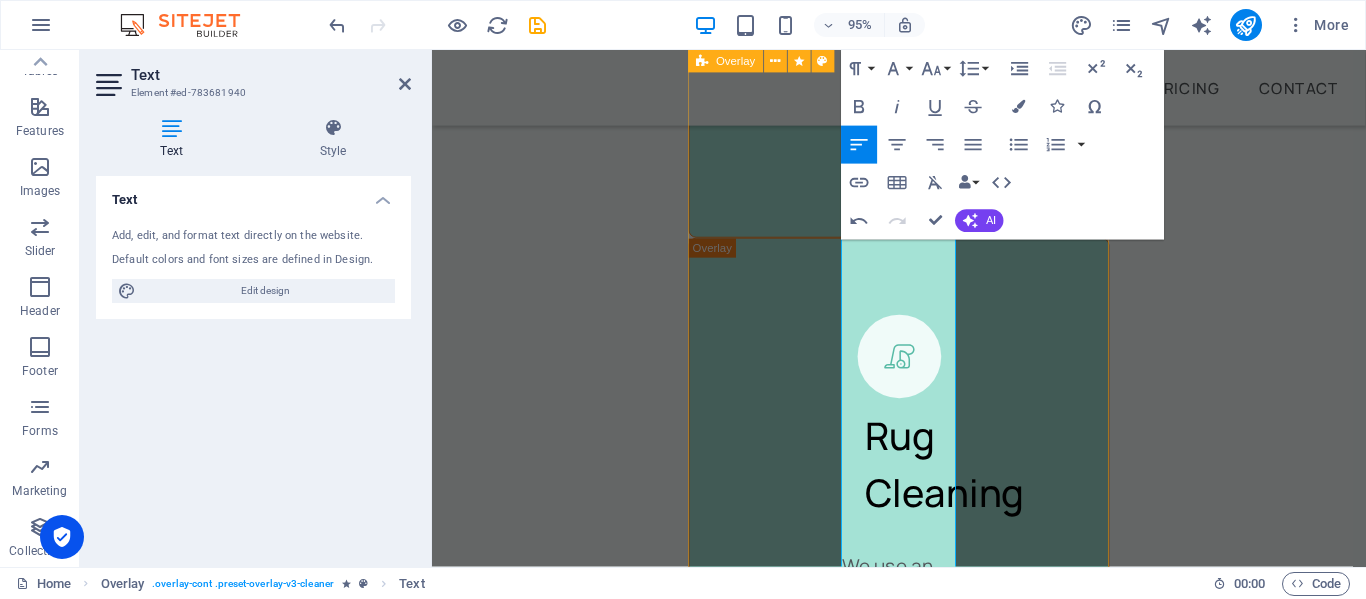 scroll, scrollTop: 6720, scrollLeft: 0, axis: vertical 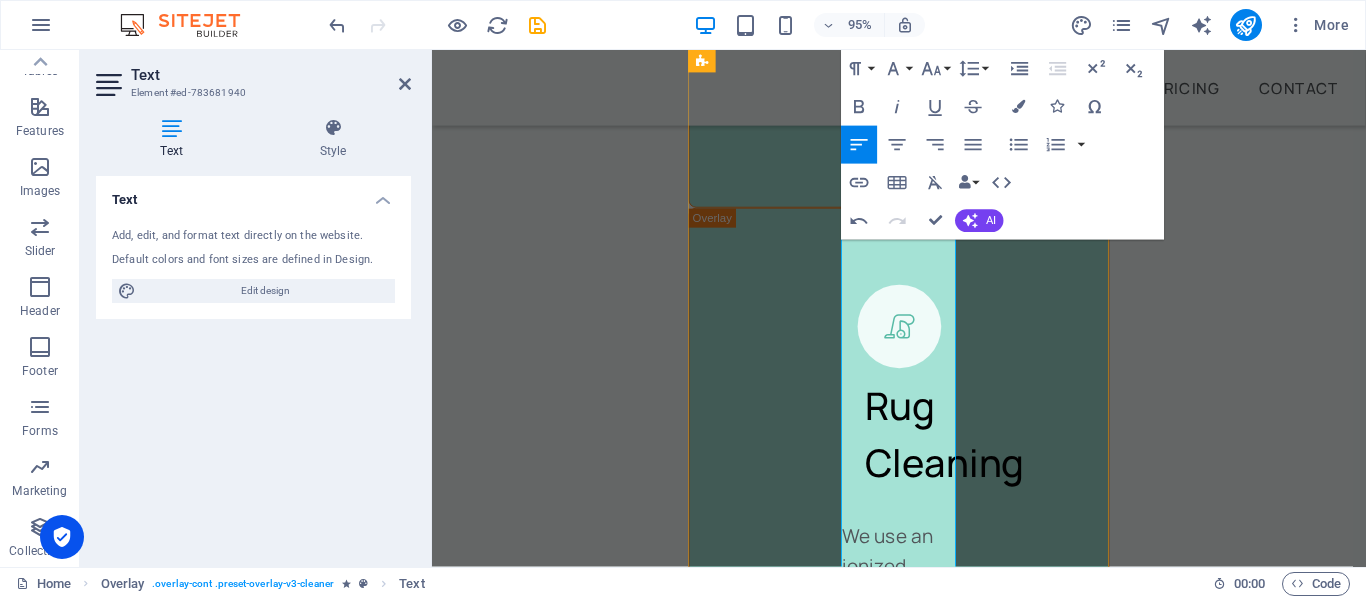 click on "We know that customers' experience begins with first glance. This being the outside of your home. We ensure that the your yard, windows & garage are left in perfect condition each & every time through weeding, maintenance of gardens and outdoor plants, a garage that is dirt & clutter free & trash cans that are empty.  tristique quisque ornare libero eu amet velit." at bounding box center [923, 2301] 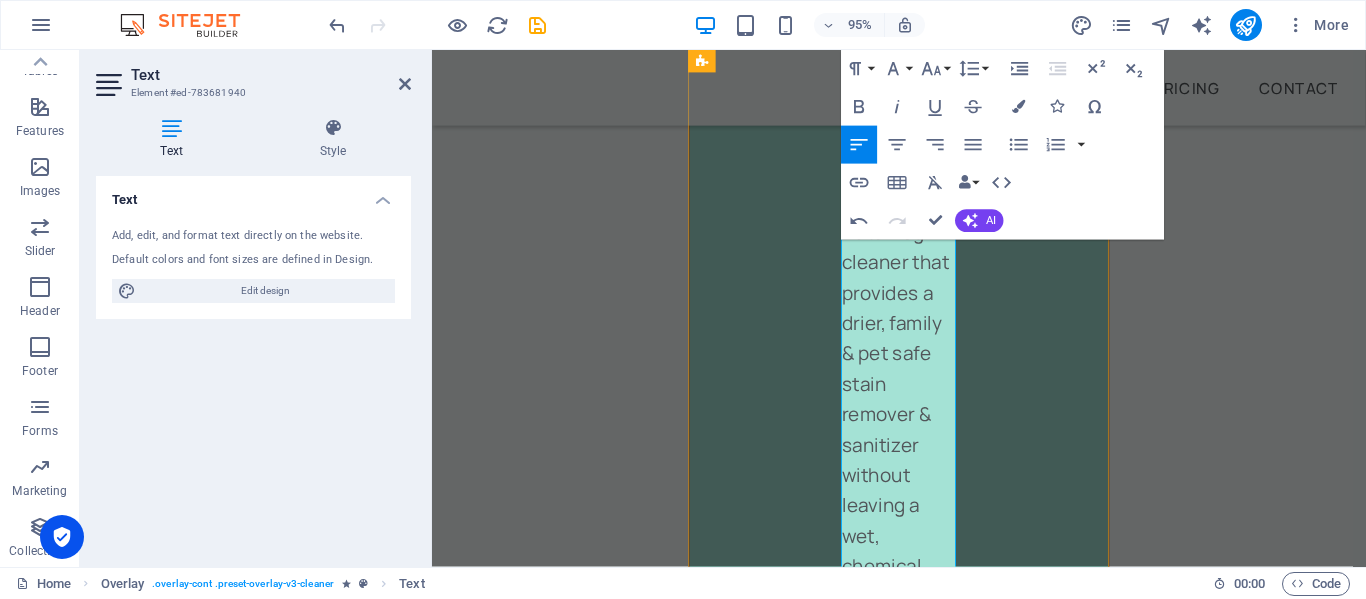 scroll, scrollTop: 7101, scrollLeft: 0, axis: vertical 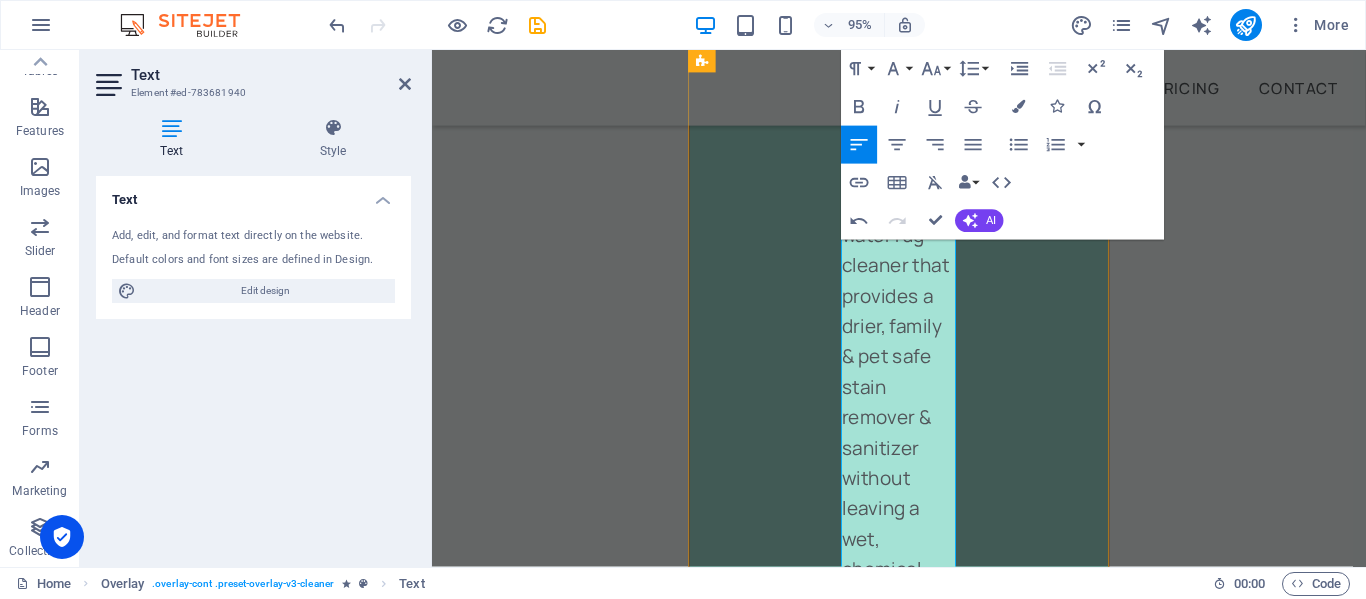 drag, startPoint x: 867, startPoint y: 325, endPoint x: 964, endPoint y: 583, distance: 275.632 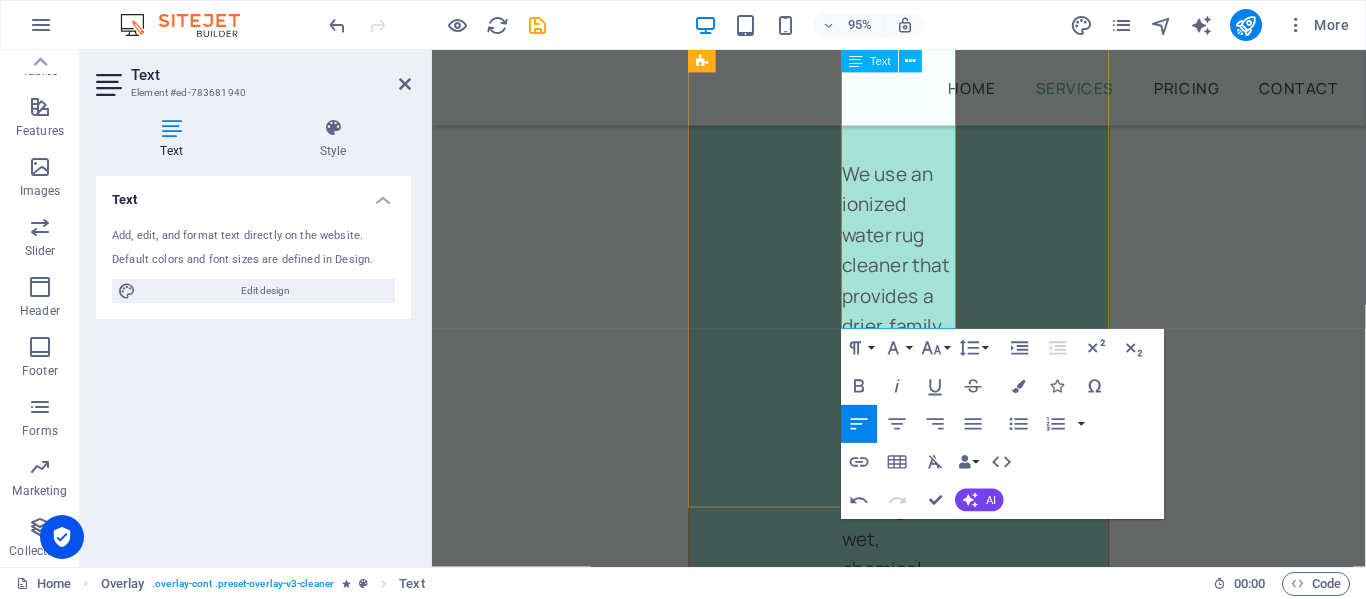 drag, startPoint x: 927, startPoint y: 296, endPoint x: 962, endPoint y: 333, distance: 50.931328 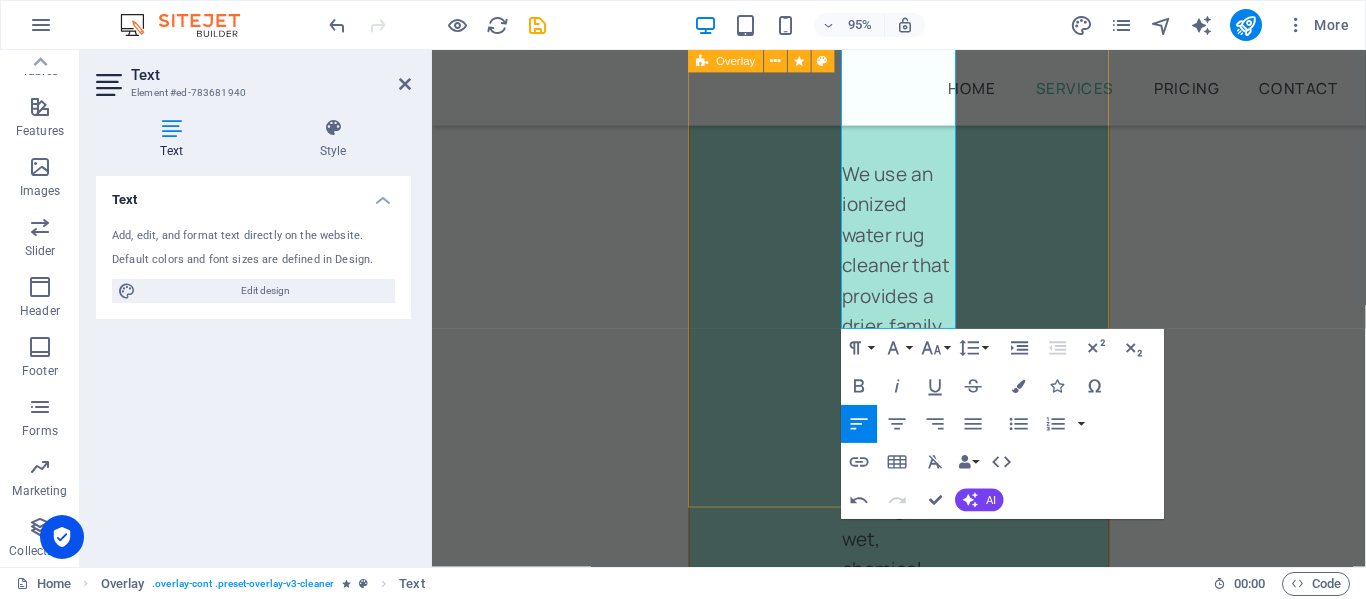 click on "Outdoor Maintenance We know that customers' experience begins with first glance. This being the outside of your home. We ensure that the your yard, windows & garage are left in perfect condition each & every time through weeding, maintenance of gardens and outdoor plants, a garage that is dirt & clutter free, driveways and side walks swept & trash cans that are empty. Book Now" at bounding box center (923, 1849) 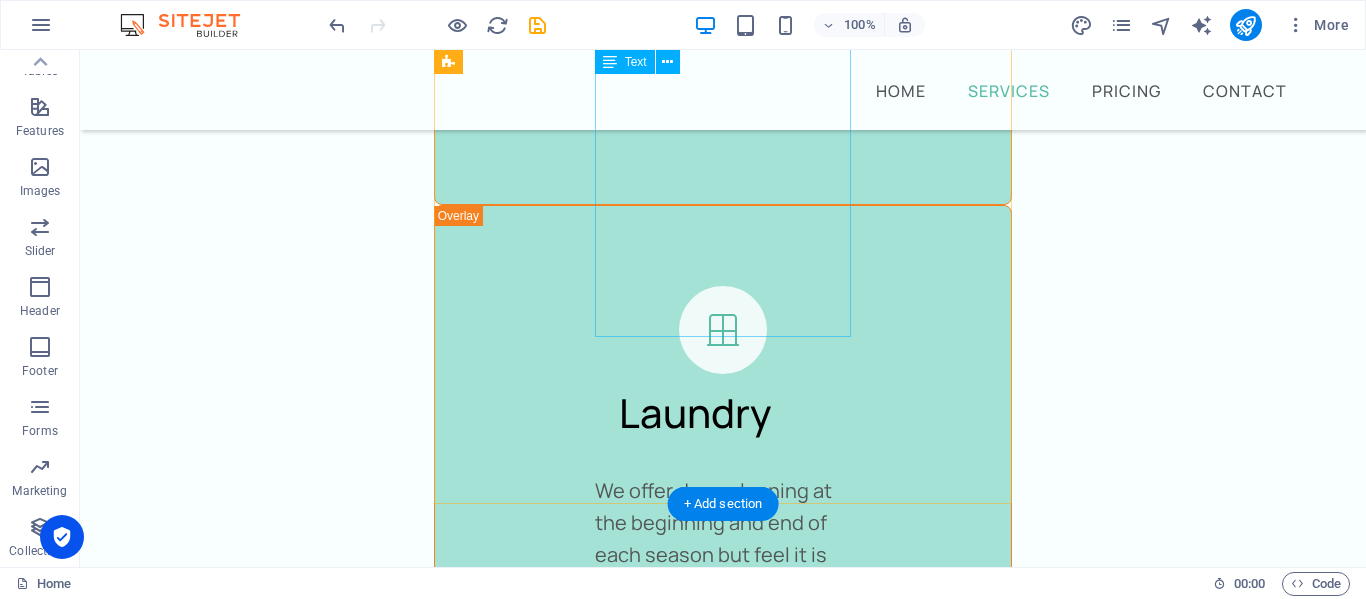 scroll, scrollTop: 4717, scrollLeft: 0, axis: vertical 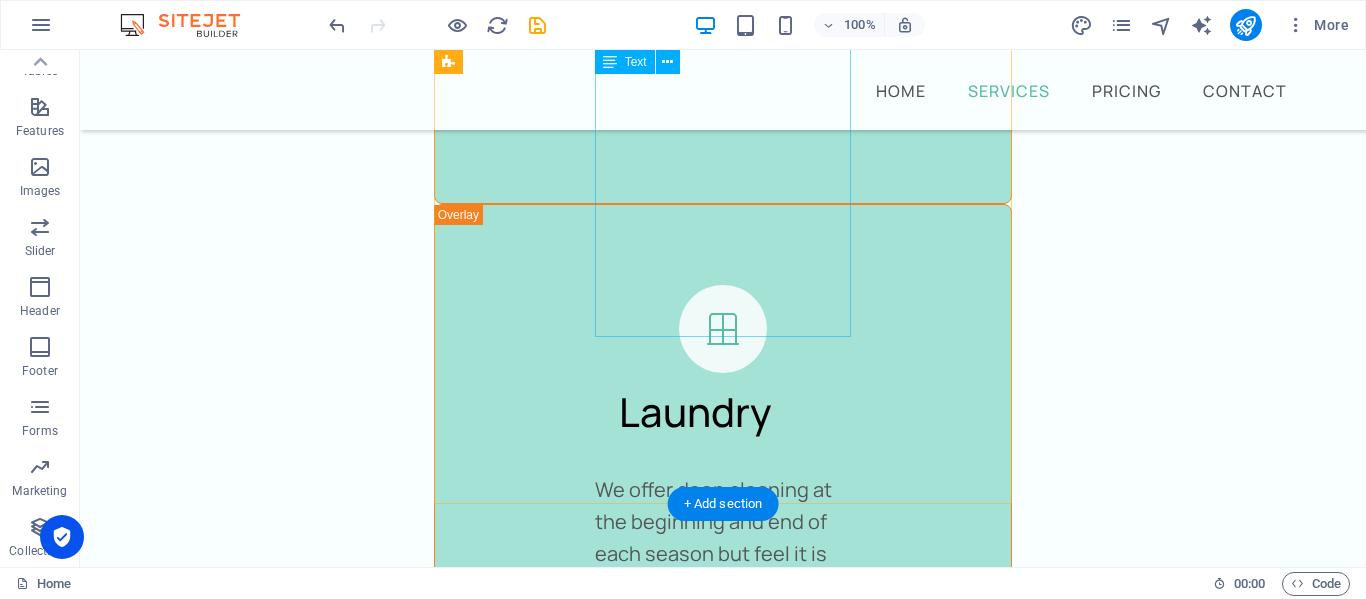 click on "We know that customers' experience begins with first glance. This being the outside of your home. We ensure that the your yard, windows & garage are left in perfect condition each & every time through weeding, maintenance of gardens and outdoor plants, a garage that is dirt & clutter free, driveways and side walks swept & trash cans that are empty." at bounding box center (723, 2390) 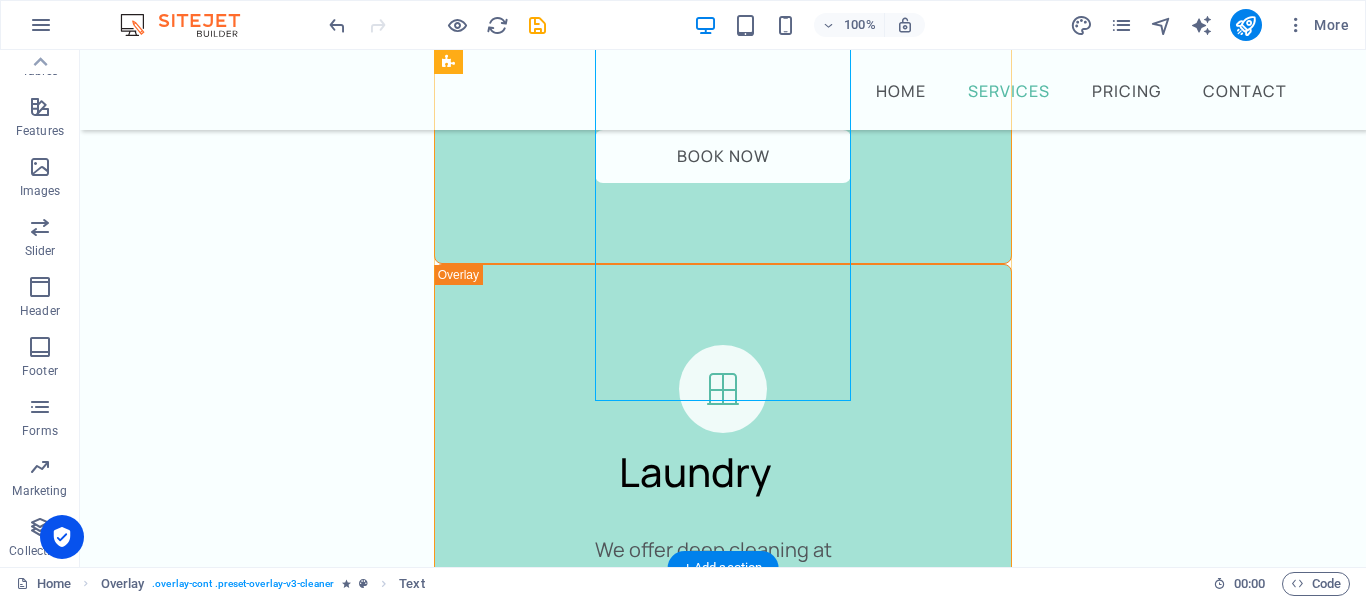 scroll, scrollTop: 4662, scrollLeft: 0, axis: vertical 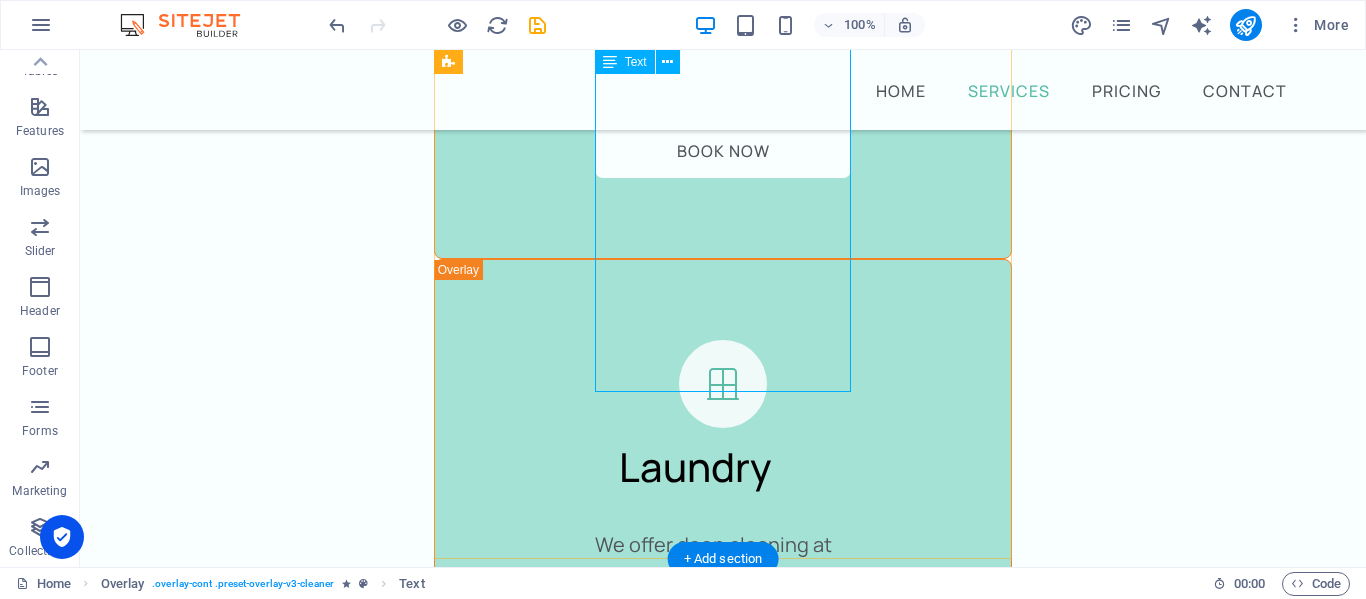 click on "We know that customers' experience begins with first glance. This being the outside of your home. We ensure that the your yard, windows & garage are left in perfect condition each & every time through weeding, maintenance of gardens and outdoor plants, a garage that is dirt & clutter free, driveways and side walks swept & trash cans that are empty." at bounding box center (723, 2445) 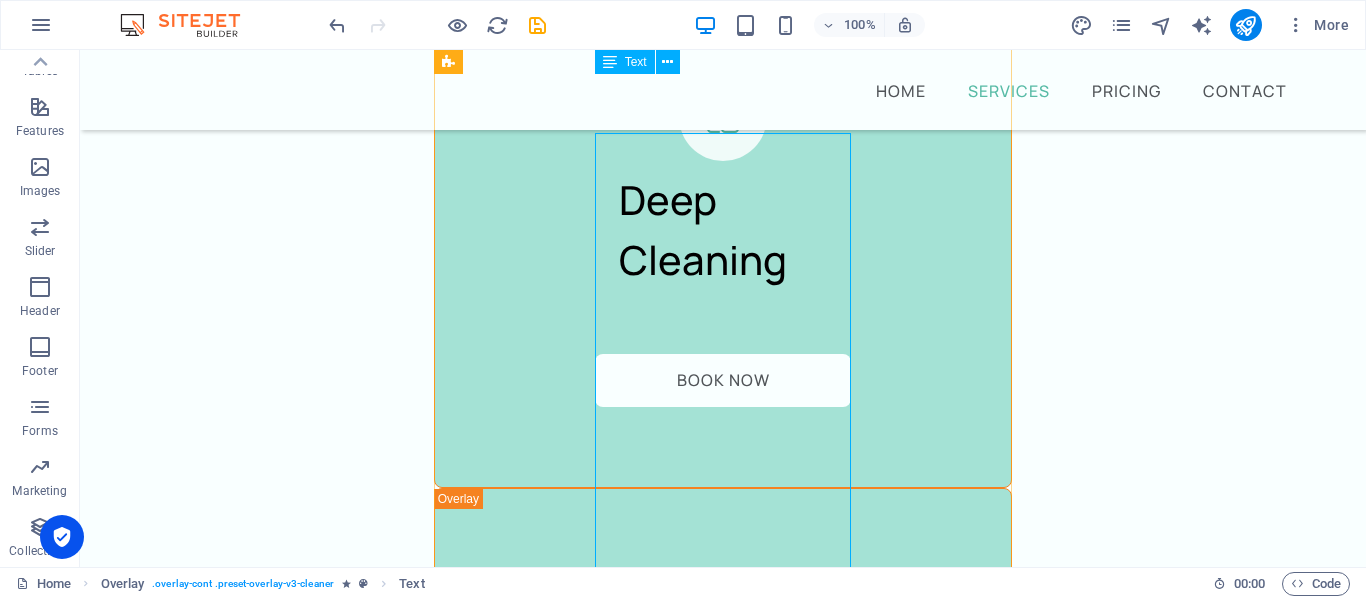 scroll, scrollTop: 4428, scrollLeft: 0, axis: vertical 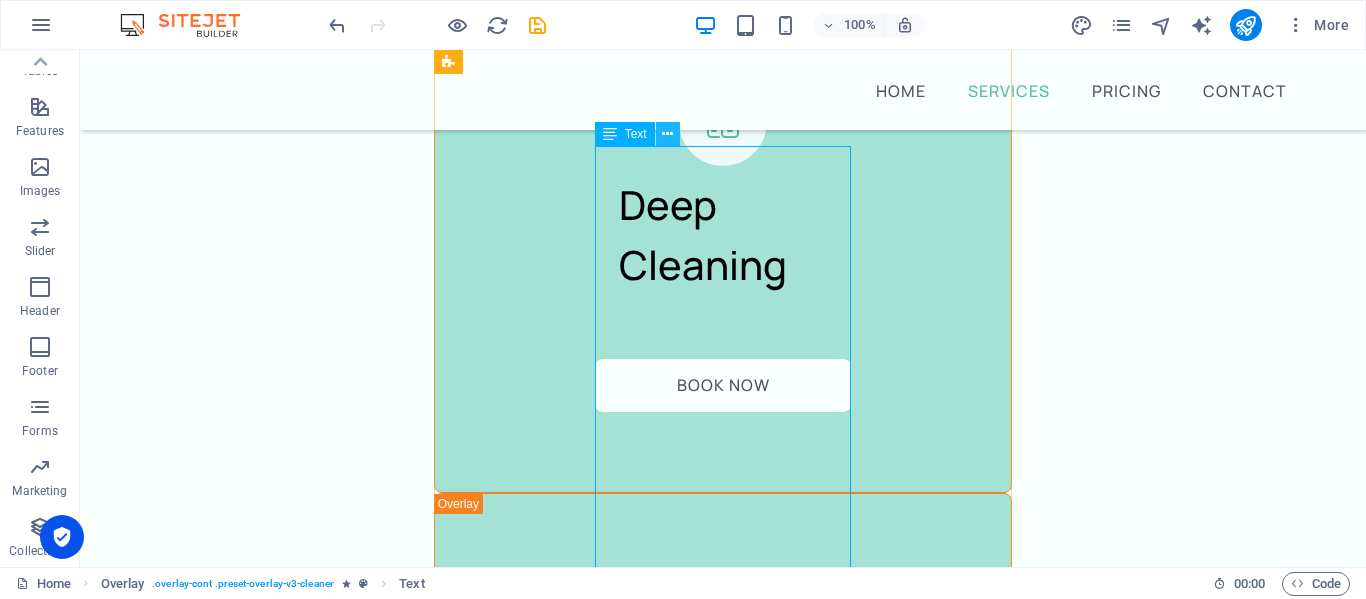 click at bounding box center (667, 134) 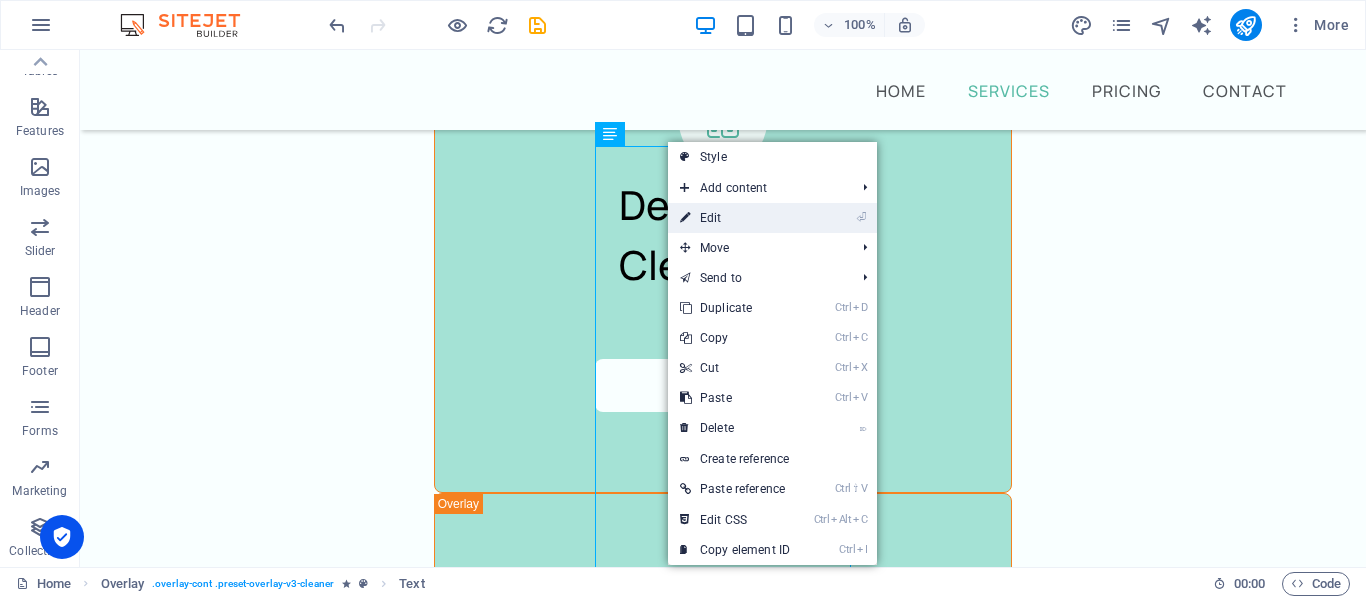 click on "⏎  Edit" at bounding box center [735, 218] 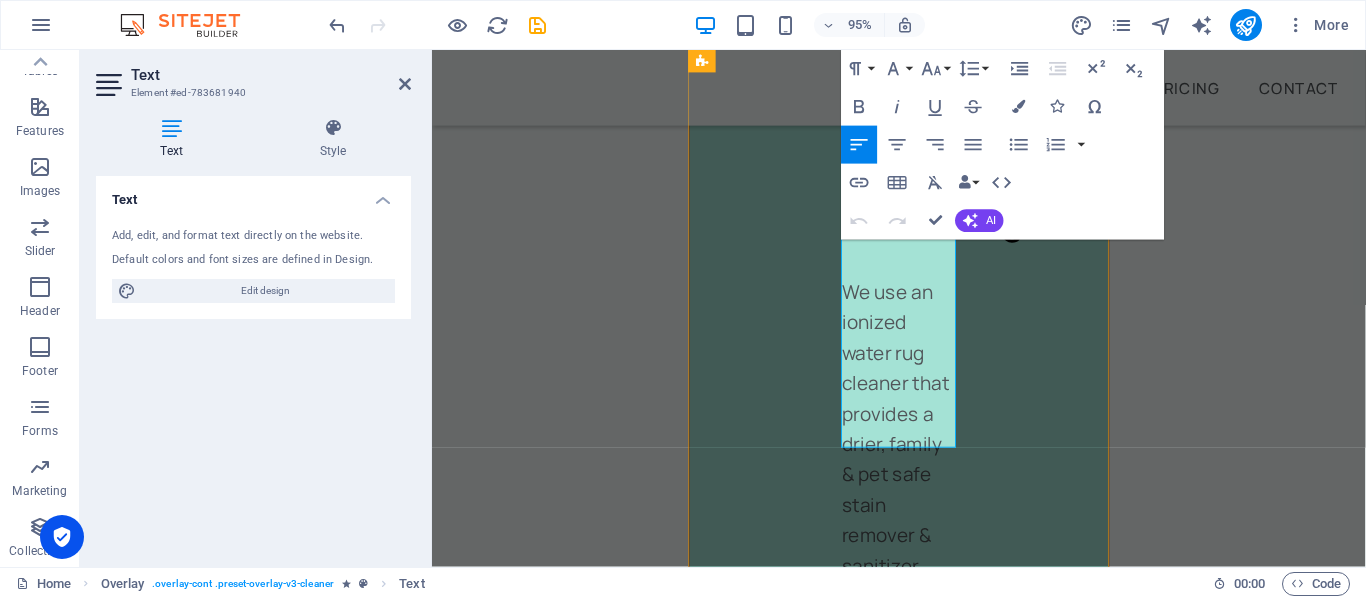 scroll, scrollTop: 6978, scrollLeft: 0, axis: vertical 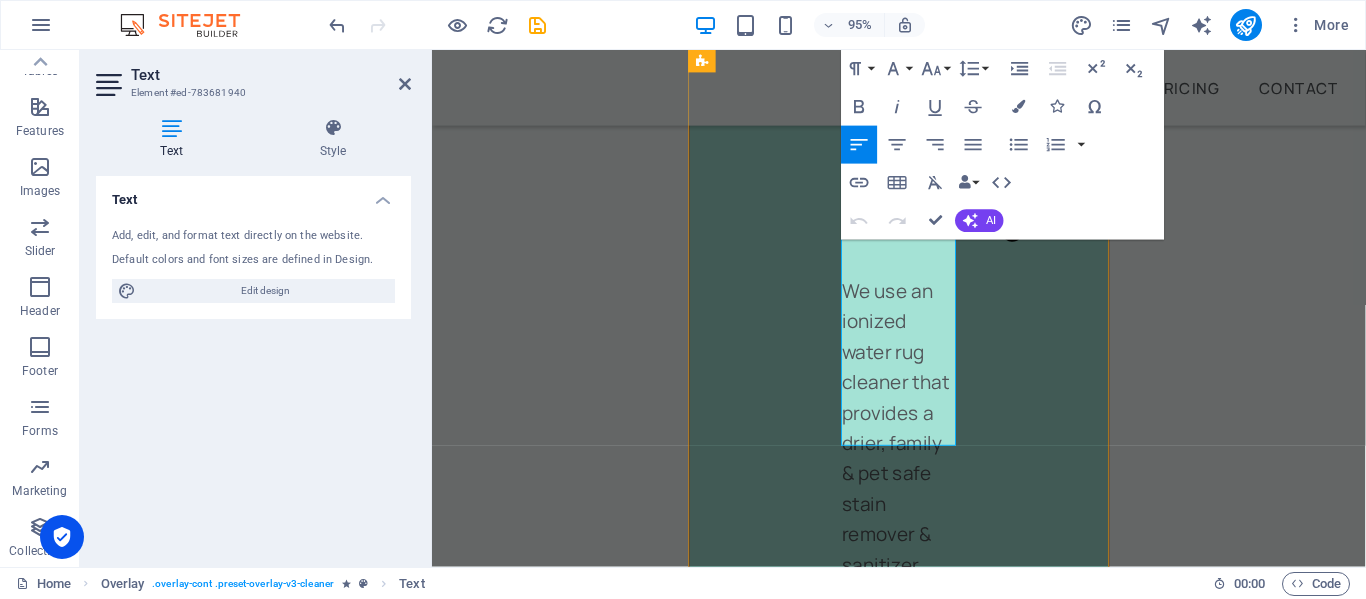 click on "We know that customers' experience begins with first glance. This being the outside of your home. We ensure that the your yard, windows & garage are left in perfect condition each & every time through weeding, maintenance of gardens and outdoor plants, a garage that is dirt & clutter free, driveways and side walks swept & trash cans that are empty." at bounding box center [923, 2027] 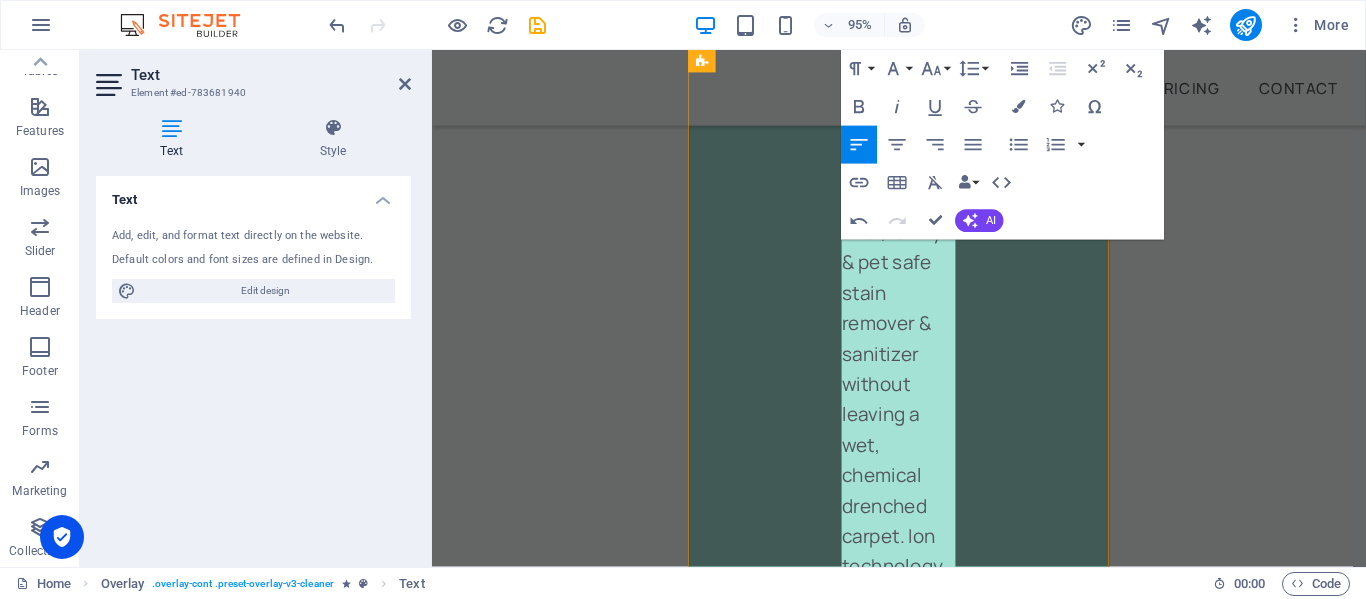 scroll, scrollTop: 7232, scrollLeft: 0, axis: vertical 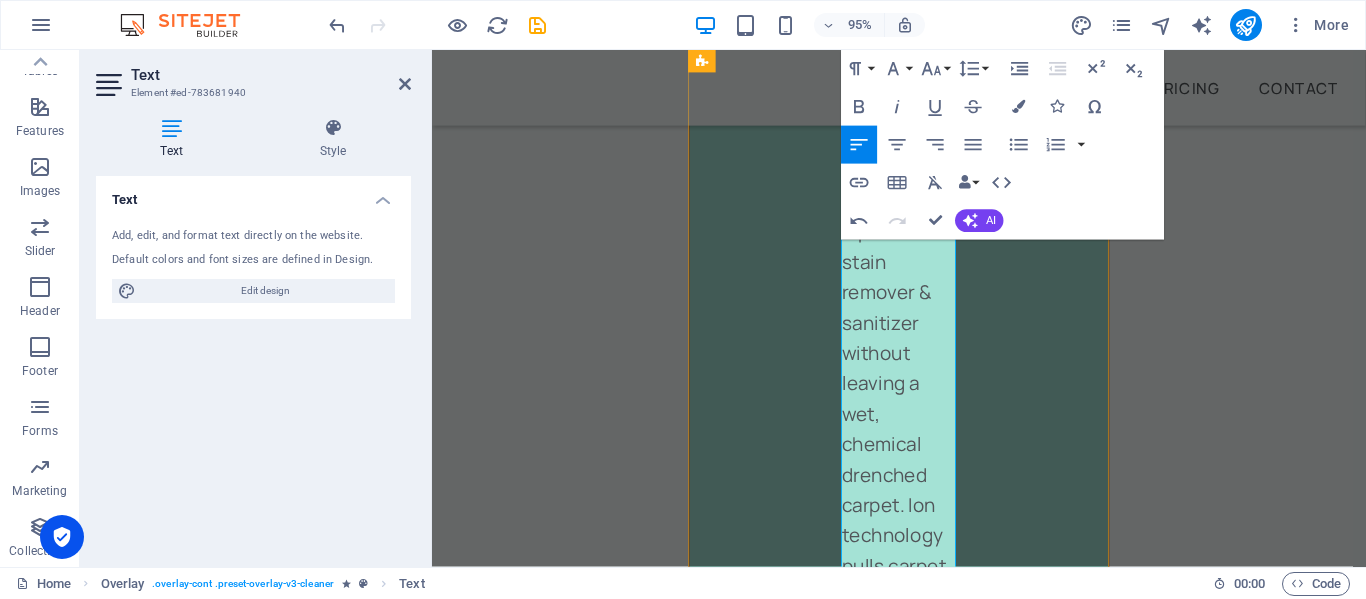 click on "We know that customers' experience begins with first glance. This being the outside of your home. We ensure that the your yard, windows & garage are left in perfect condition each & every time through weeding, maintenance of gardens and outdoor plants, a garage that is dirt & clutter free, driveways and side walks swept & trash cans that are empty. We know that weeds in Moab are invasive and persistent through out the whole season and will remove and maintain weed control through you choice of" at bounding box center (923, 1997) 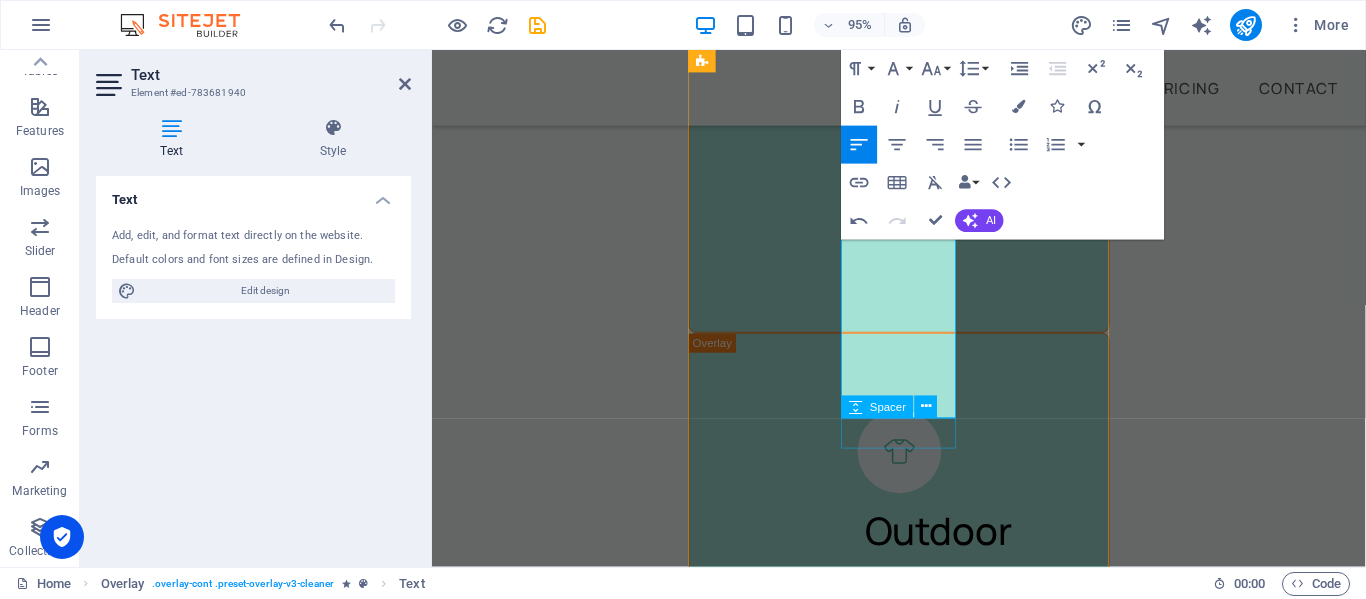 scroll, scrollTop: 7779, scrollLeft: 0, axis: vertical 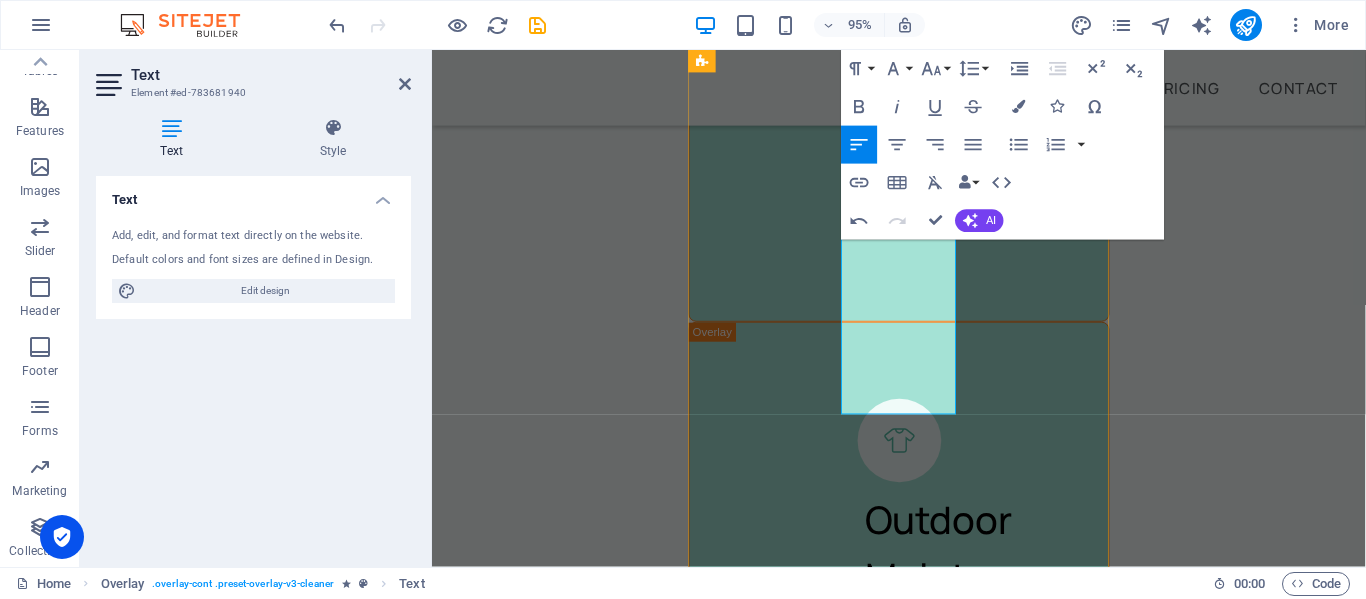 drag, startPoint x: 960, startPoint y: 383, endPoint x: 866, endPoint y: 387, distance: 94.08507 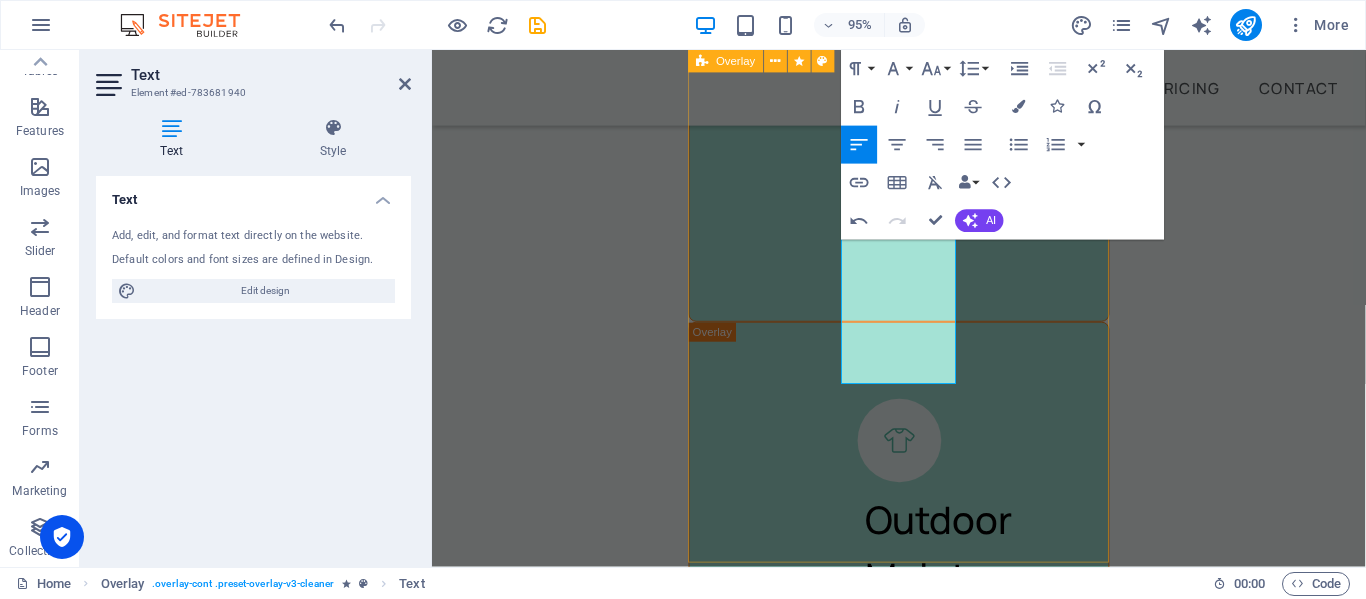 click on "Outdoor Maintenance We know that customers' experience begins with first glance. This being the outside of your home. We ensure that the your yard, windows & garage are left in perfect condition each & every time through weeding, maintenance of gardens and outdoor plants, a garage that is dirt & clutter free, driveways and side walks swept & trash cans that are empty. We know that weeds in Moab are invasive and persistent through out the whole season and will remove and maintain weed control through pulling and removing weeds as well as propane flame and/or chemical sprays depending on your preference.  Book Now" at bounding box center [923, 1555] 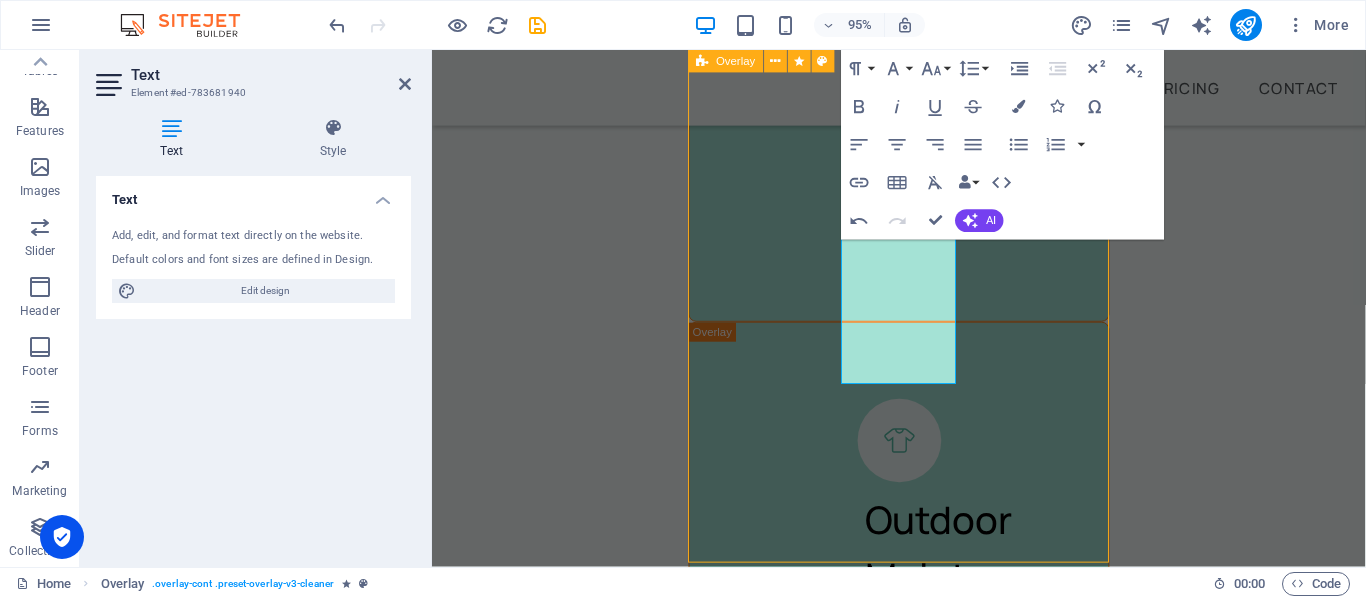 click on "Outdoor Maintenance We know that customers' experience begins with first glance. This being the outside of your home. We ensure that the your yard, windows & garage are left in perfect condition each & every time through weeding, maintenance of gardens and outdoor plants, a garage that is dirt & clutter free, driveways and side walks swept & trash cans that are empty. We know that weeds in Moab are invasive and persistent through out the whole season and will remove and maintain weed control through pulling and removing weeds as well as propane flame and/or chemical sprays depending on your preference.  Book Now" at bounding box center (923, 1555) 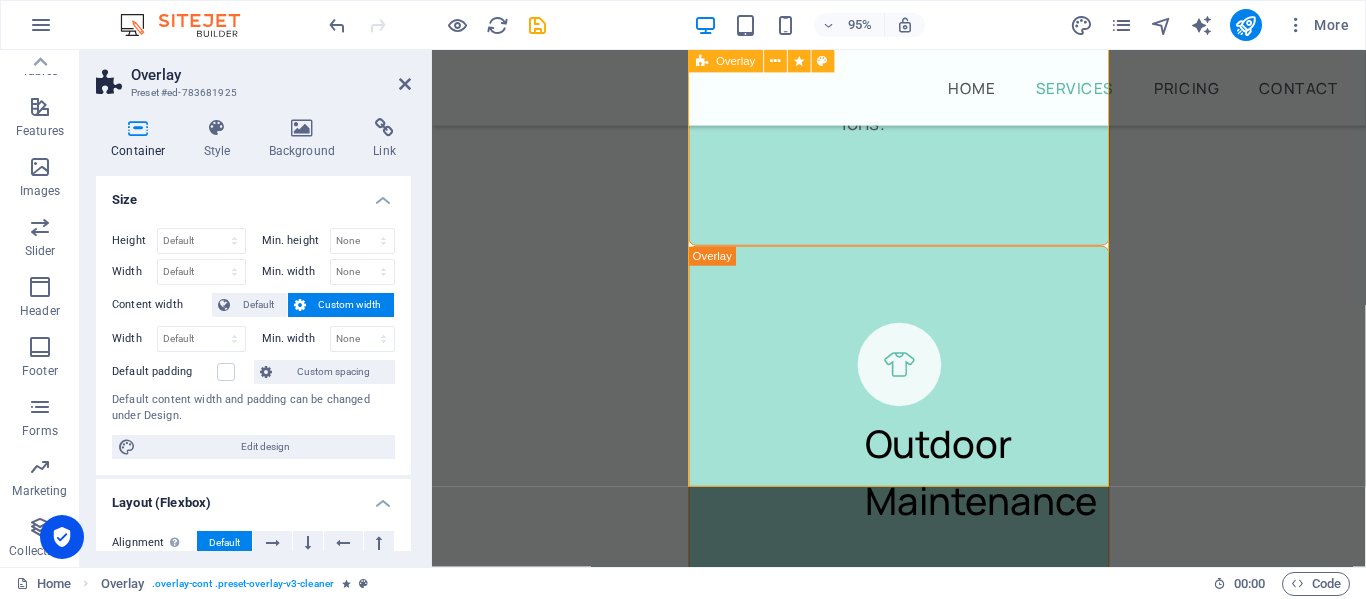scroll, scrollTop: 7860, scrollLeft: 0, axis: vertical 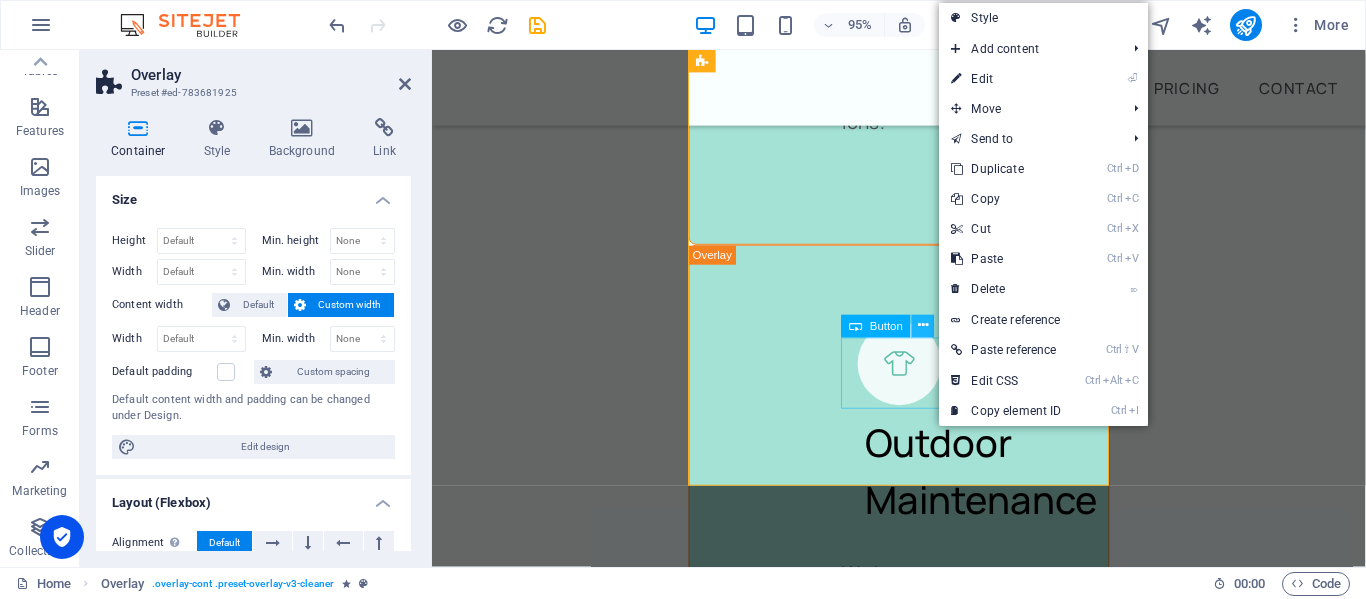 click at bounding box center (923, 326) 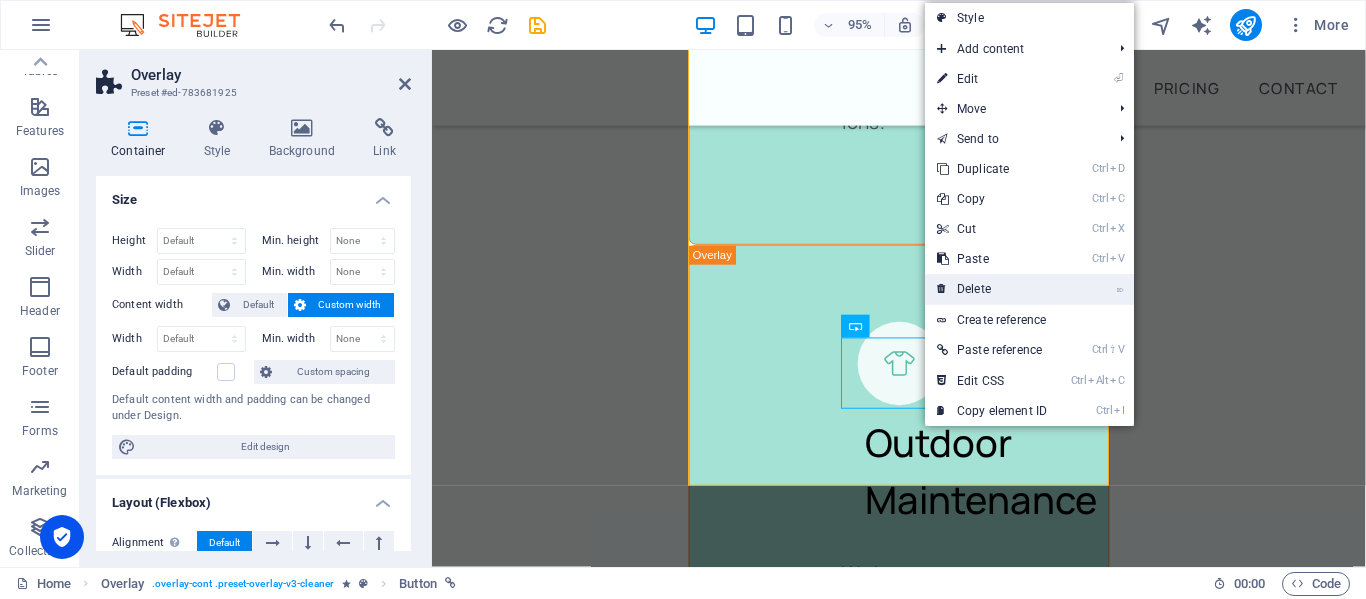 click on "⌦  Delete" at bounding box center (992, 289) 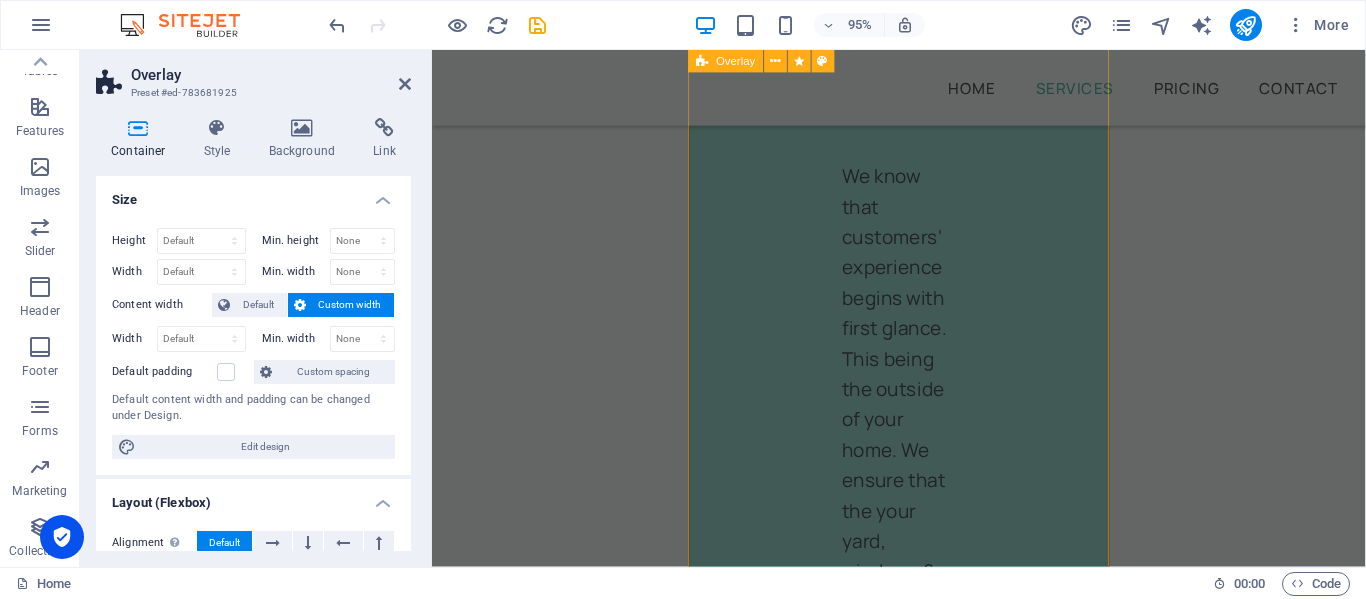 scroll, scrollTop: 8274, scrollLeft: 0, axis: vertical 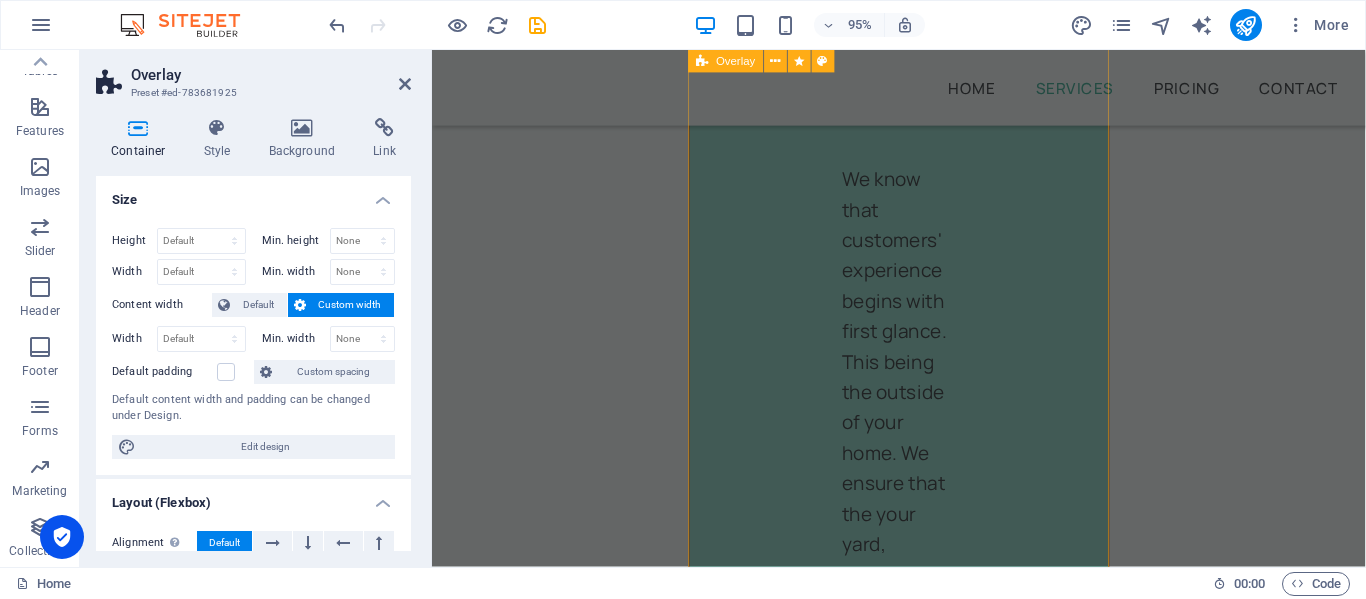click on "Plant Care Cursus sed nunc quisque sapien. [PERSON_NAME] risus nunc diam fames. Volutpat tristique quisque ornare libero eu amet velit.   Consectetur bibendum risus rhoncus diam lobortis. Pellentesque eros [PERSON_NAME] arcu augue mi. Ipsum amet vel facilisis ac et fames. Book Now" at bounding box center (923, 2895) 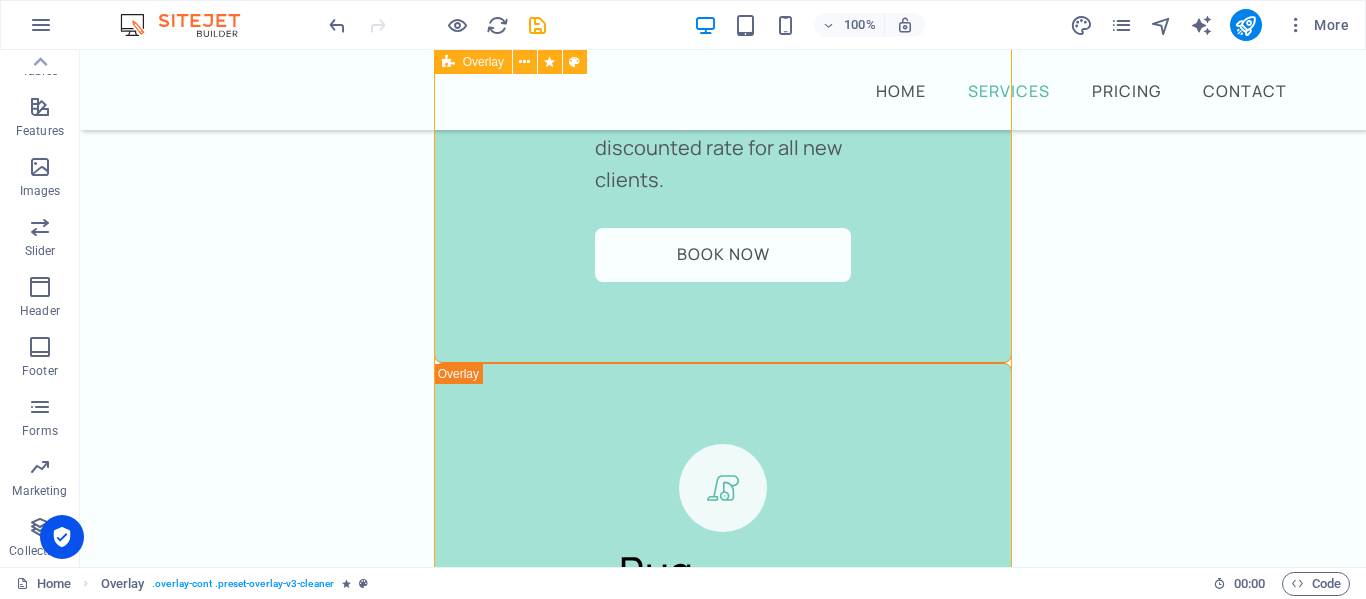 scroll, scrollTop: 5426, scrollLeft: 0, axis: vertical 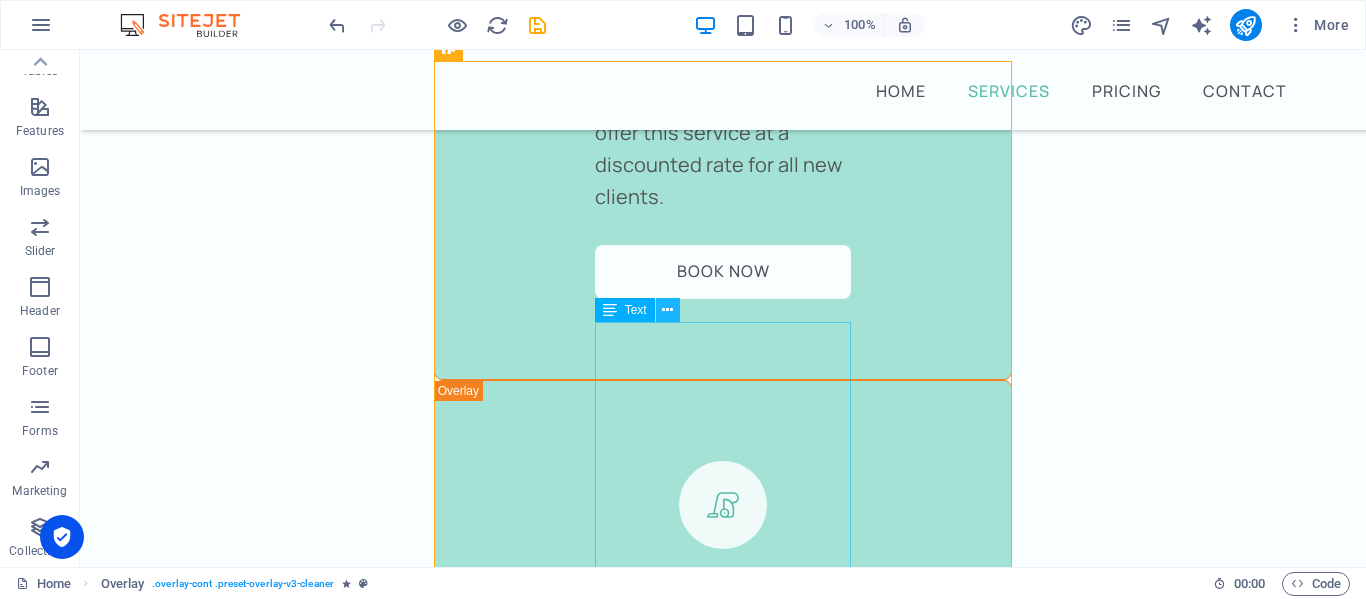 click at bounding box center [667, 310] 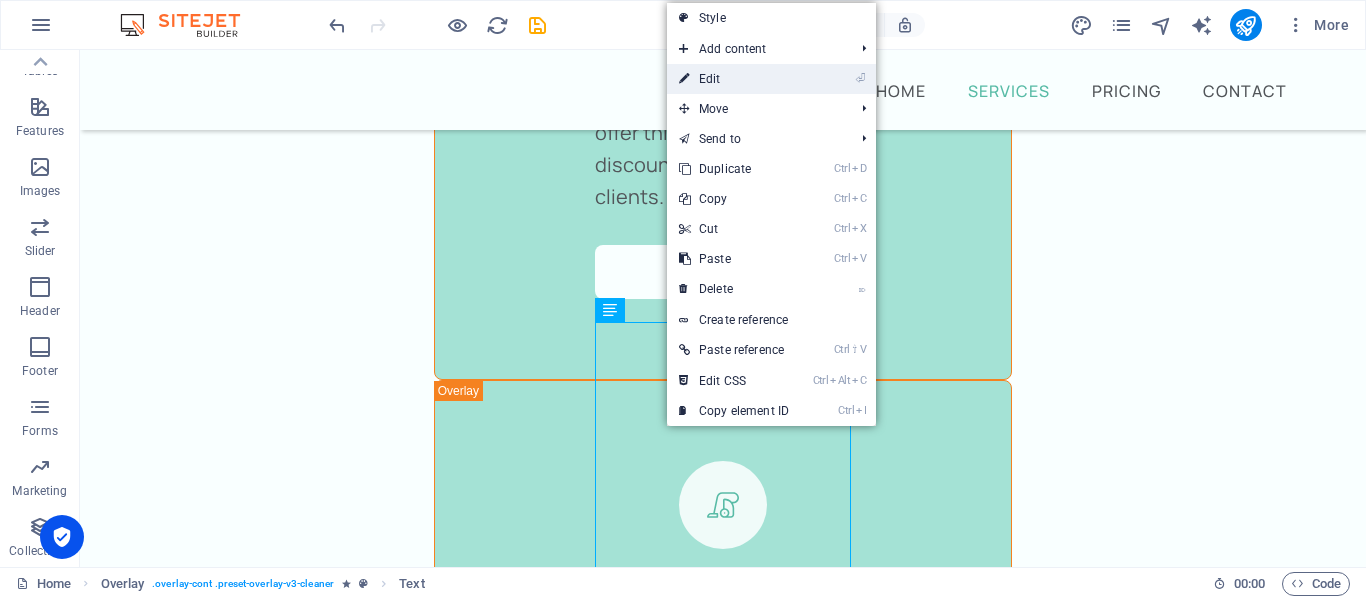 click on "⏎  Edit" at bounding box center [734, 79] 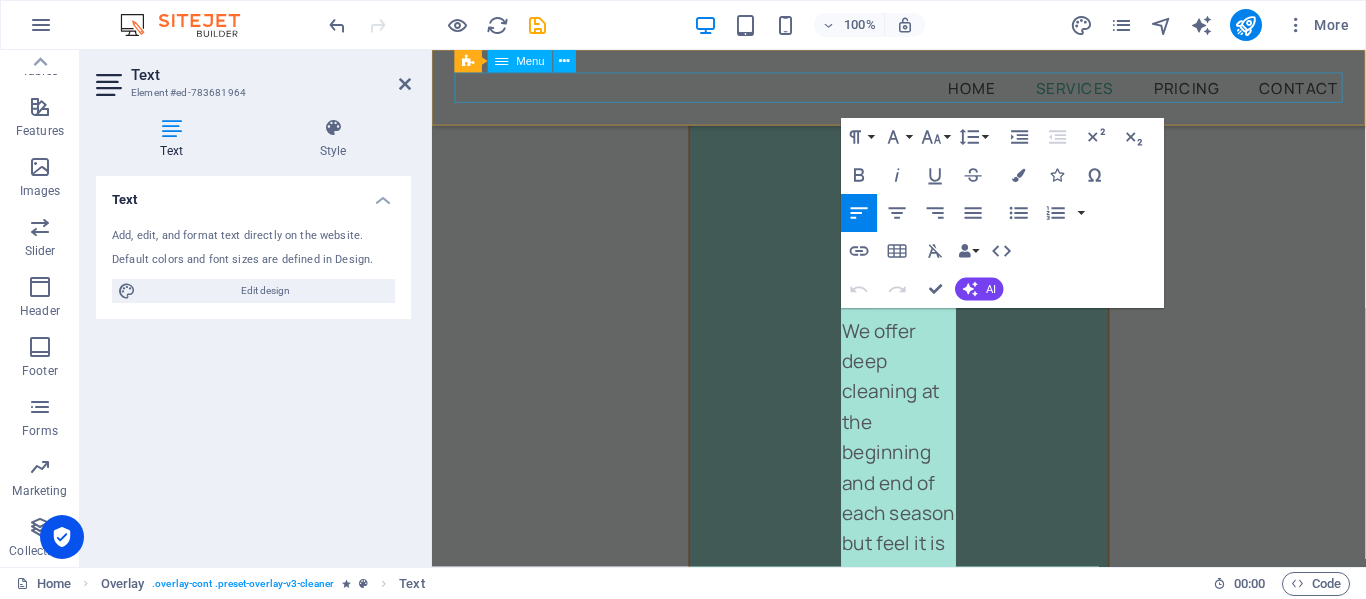 scroll, scrollTop: 8233, scrollLeft: 0, axis: vertical 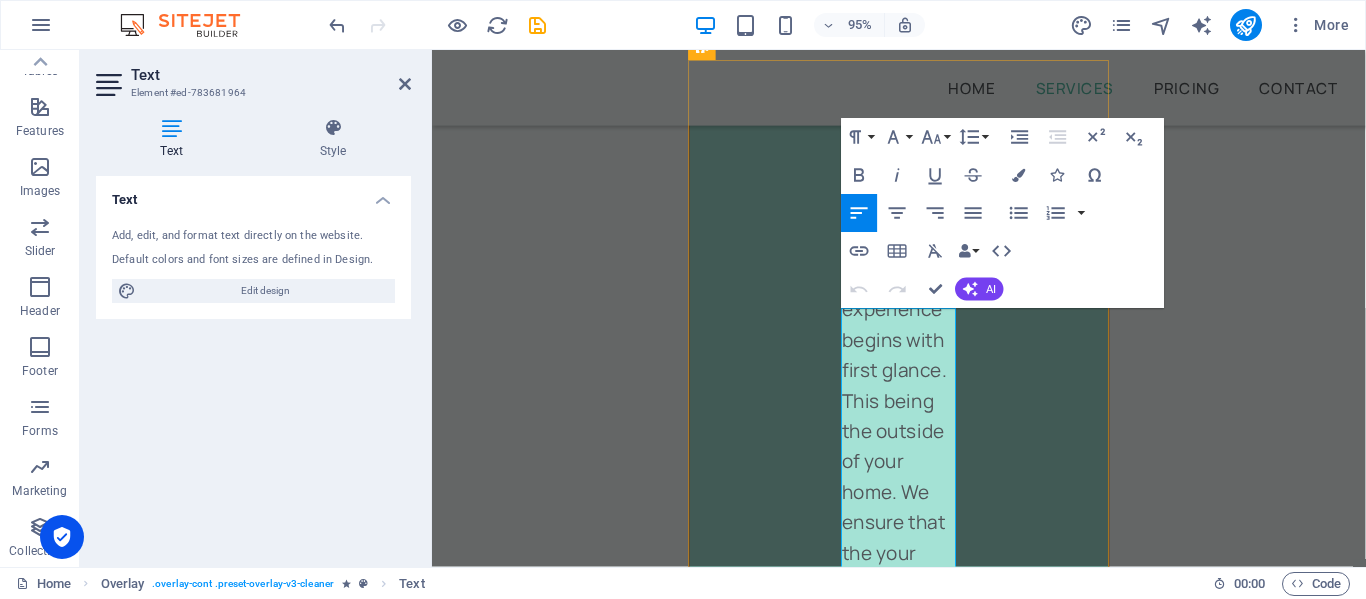 type 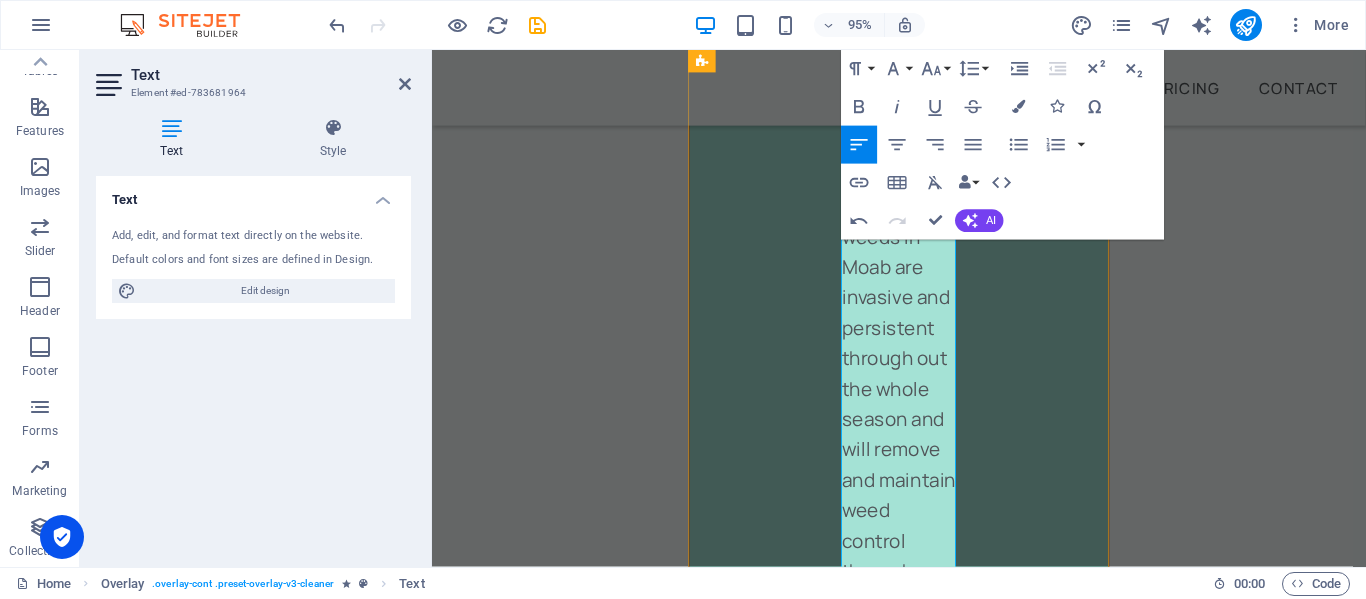 scroll, scrollTop: 9398, scrollLeft: 0, axis: vertical 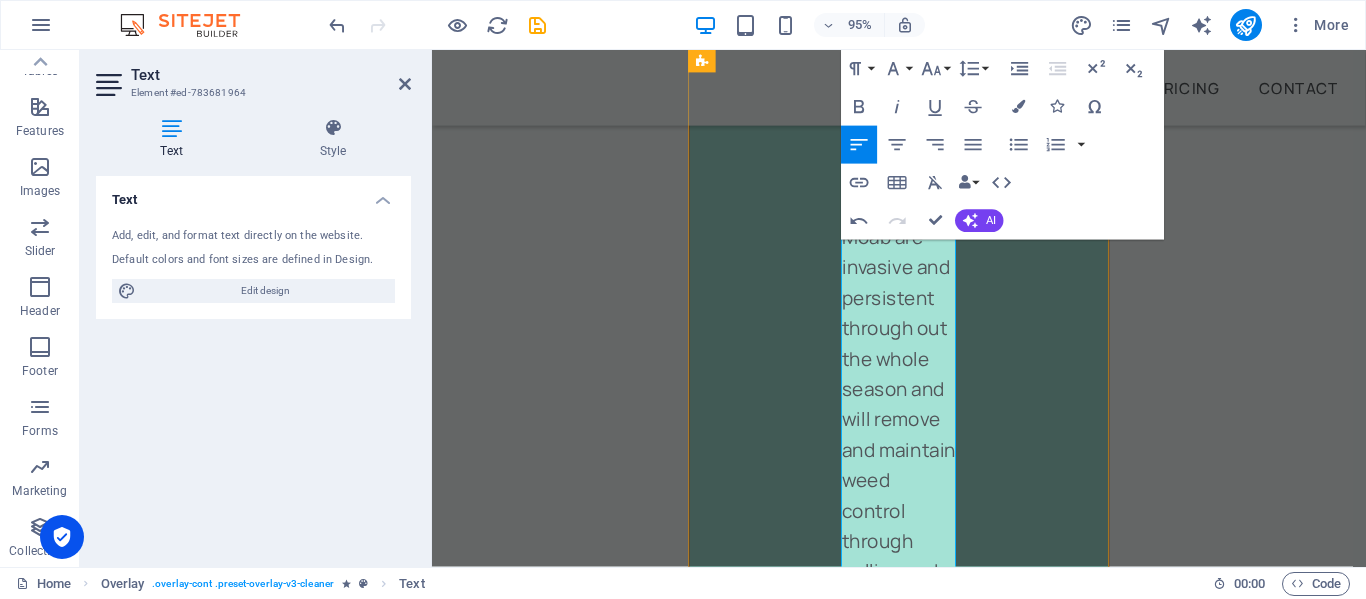 click on "As the owner of Elevated Clean  I feel that my lifelong love of caring for plants adds a special bonus to each house. I use the philosophy of [PERSON_NAME] to carefully place certain plants and elements to each area of your home ensuring a positive energy flow through your home. While adding that special touch of living floral as opposed to soulless plastics substitutes. I realize the importance of water and maintaining the utmost care to each plant guarenting they look cared for each time guest check in.  Cursus sed nunc quisque sapien. [PERSON_NAME] risus nunc diam fames. Volutpat tristique quisque ornare libero eu amet velit." at bounding box center [923, 2418] 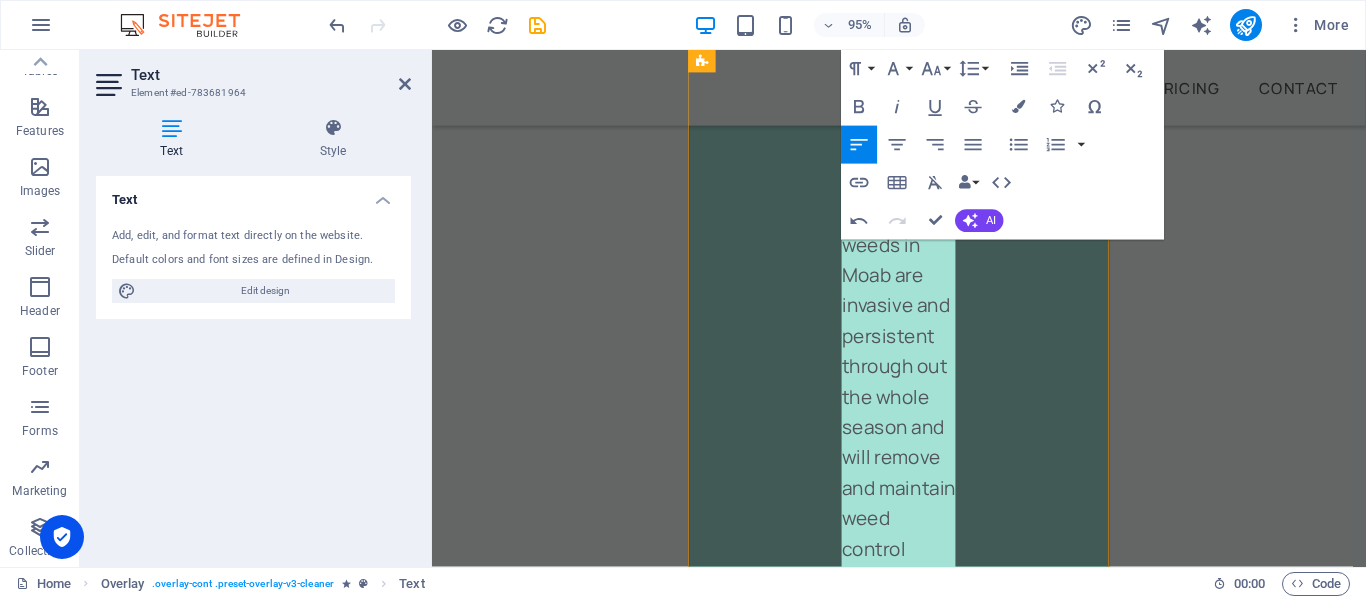 click on "As the owner of Elevated Clean  I feel that my lifelong love of caring for plants adds a special bonus to each house. I use the philosophy of [PERSON_NAME] to carefully place certain plants and elements to each area of your home ensuring a positive energy flow through your home. While adding that special touch of living floral as opposed to soulless plastics substitutes. I realize the importance of water and maintaining the utmost care to each plant guarateing they look cared for each time guest check in. Cursus sed nunc quisque sapien. [PERSON_NAME] risus nunc diam fames. Volutpat tristique quisque ornare libero eu amet velit." at bounding box center (923, 2458) 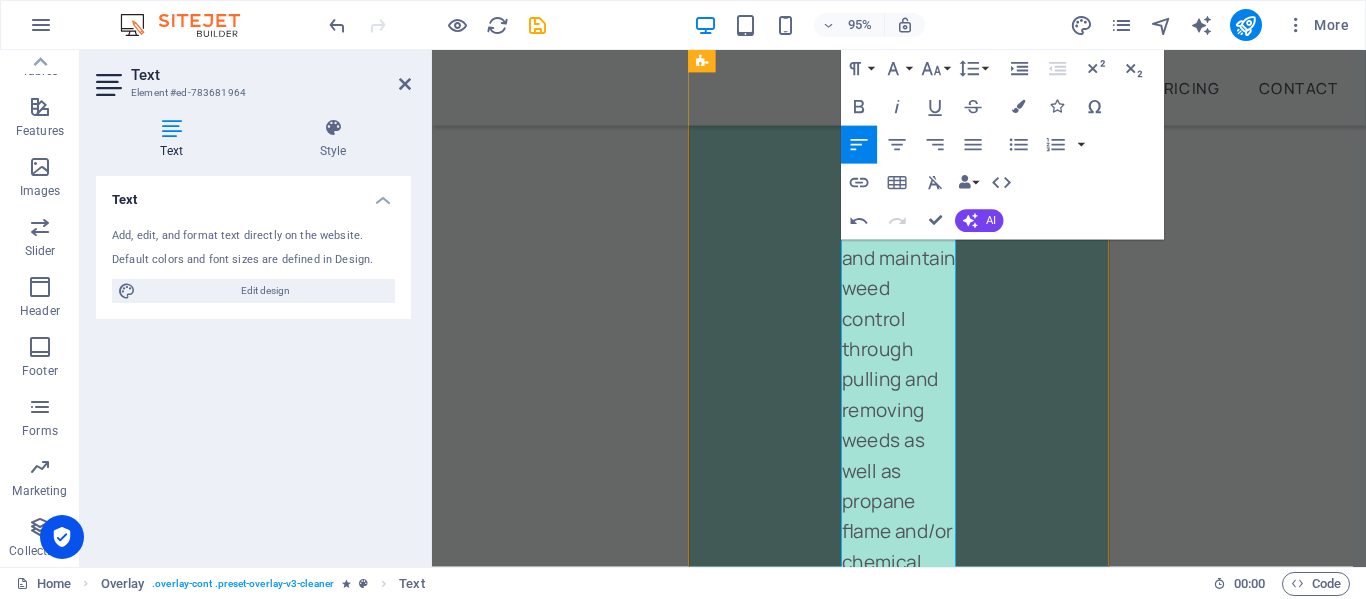 scroll, scrollTop: 9608, scrollLeft: 0, axis: vertical 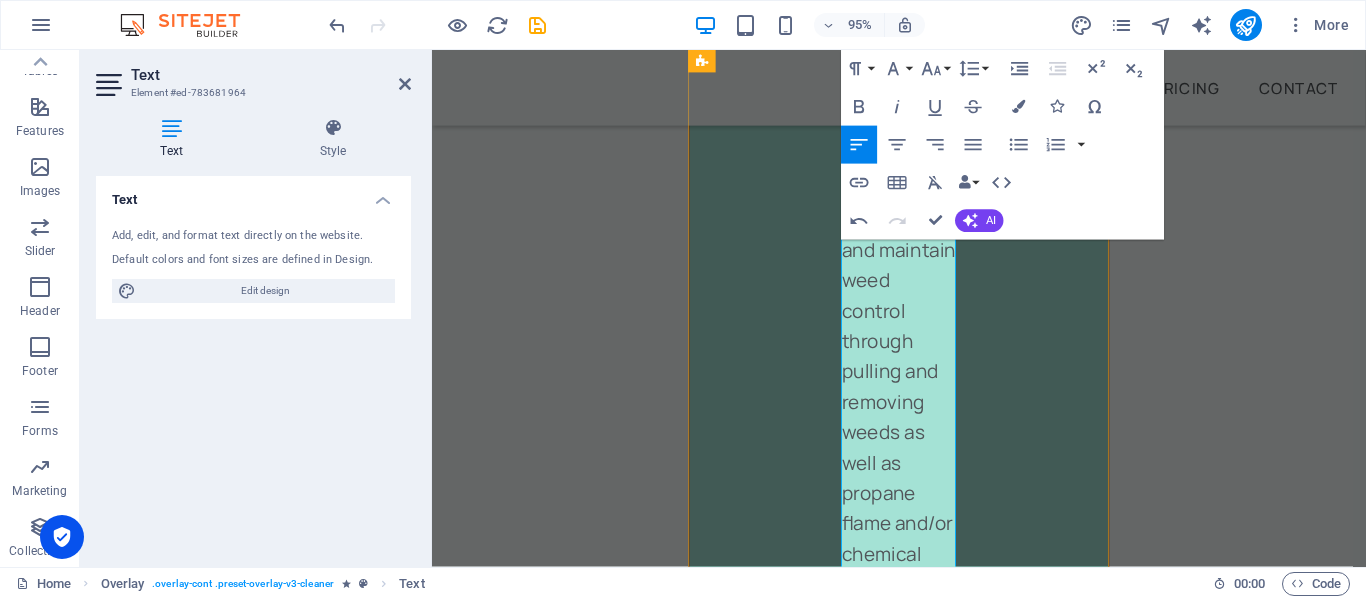 drag, startPoint x: 891, startPoint y: 371, endPoint x: 963, endPoint y: 583, distance: 223.89284 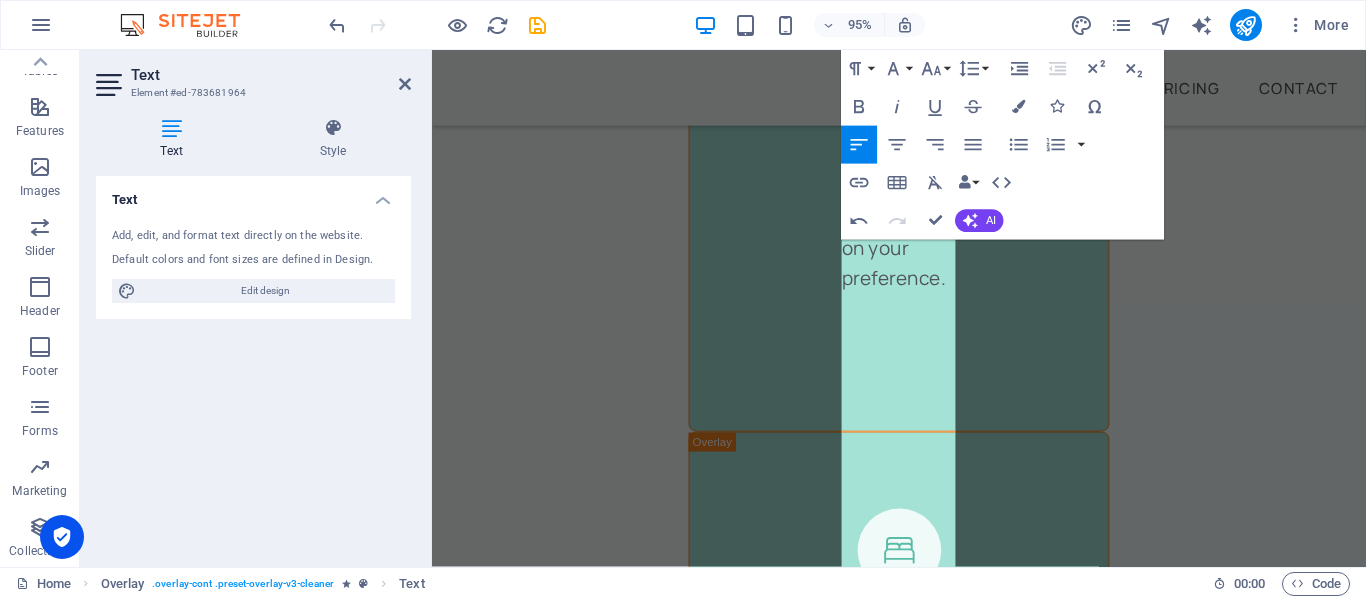drag, startPoint x: 867, startPoint y: 436, endPoint x: 955, endPoint y: 601, distance: 187 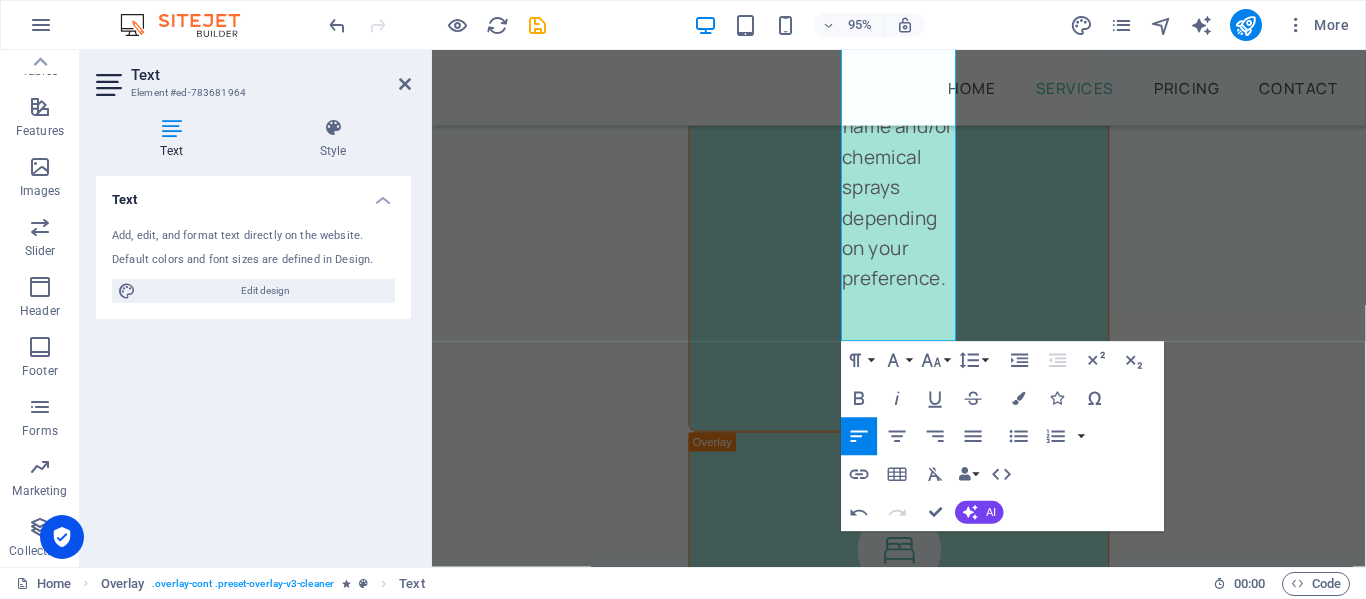 scroll, scrollTop: 10086, scrollLeft: 0, axis: vertical 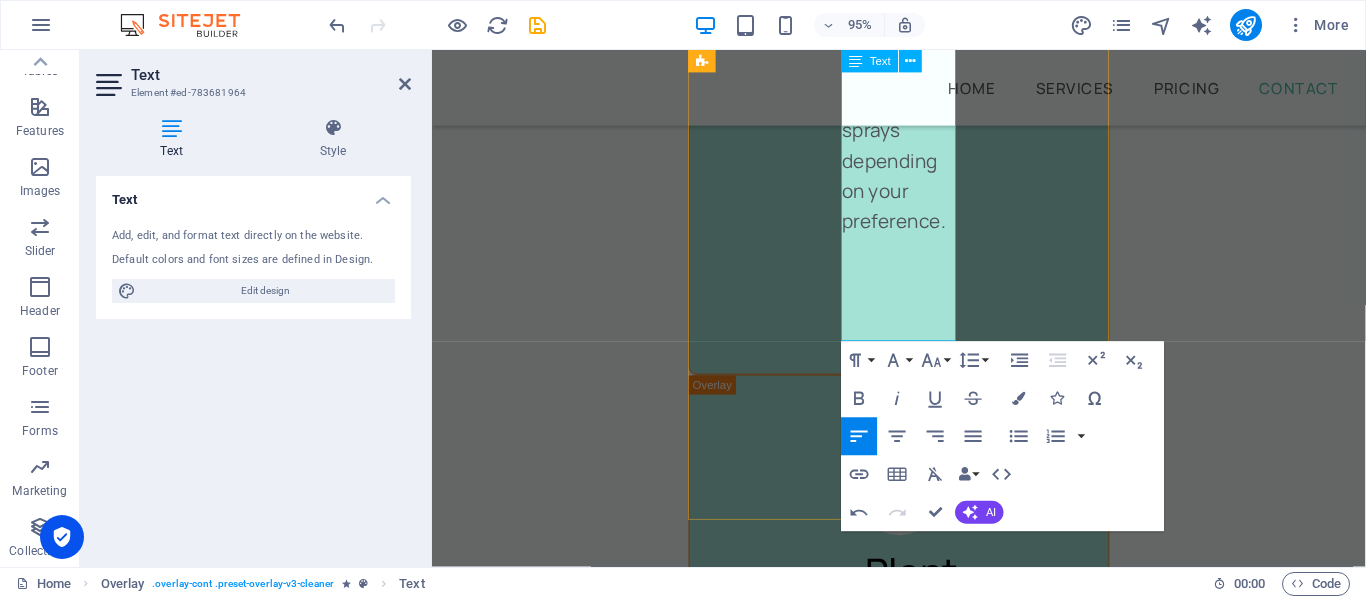 click on "Consectetur bibendum risus rhoncus diam lobortis. Pellentesque eros quam arcu augue mi. Ipsum amet vel facilisis ac et fames." at bounding box center [923, 2562] 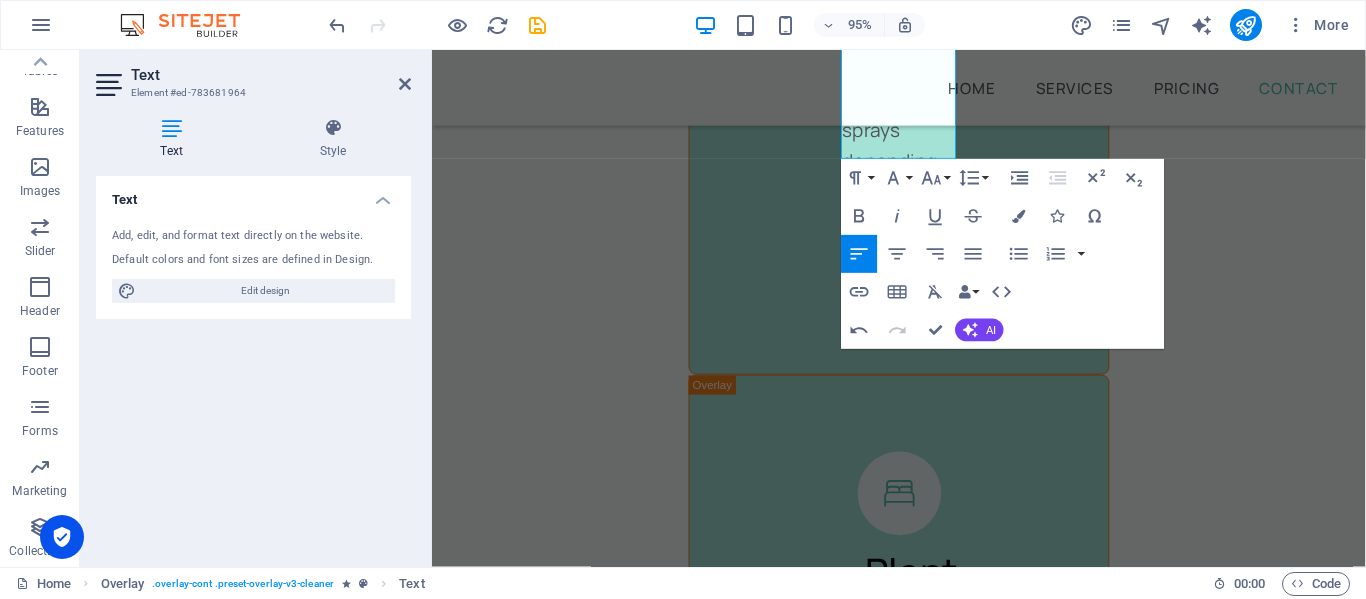 click on "Redo" at bounding box center [898, 330] 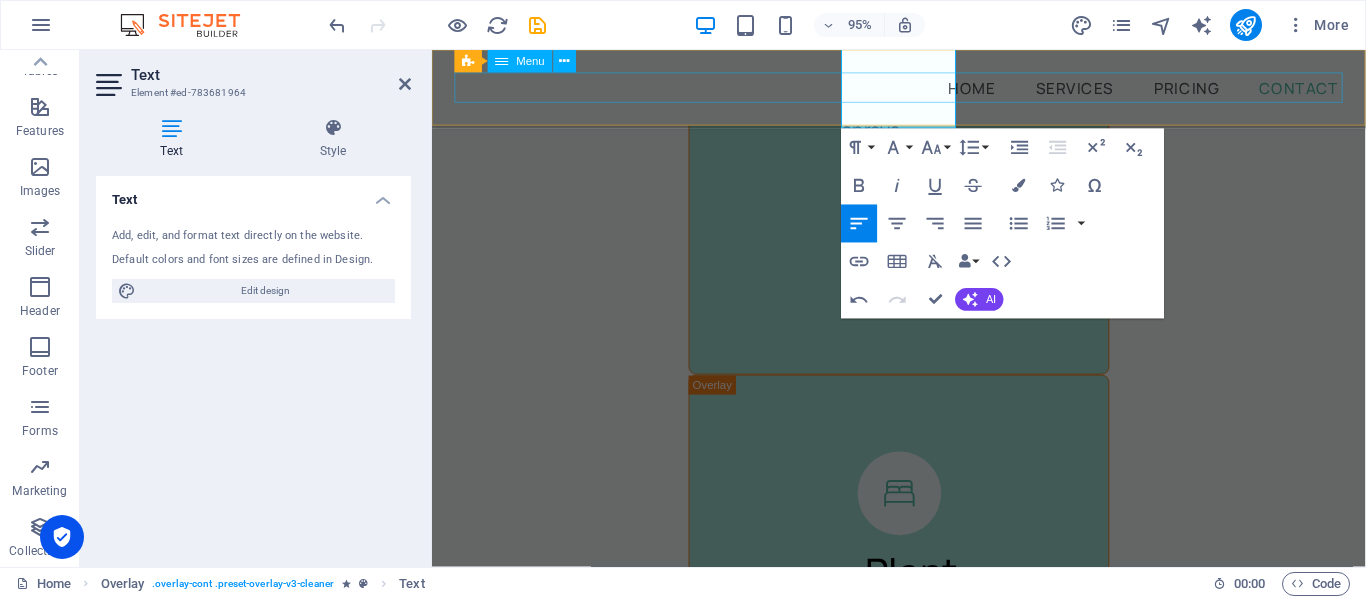 click on "Home Services Pricing Contact" at bounding box center (923, 90) 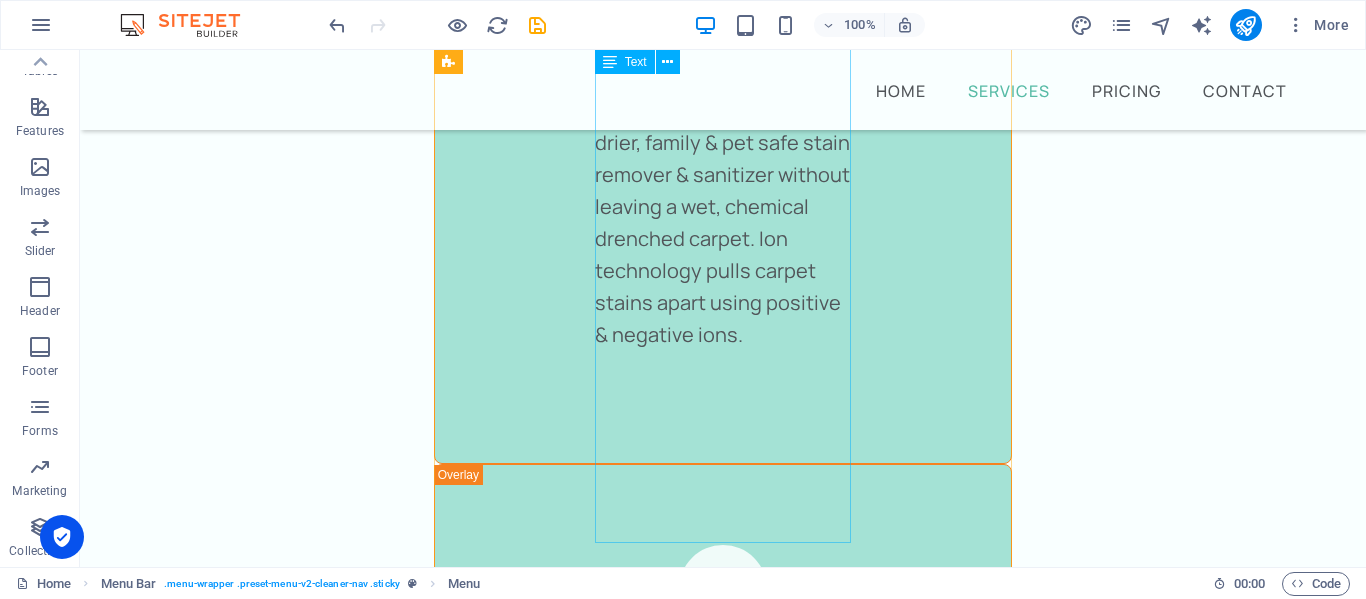 scroll, scrollTop: 6170, scrollLeft: 0, axis: vertical 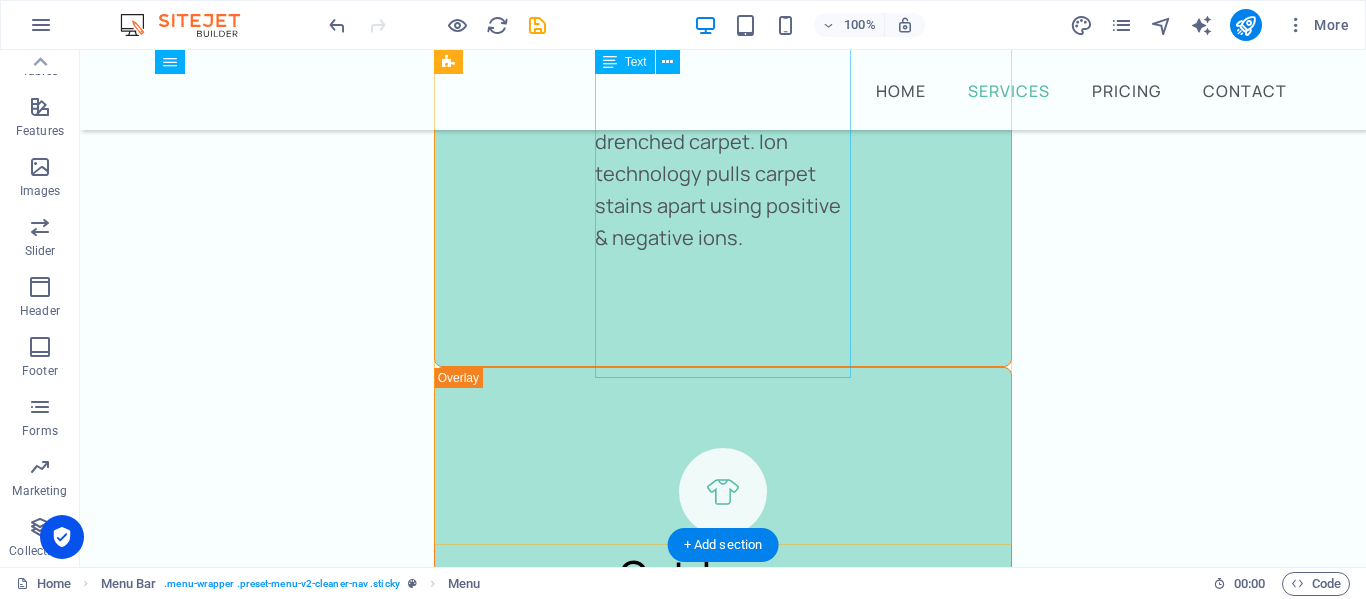 click on "As the owner of Elevated Clean  I feel that my lifelong love of caring for plants adds a special bonus to each house. I use the philosophy of [PERSON_NAME] to carefully place certain plants and elements to each area of your home ensuring a positive energy flow through your home. While adding that special touch of living floral as opposed to soulless plastics substitutes. I realize the importance of water and maintaining the utmost care to each plant guarateing they look cared for each time guest check in.     Consectetur bibendum risus rhoncus diam lobortis. Pel" at bounding box center [723, 2296] 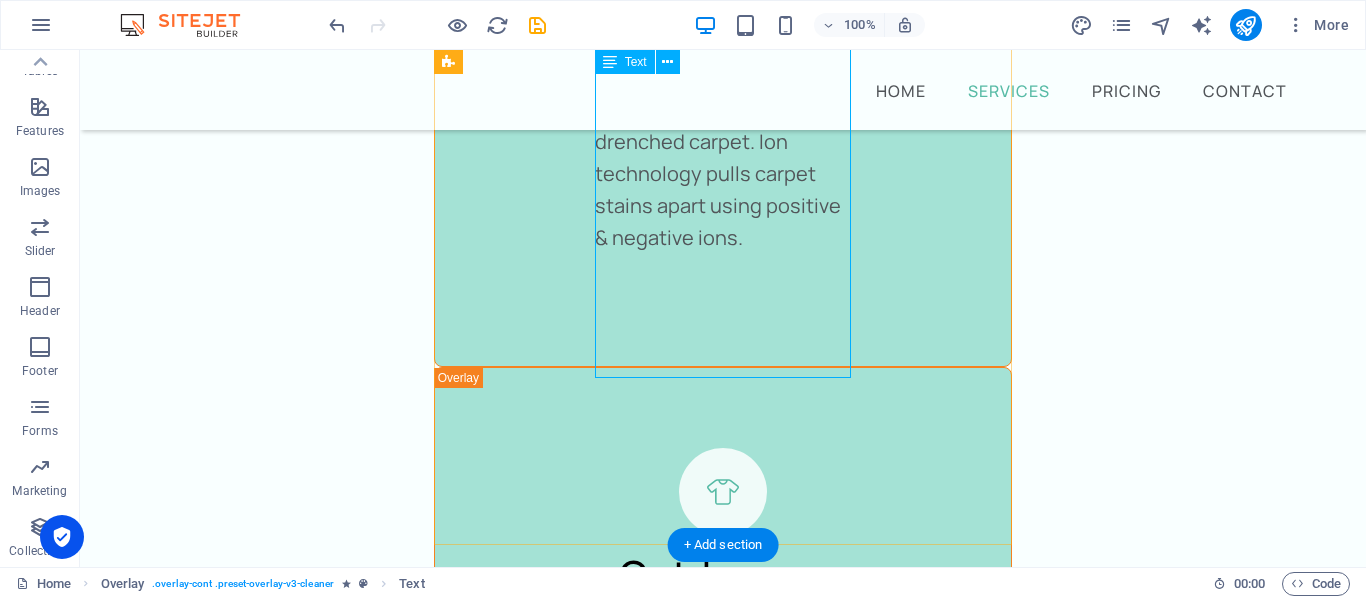 click on "As the owner of Elevated Clean  I feel that my lifelong love of caring for plants adds a special bonus to each house. I use the philosophy of [PERSON_NAME] to carefully place certain plants and elements to each area of your home ensuring a positive energy flow through your home. While adding that special touch of living floral as opposed to soulless plastics substitutes. I realize the importance of water and maintaining the utmost care to each plant guarateing they look cared for each time guest check in.     Consectetur bibendum risus rhoncus diam lobortis. Pel" at bounding box center [723, 2296] 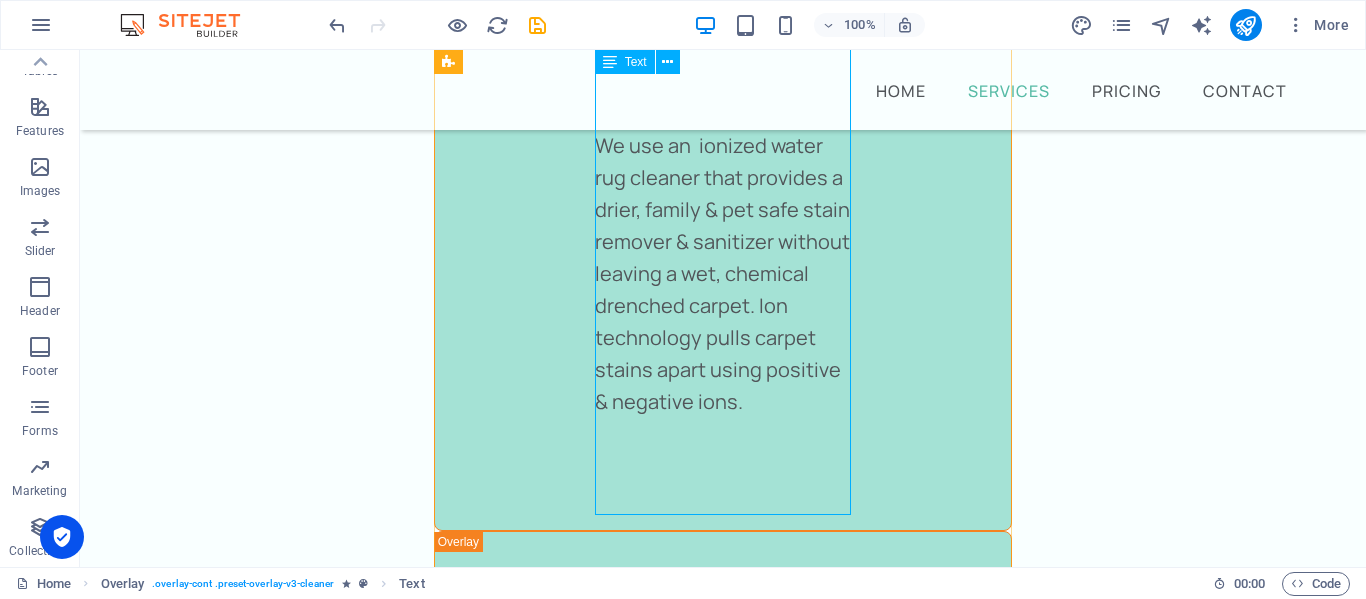 scroll, scrollTop: 6000, scrollLeft: 0, axis: vertical 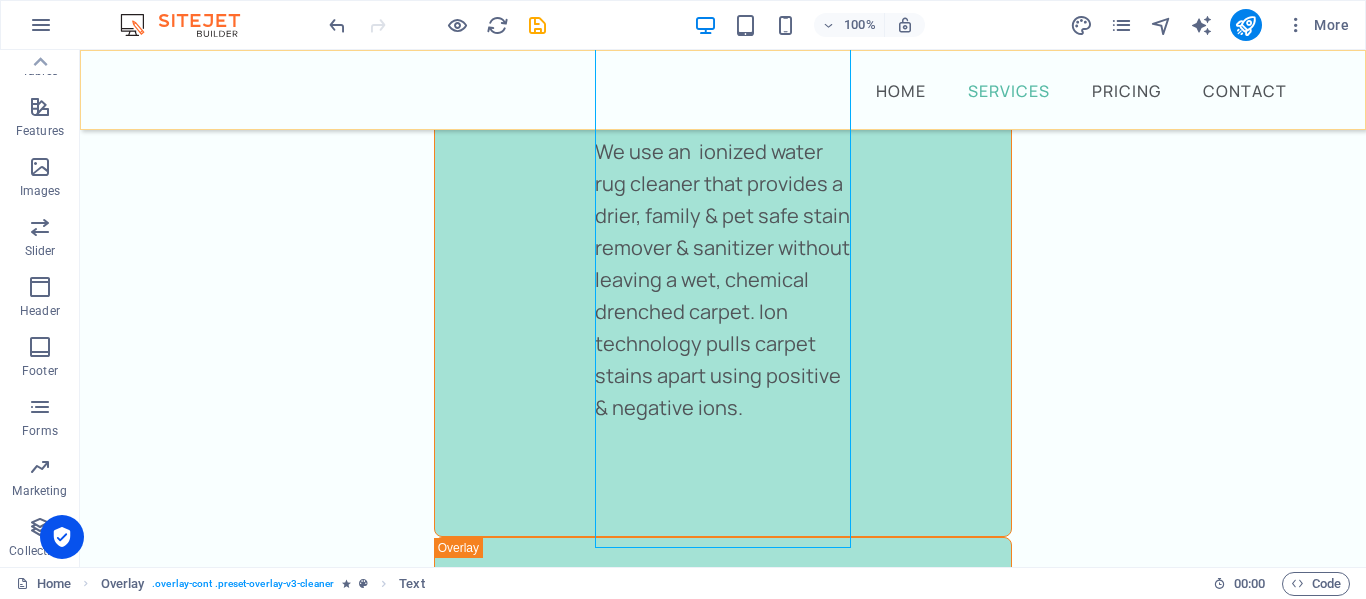 click on "Home Services Pricing Contact" at bounding box center [723, 90] 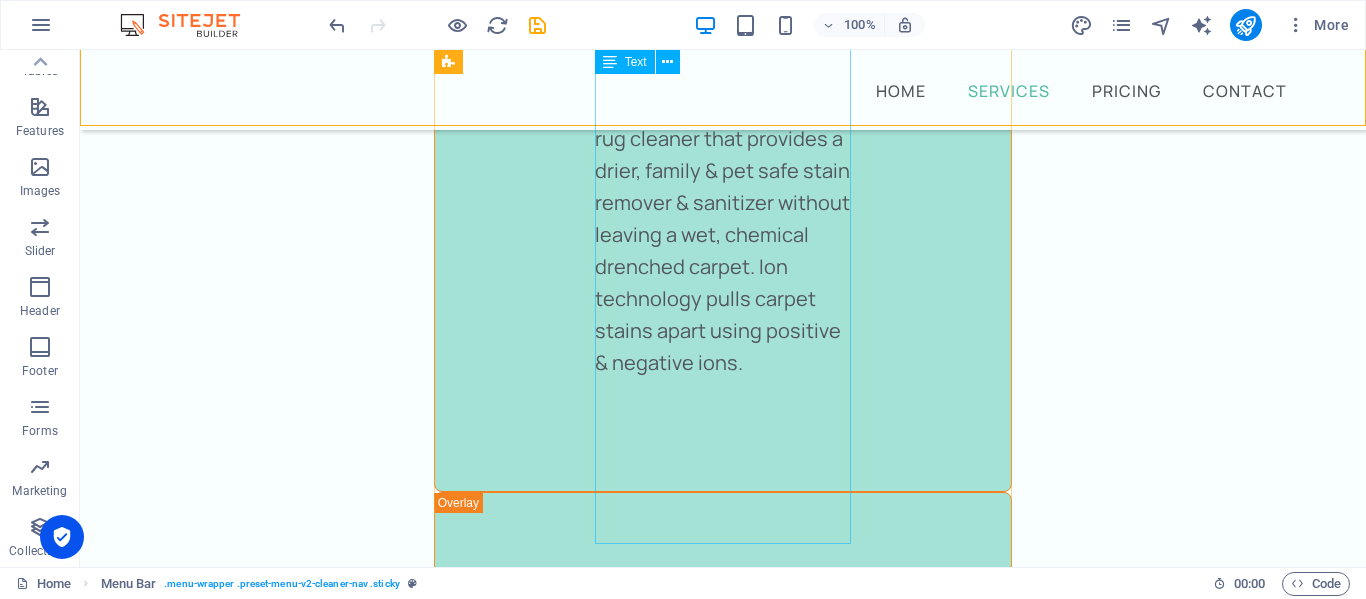 scroll, scrollTop: 6075, scrollLeft: 0, axis: vertical 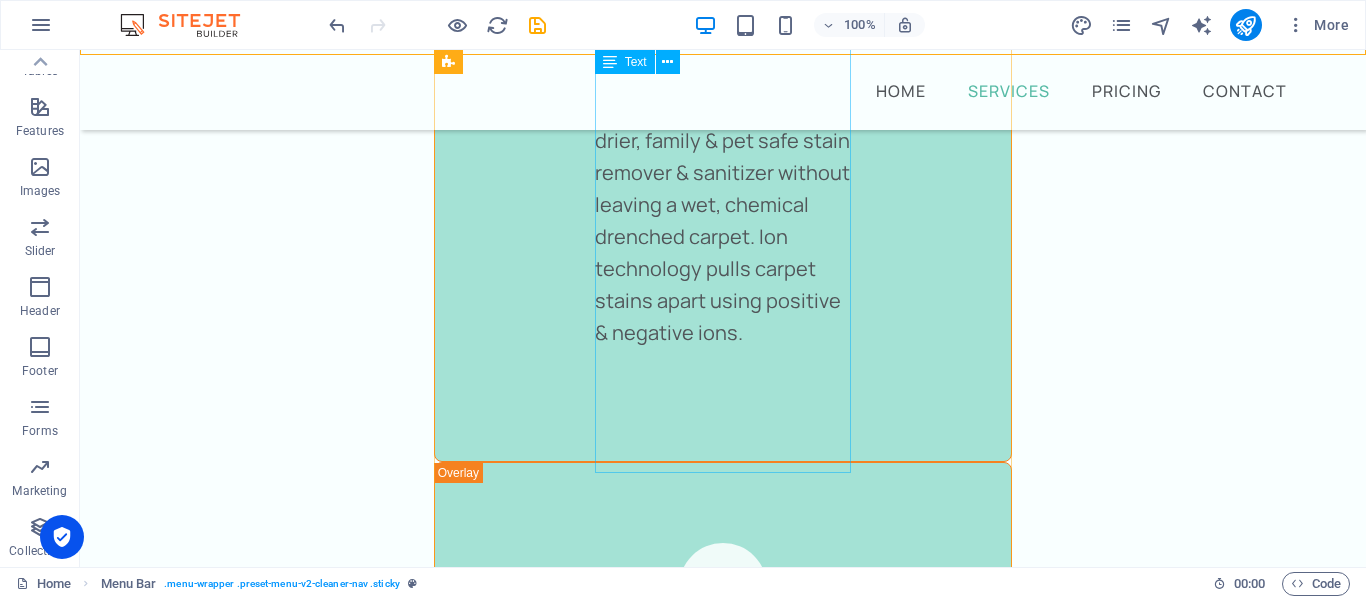 click on "As the owner of Elevated Clean  I feel that my lifelong love of caring for plants adds a special bonus to each house. I use the philosophy of [PERSON_NAME] to carefully place certain plants and elements to each area of your home ensuring a positive energy flow through your home. While adding that special touch of living floral as opposed to soulless plastics substitutes. I realize the importance of water and maintaining the utmost care to each plant guarateing they look cared for each time guest check in.     Consectetur bibendum risus rhoncus diam lobortis. Pel" at bounding box center [723, 2391] 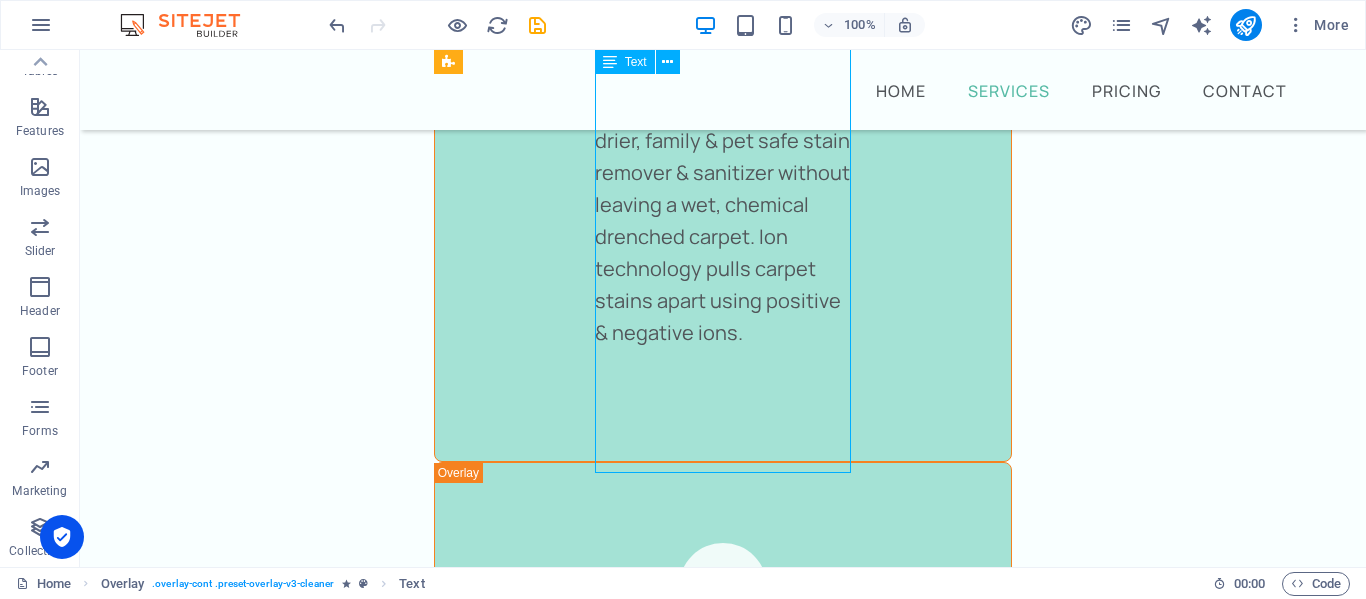 click on "As the owner of Elevated Clean  I feel that my lifelong love of caring for plants adds a special bonus to each house. I use the philosophy of [PERSON_NAME] to carefully place certain plants and elements to each area of your home ensuring a positive energy flow through your home. While adding that special touch of living floral as opposed to soulless plastics substitutes. I realize the importance of water and maintaining the utmost care to each plant guarateing they look cared for each time guest check in.     Consectetur bibendum risus rhoncus diam lobortis. Pel" at bounding box center [723, 2391] 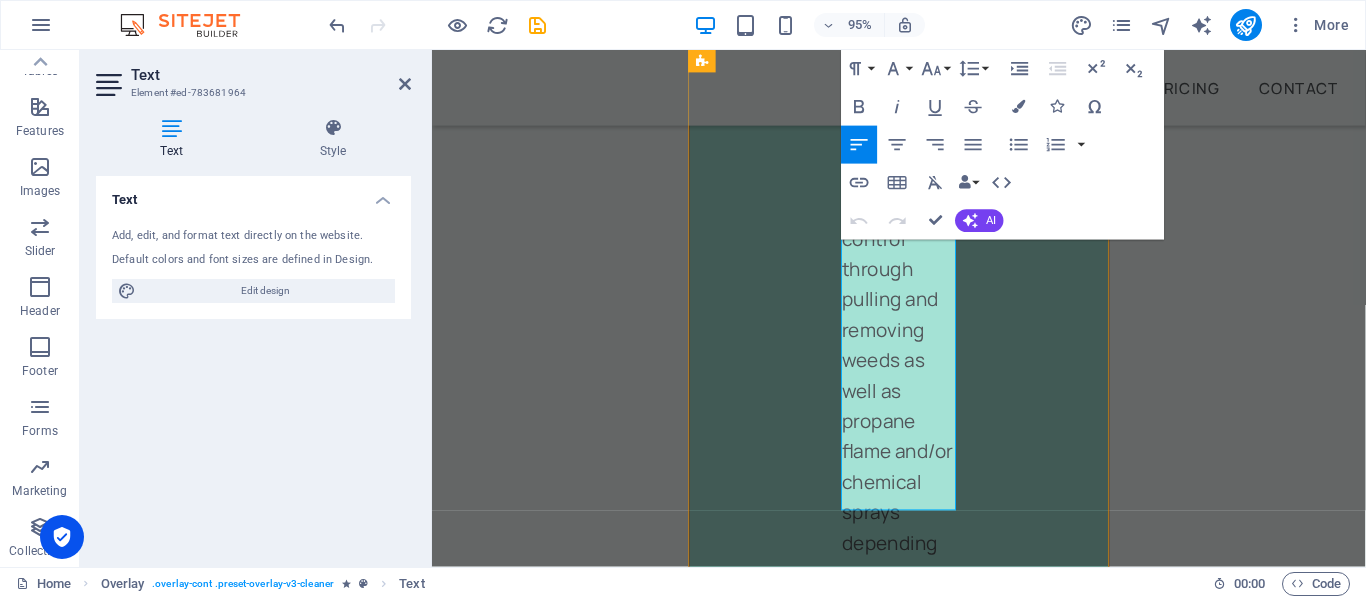 scroll, scrollTop: 9754, scrollLeft: 0, axis: vertical 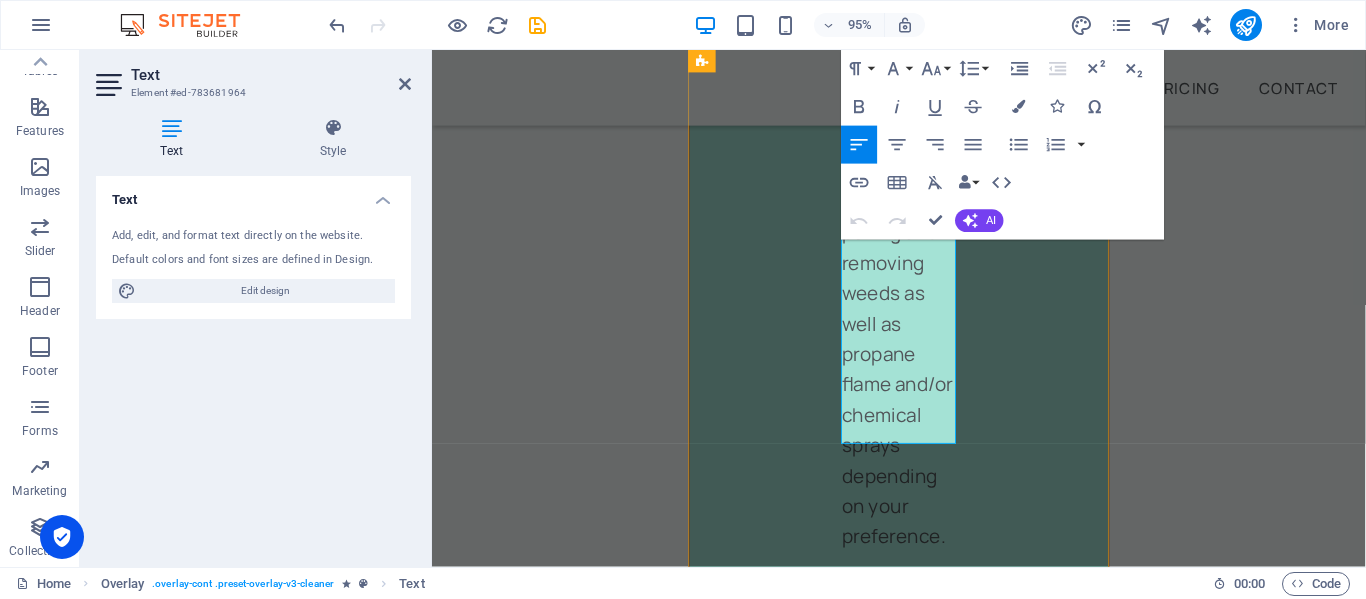 click on "Consectetur bibendum risus rhoncus diam lobortis. Pel" at bounding box center (923, 2782) 